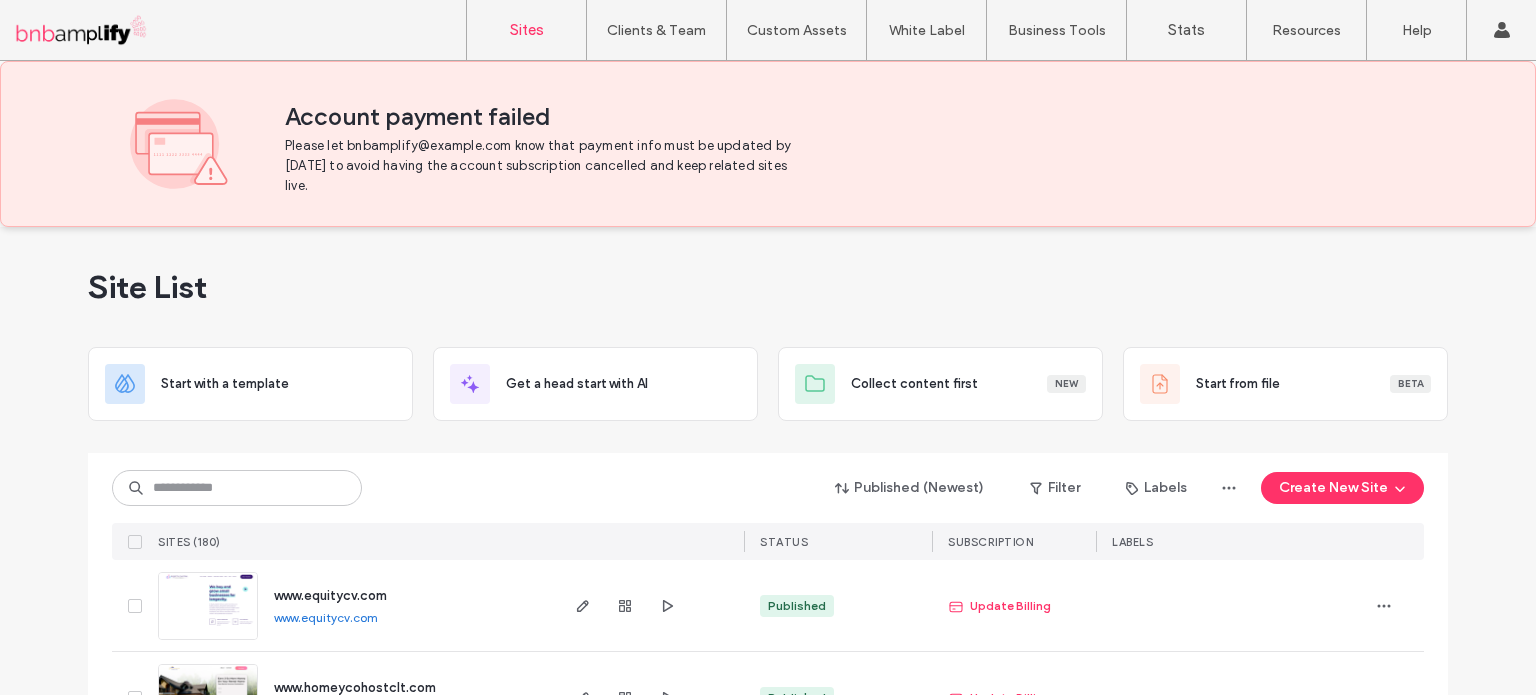 scroll, scrollTop: 0, scrollLeft: 0, axis: both 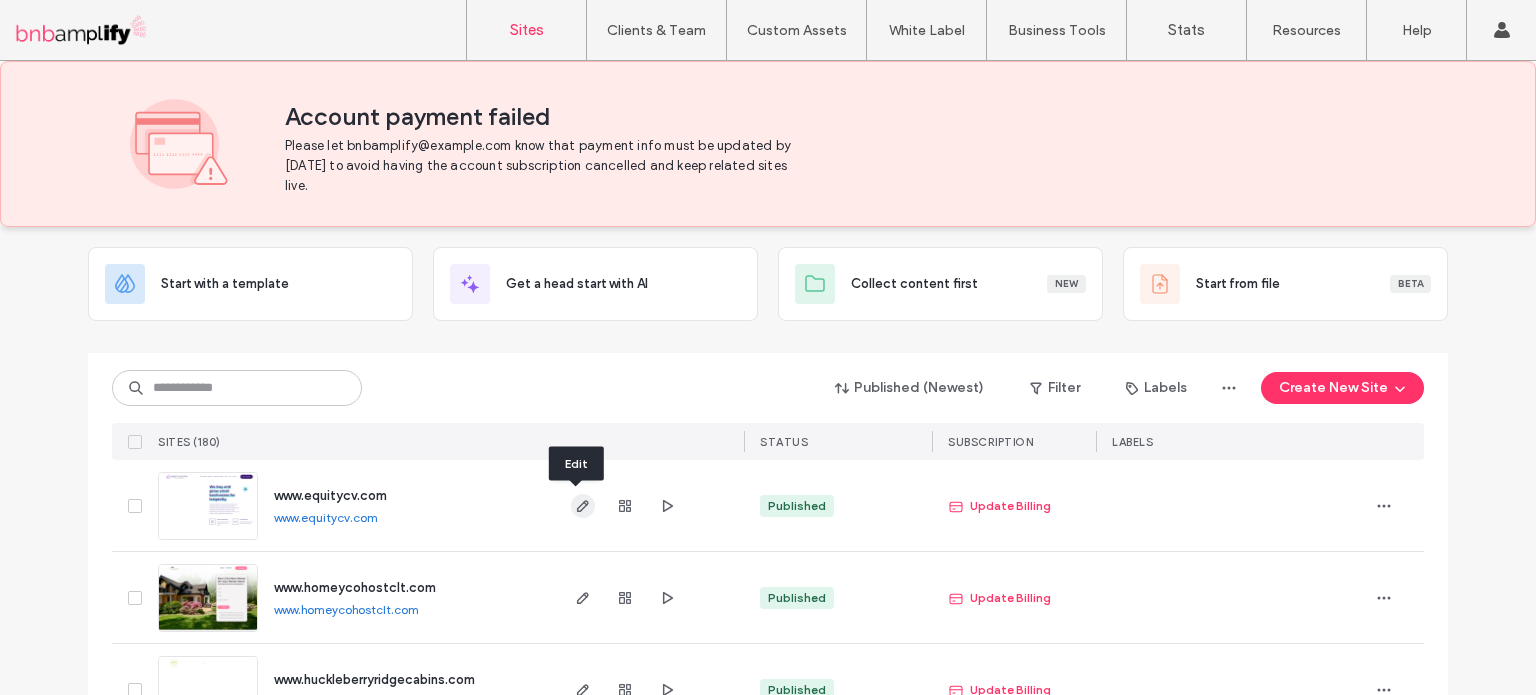 click 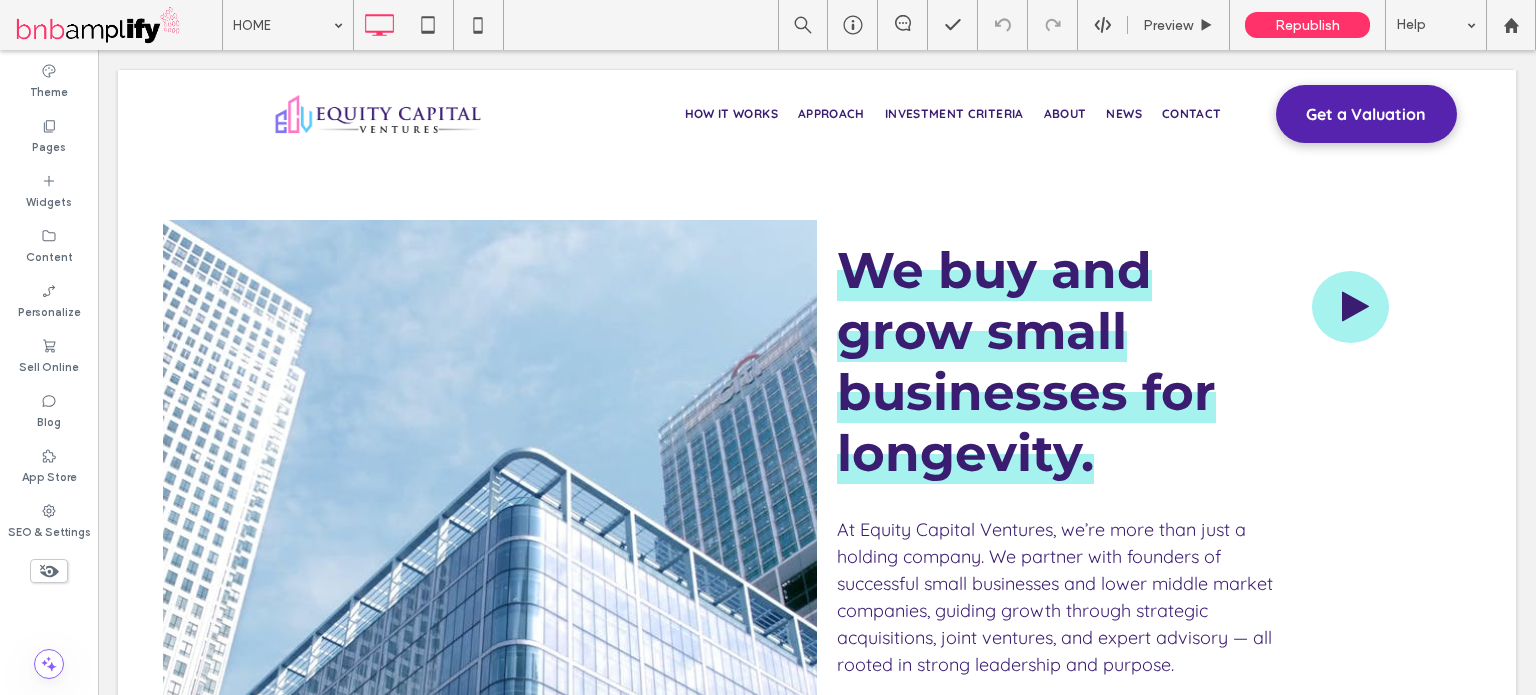 scroll, scrollTop: 200, scrollLeft: 0, axis: vertical 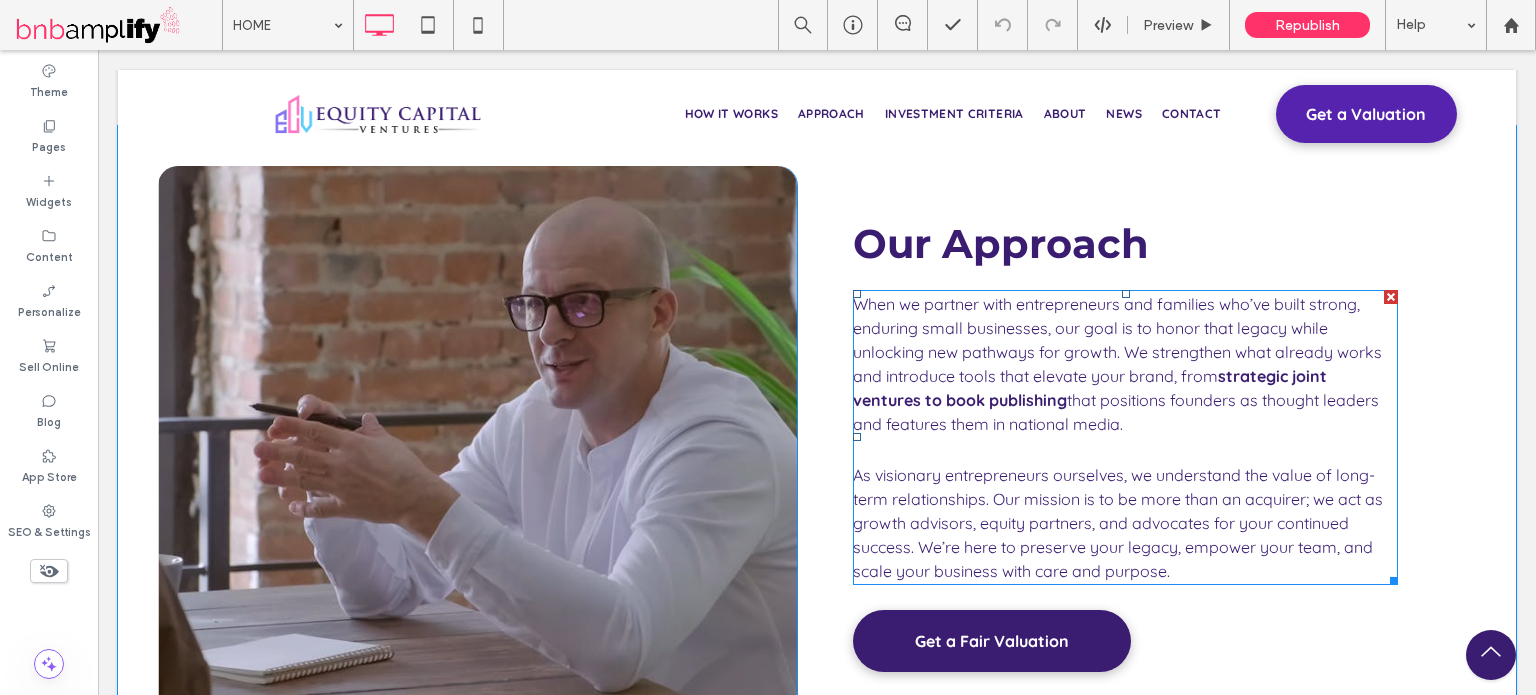 click on "As visionary entrepreneurs ourselves, we understand the value of long-term relationships. Our mission is to be more than an acquirer; we act as growth advisors, equity partners, and advocates for your continued success. We’re here to preserve your legacy, empower your team, and scale your business with care and purpose." at bounding box center [1118, 523] 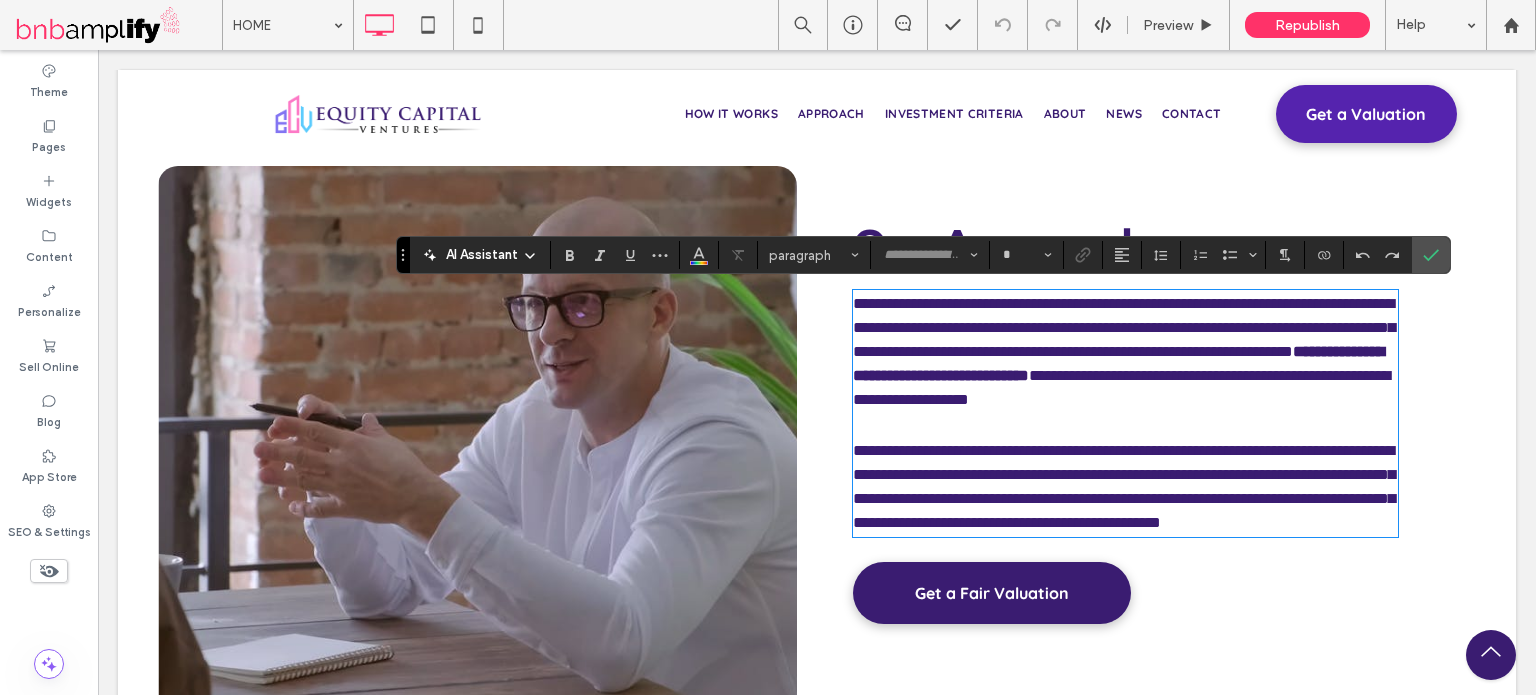 type on "*********" 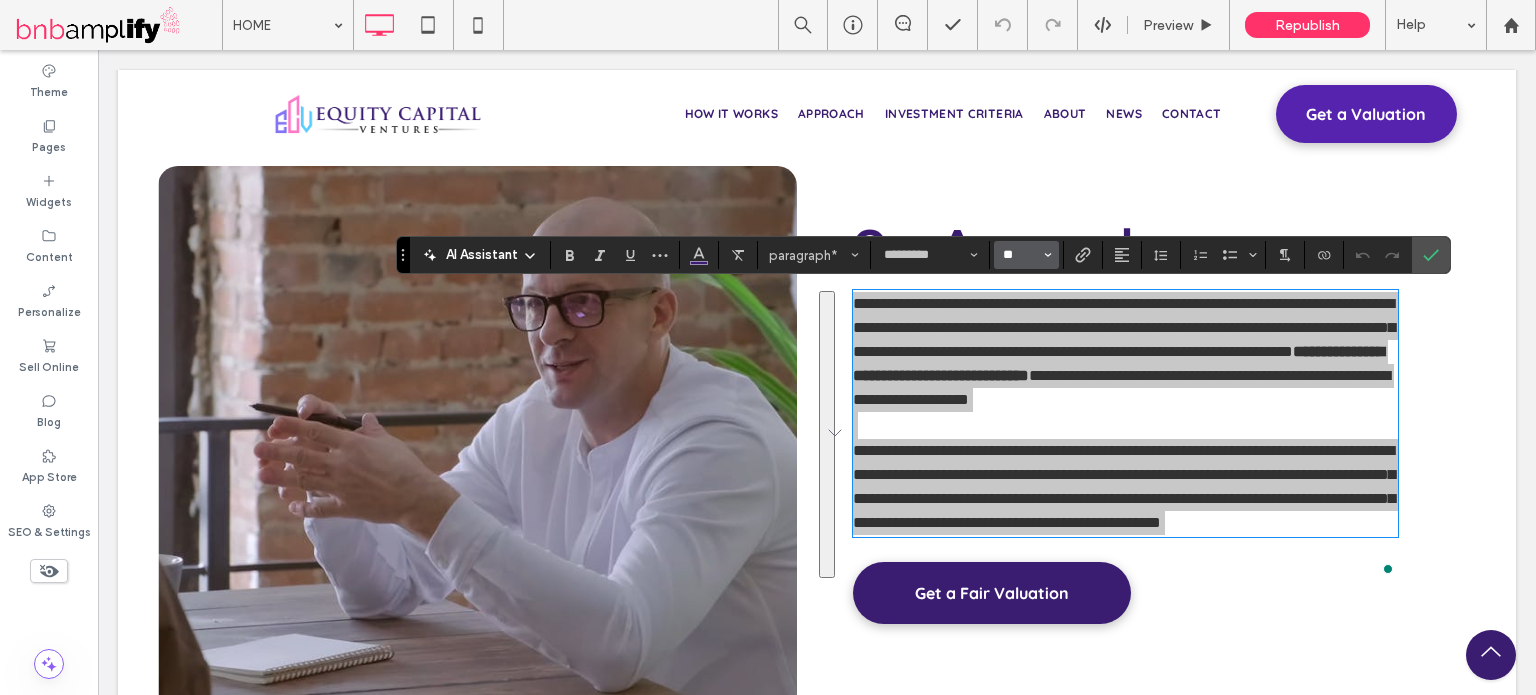 click on "**" at bounding box center [1020, 255] 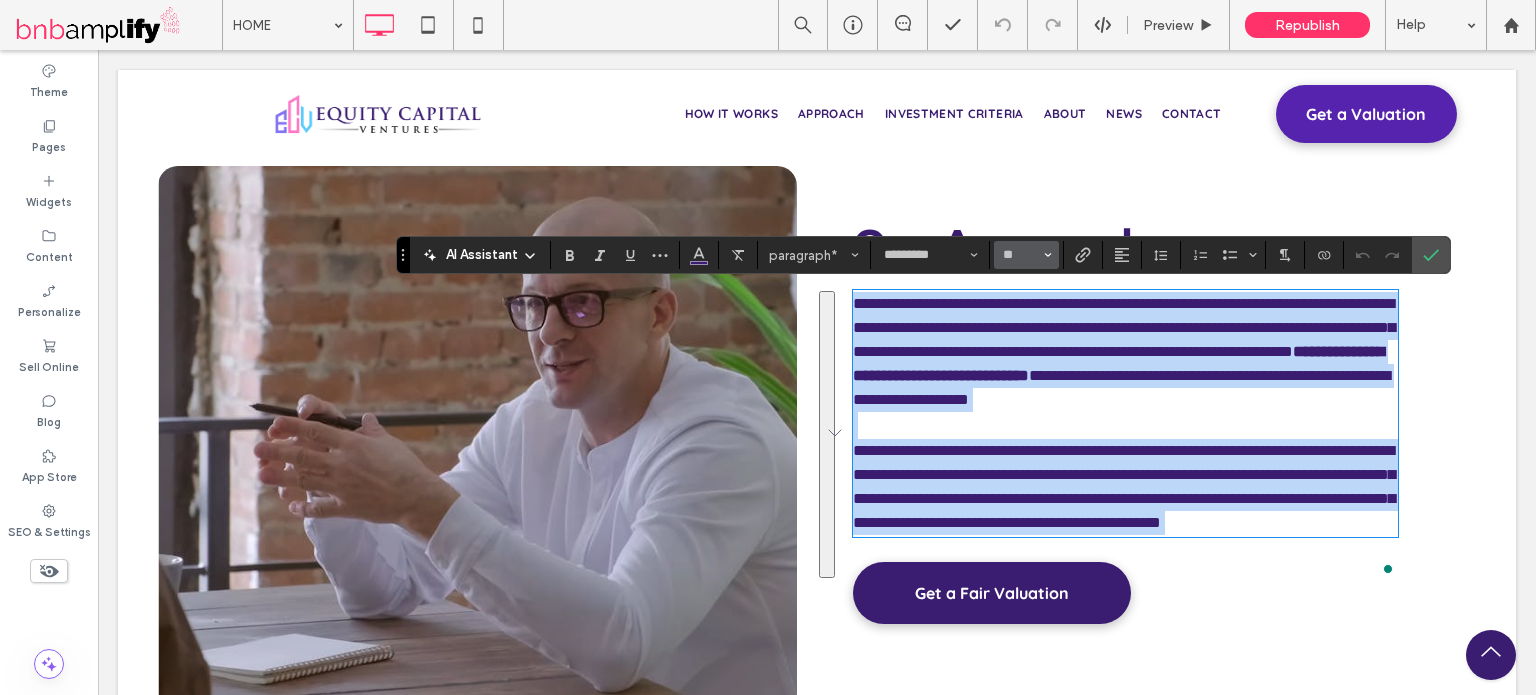type on "**" 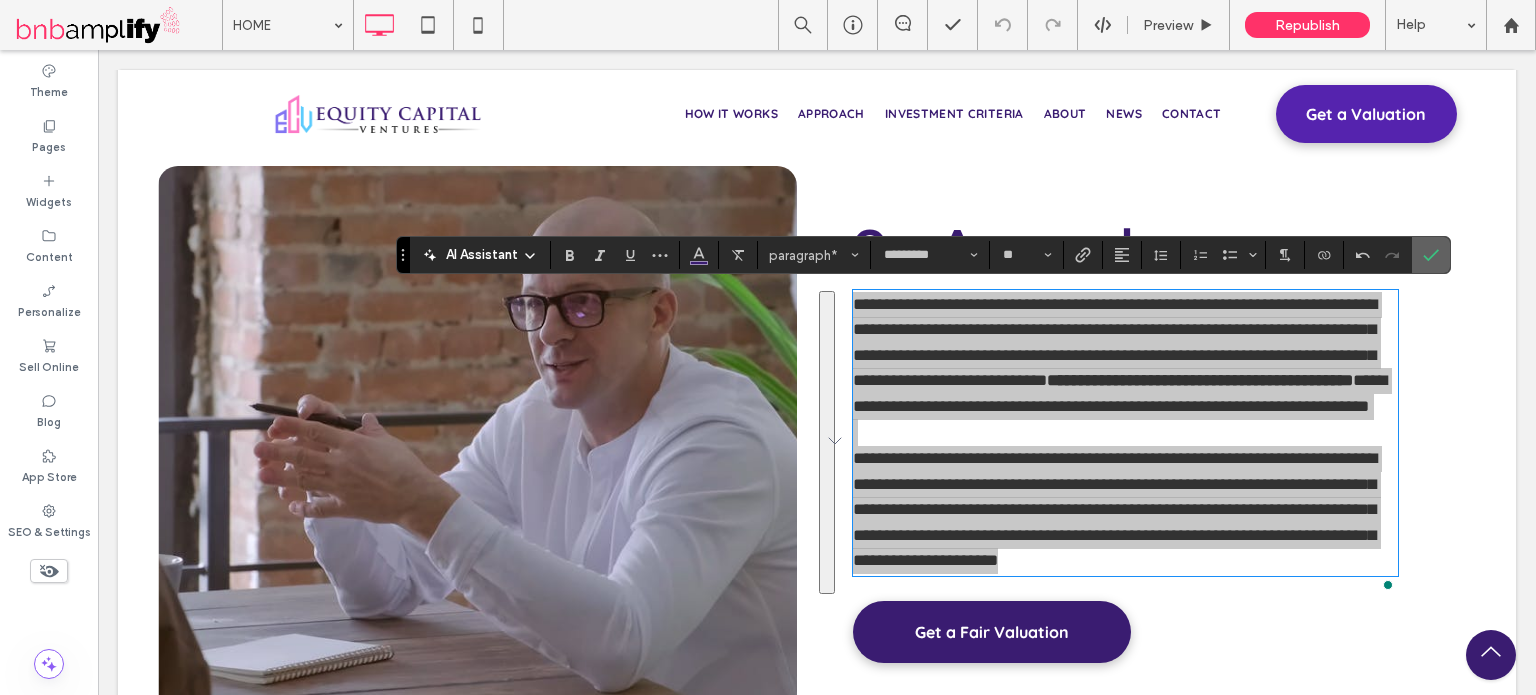 click 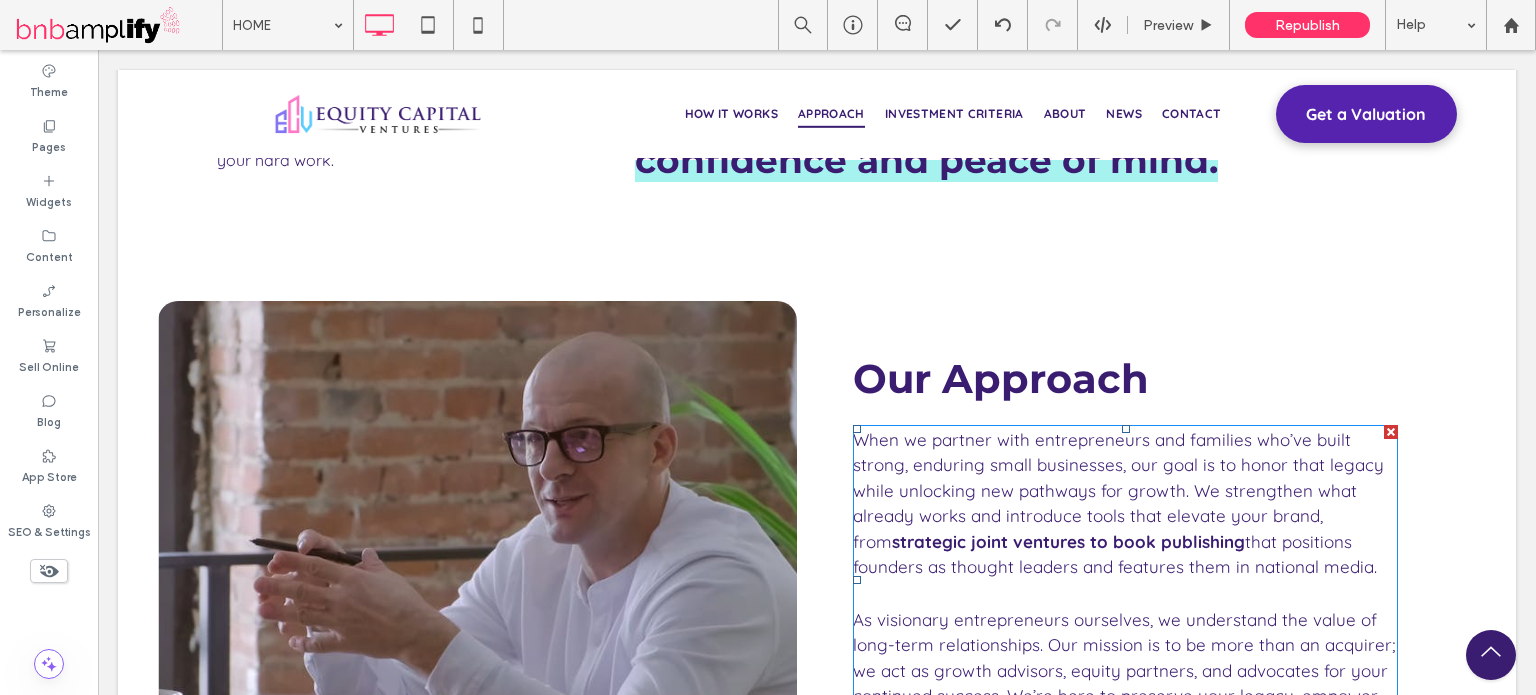 scroll, scrollTop: 2900, scrollLeft: 0, axis: vertical 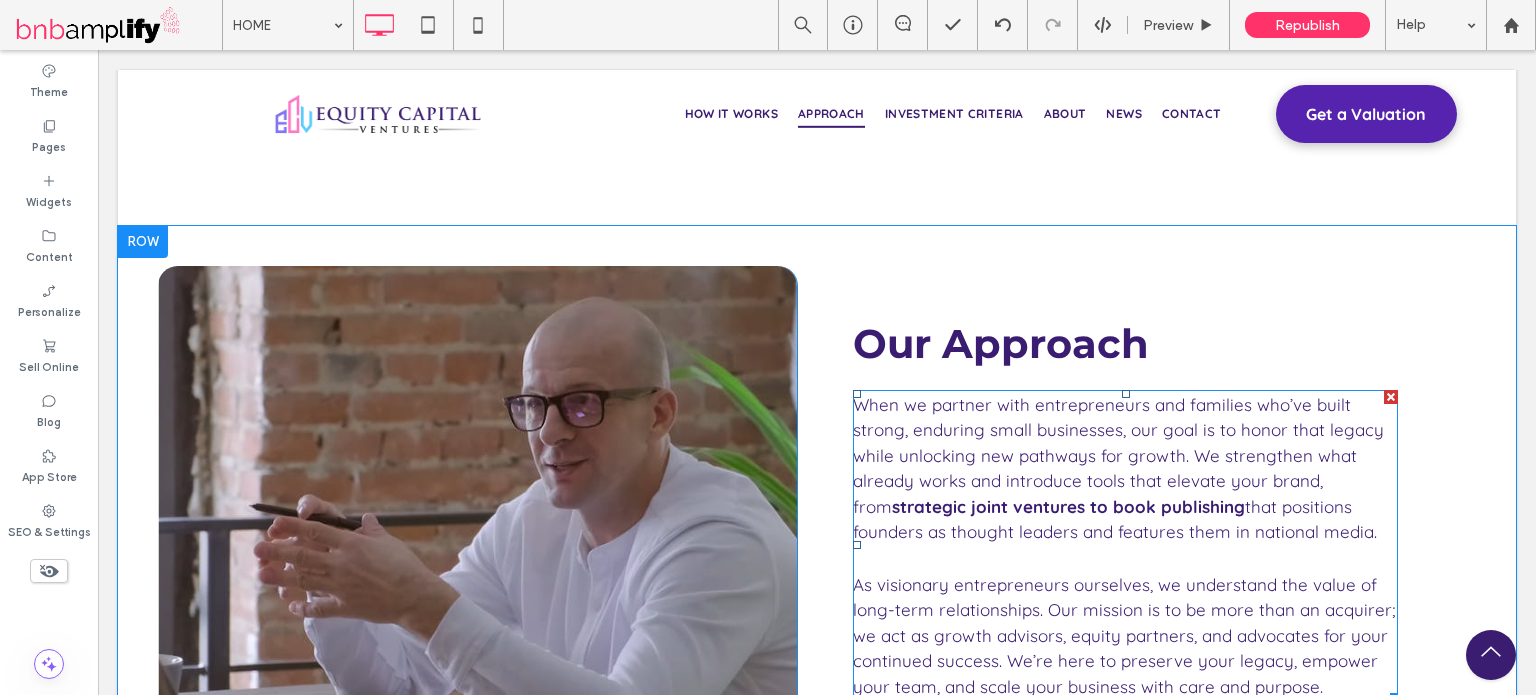 click on "As visionary entrepreneurs ourselves, we understand the value of long-term relationships. Our mission is to be more than an acquirer; we act as growth advisors, equity partners, and advocates for your continued success. We’re here to preserve your legacy, empower your team, and scale your business with care and purpose." at bounding box center [1124, 635] 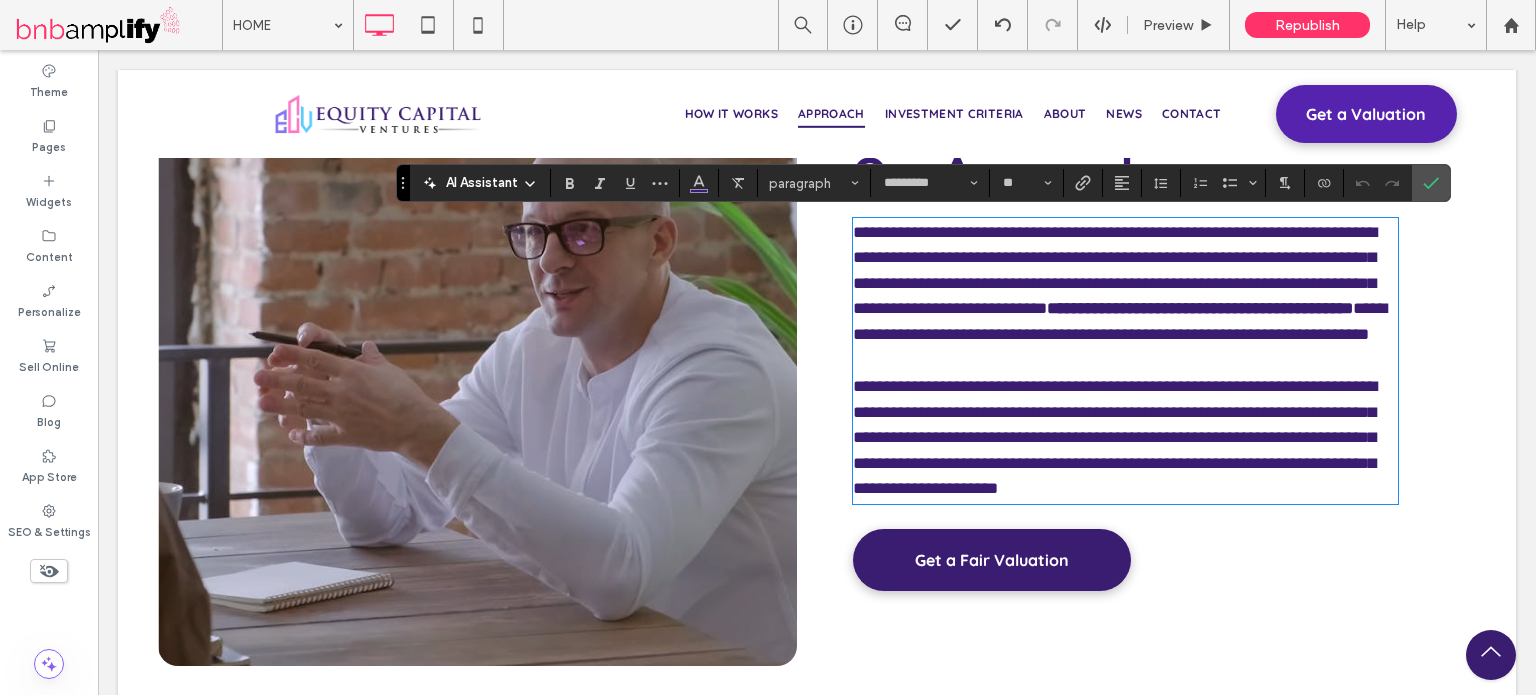 type on "*********" 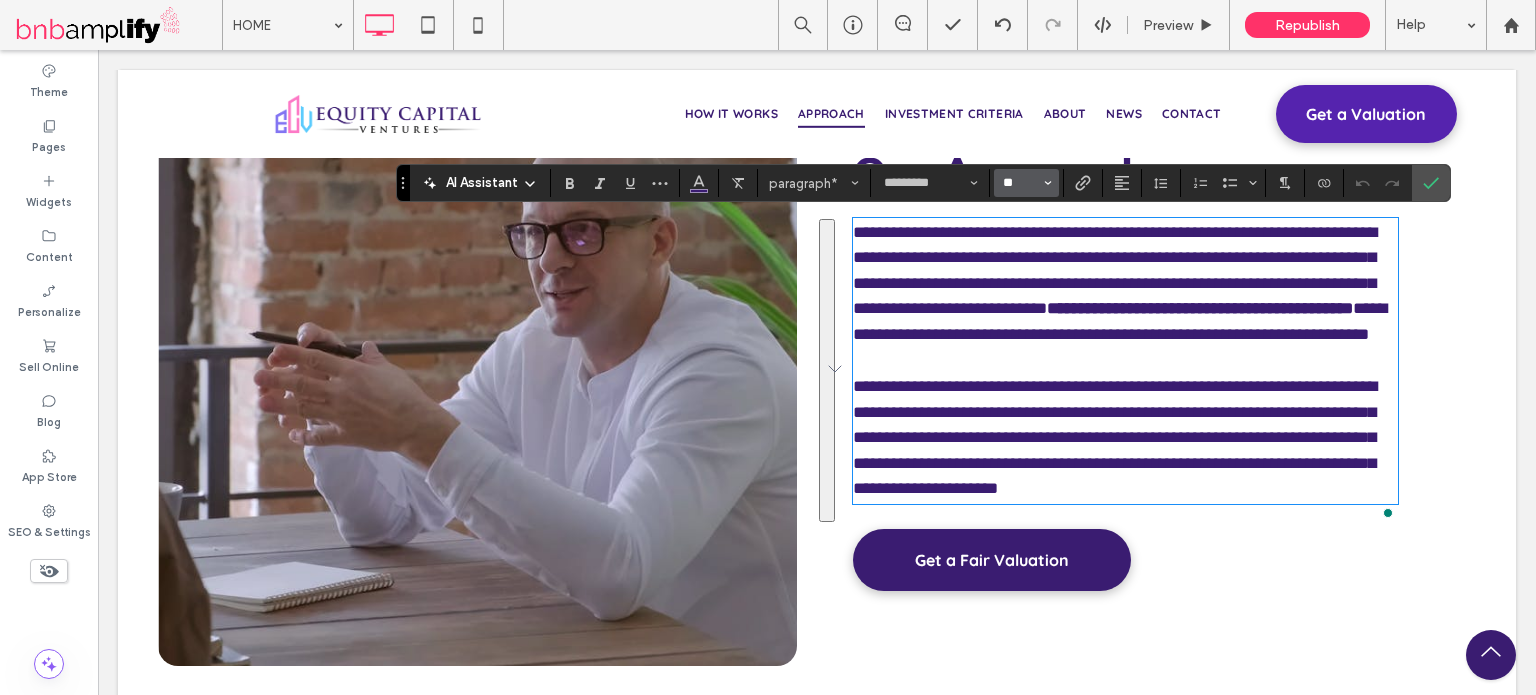 click on "**" at bounding box center [1020, 183] 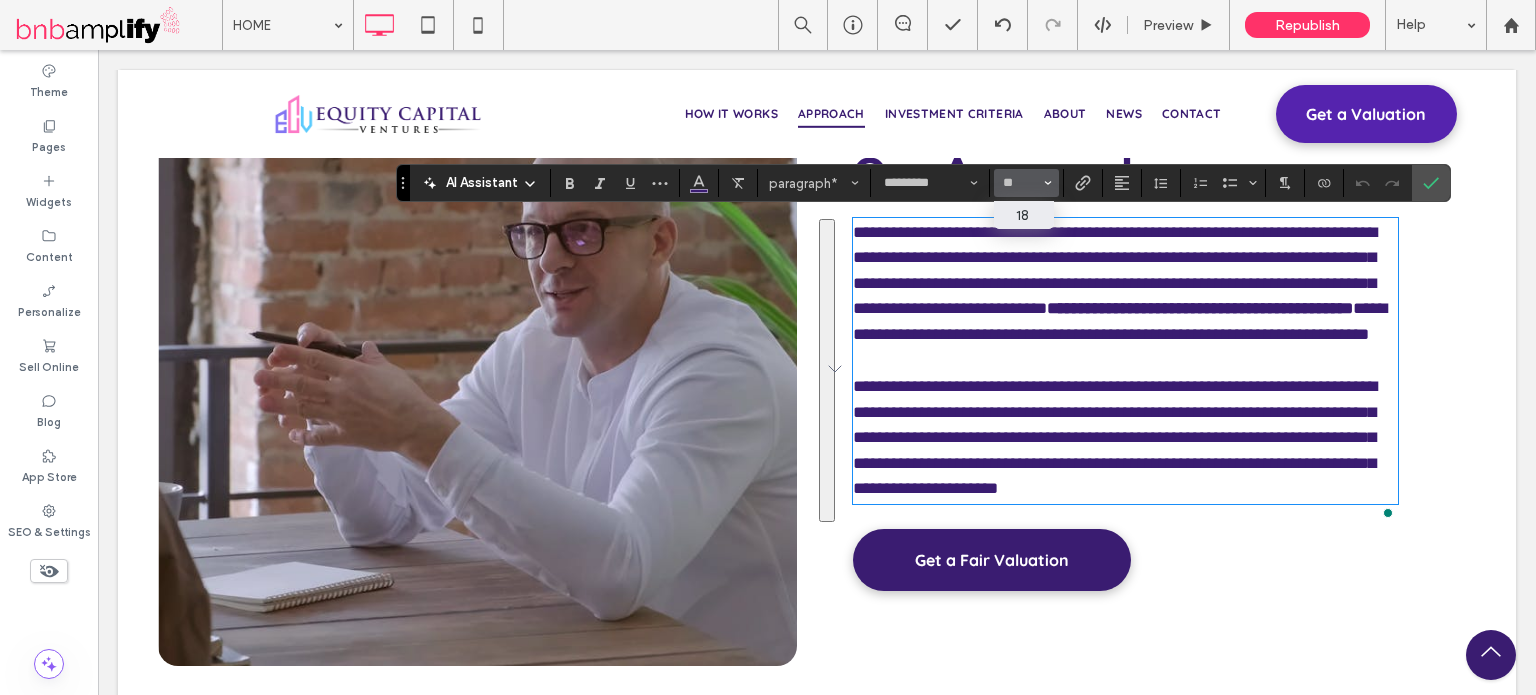 type on "**" 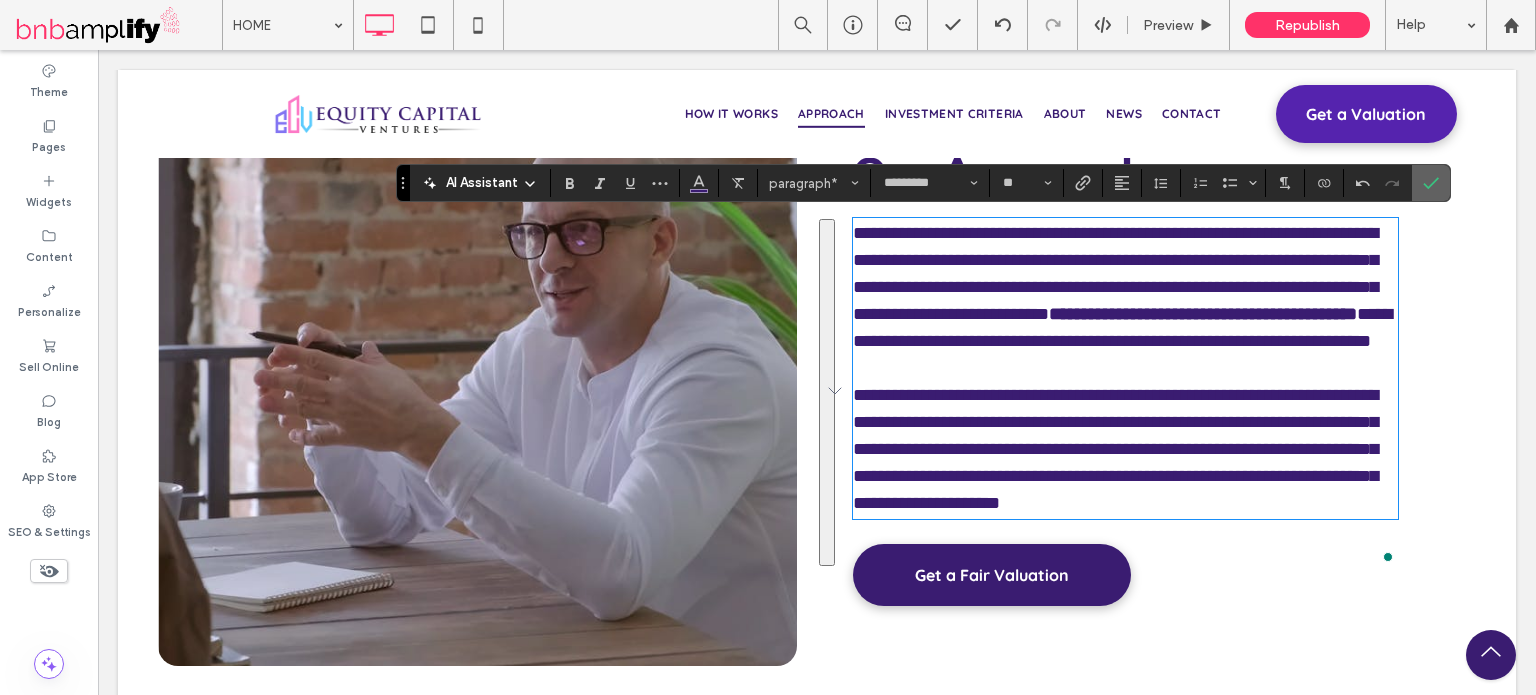 drag, startPoint x: 1439, startPoint y: 193, endPoint x: 1339, endPoint y: 178, distance: 101.118744 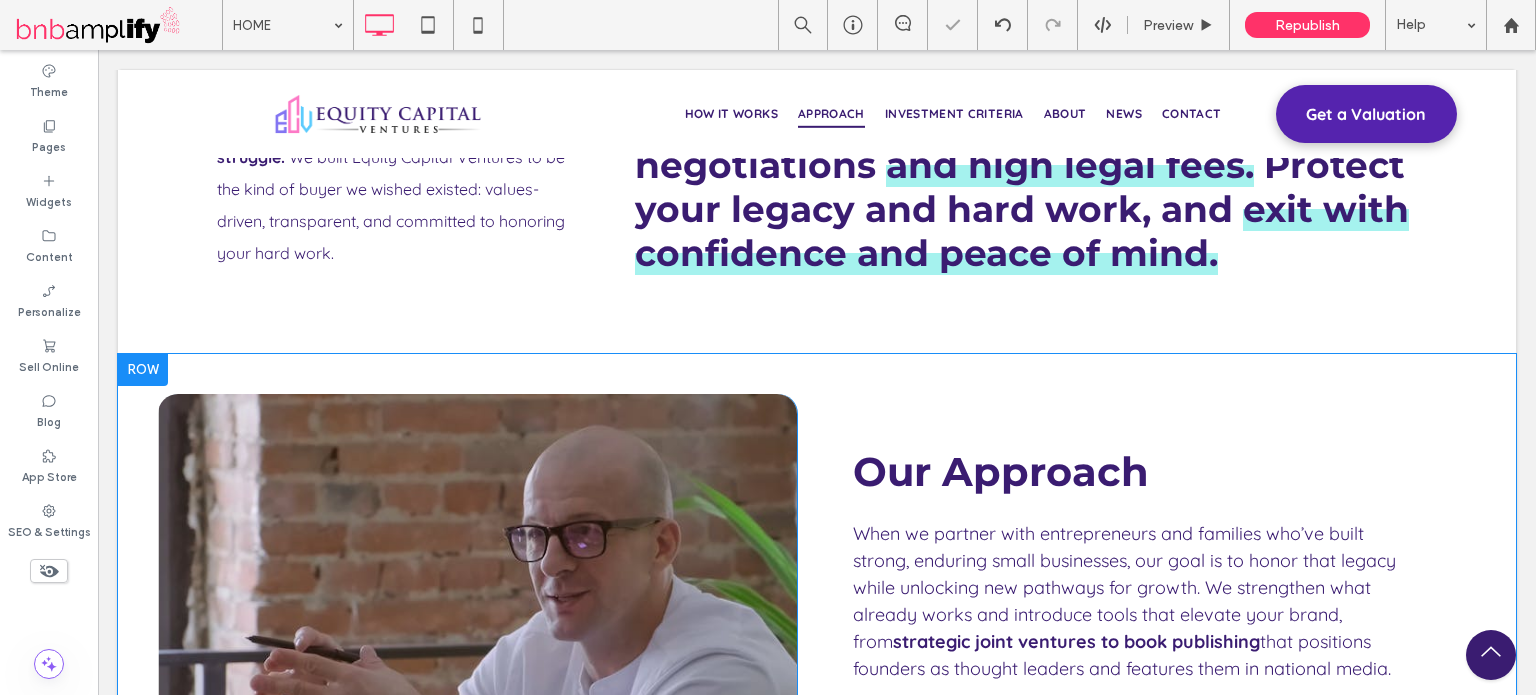 scroll, scrollTop: 2972, scrollLeft: 0, axis: vertical 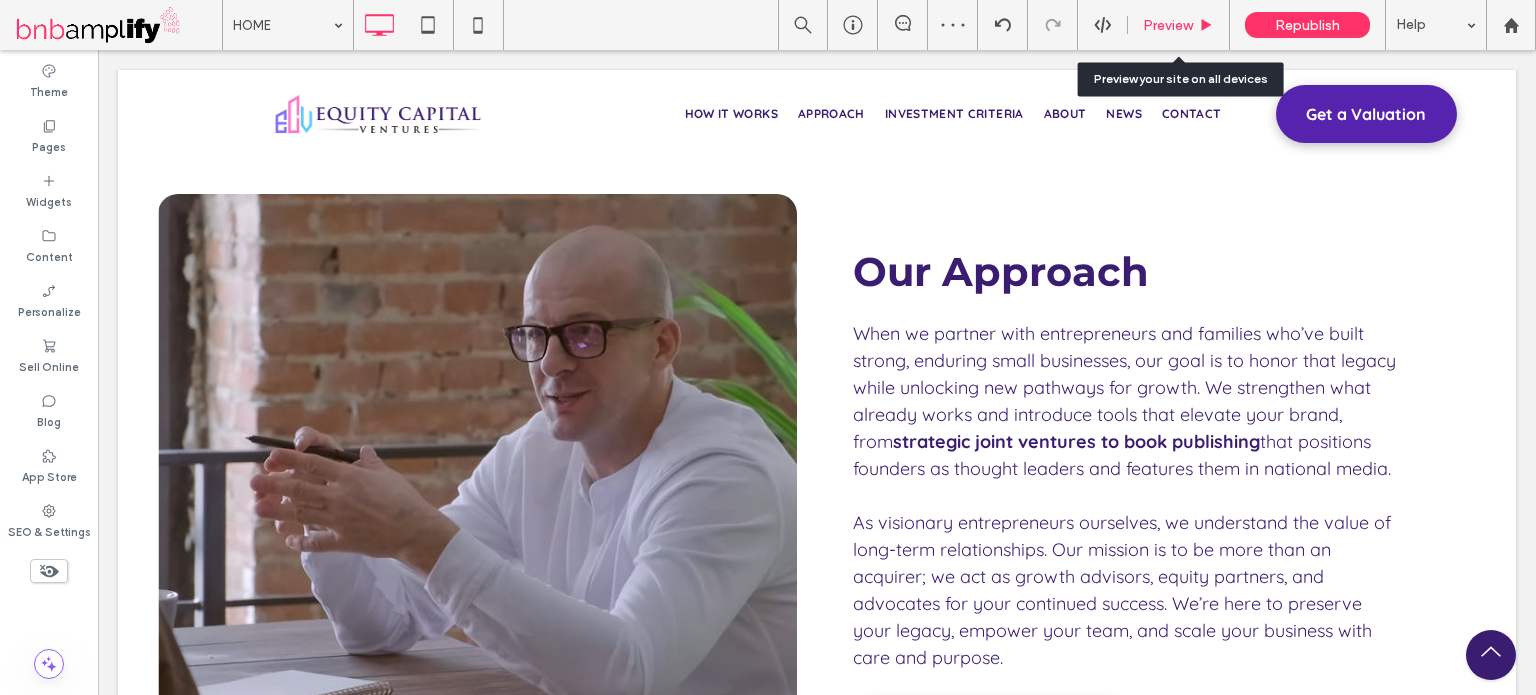 click on "Preview" at bounding box center [1179, 25] 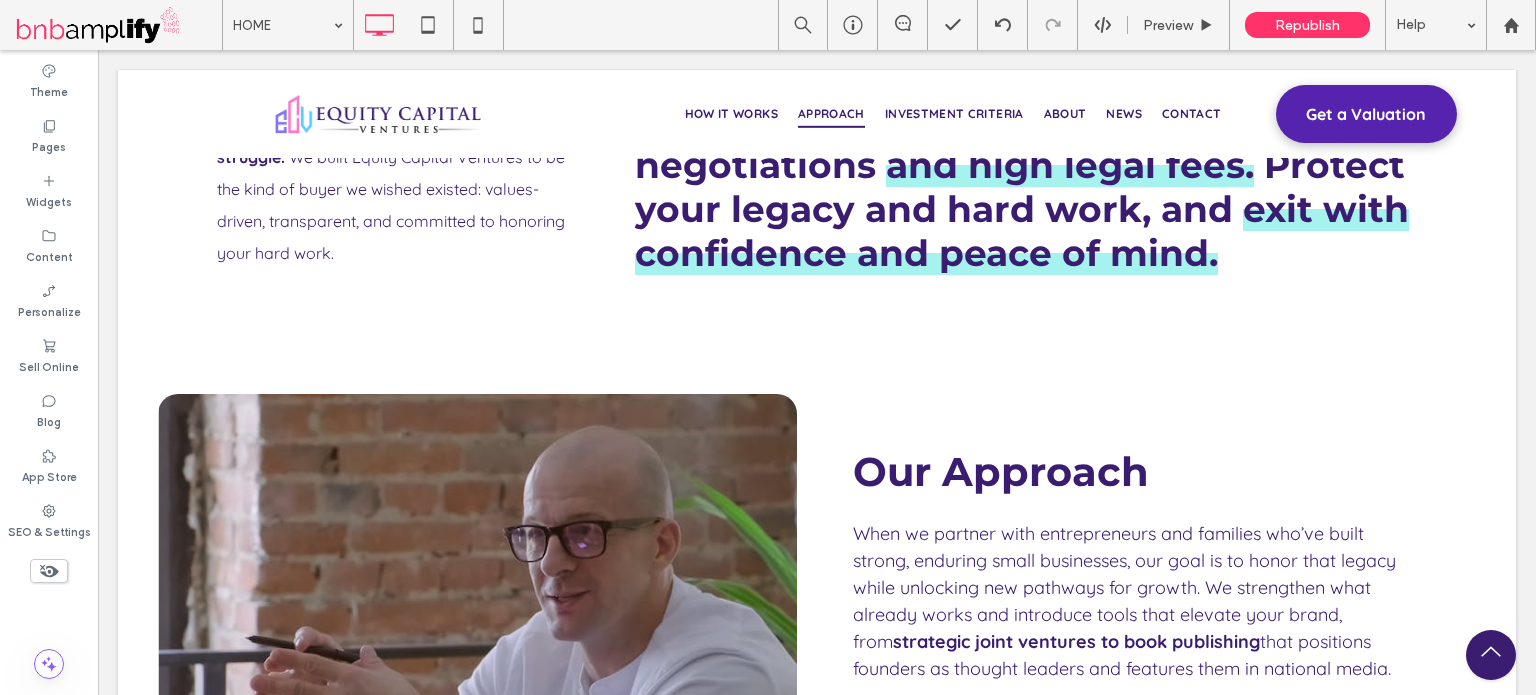 scroll, scrollTop: 2672, scrollLeft: 0, axis: vertical 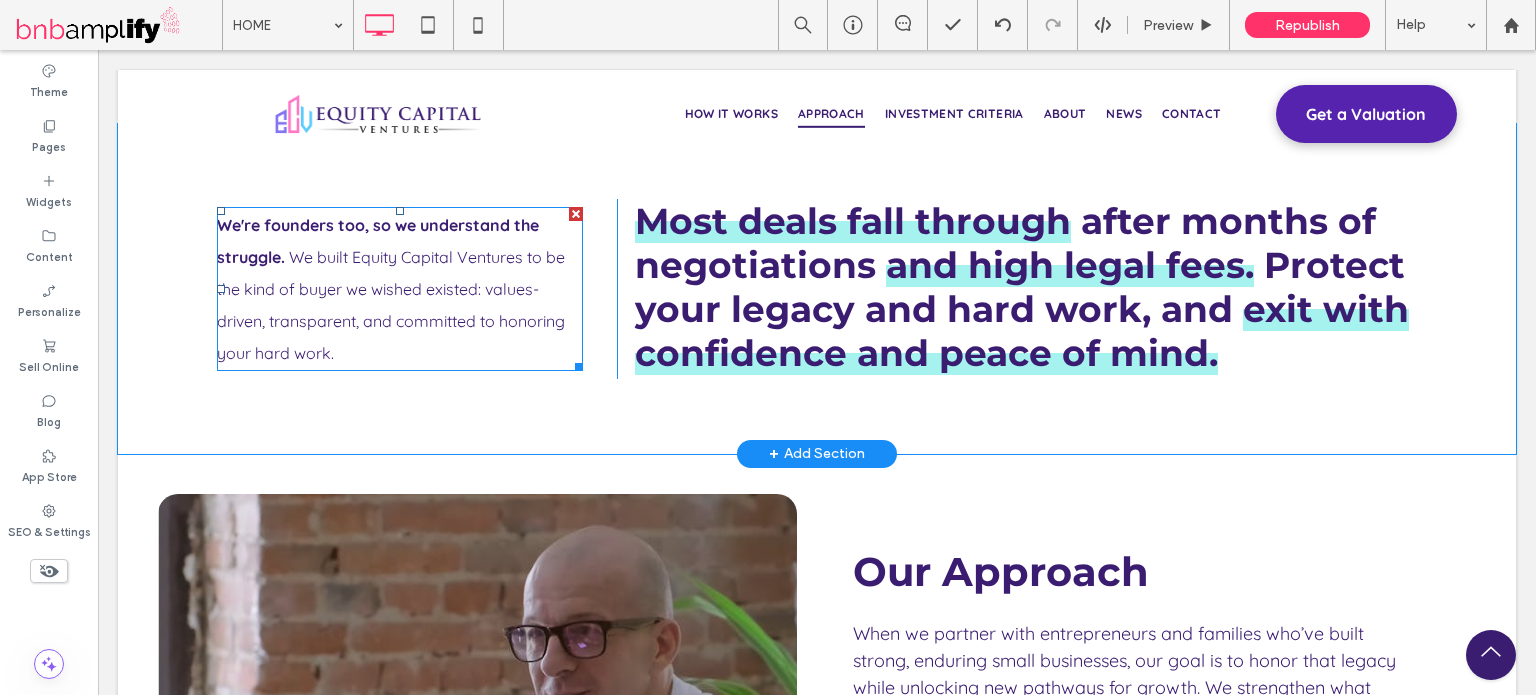 click on "We built Equity Capital Ventures to be the kind of buyer we wished existed: values-driven, transparent, and committed to honoring your hard work." at bounding box center [391, 305] 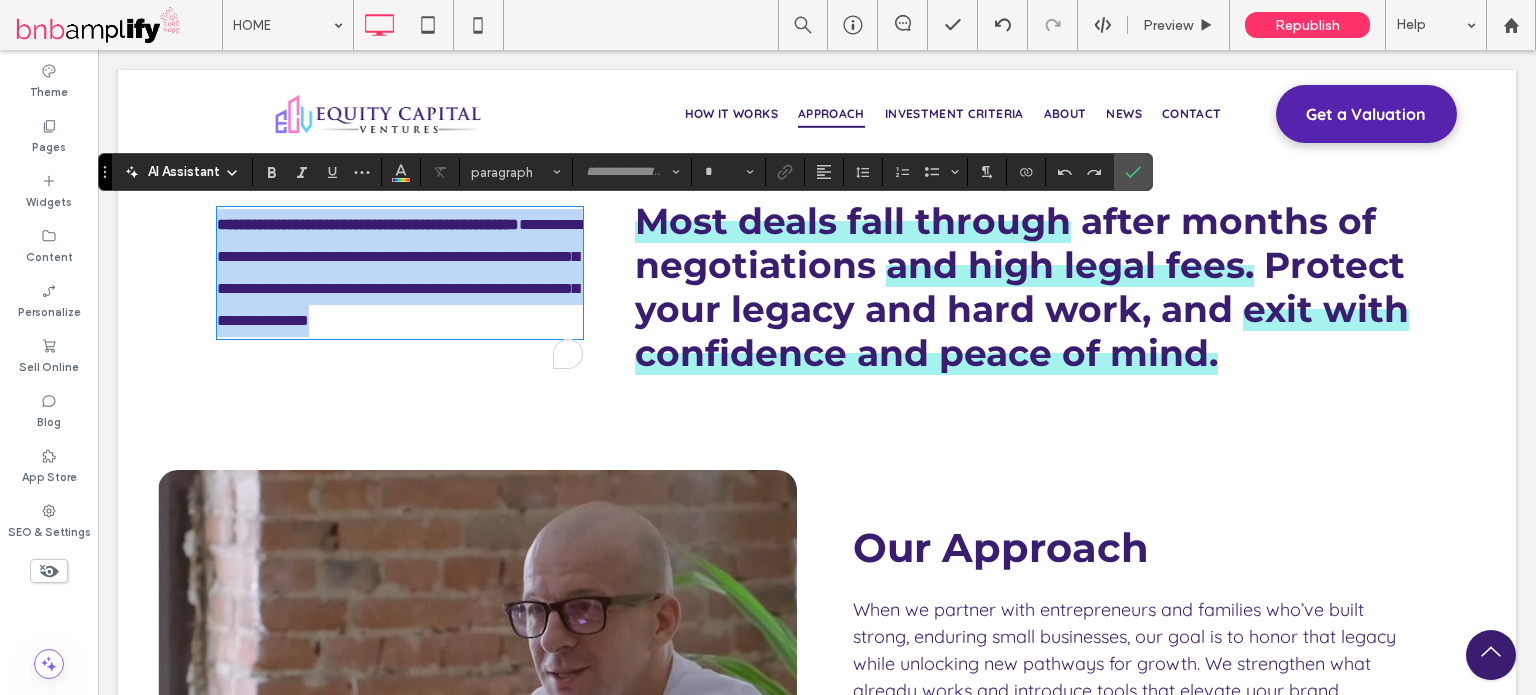 type on "*********" 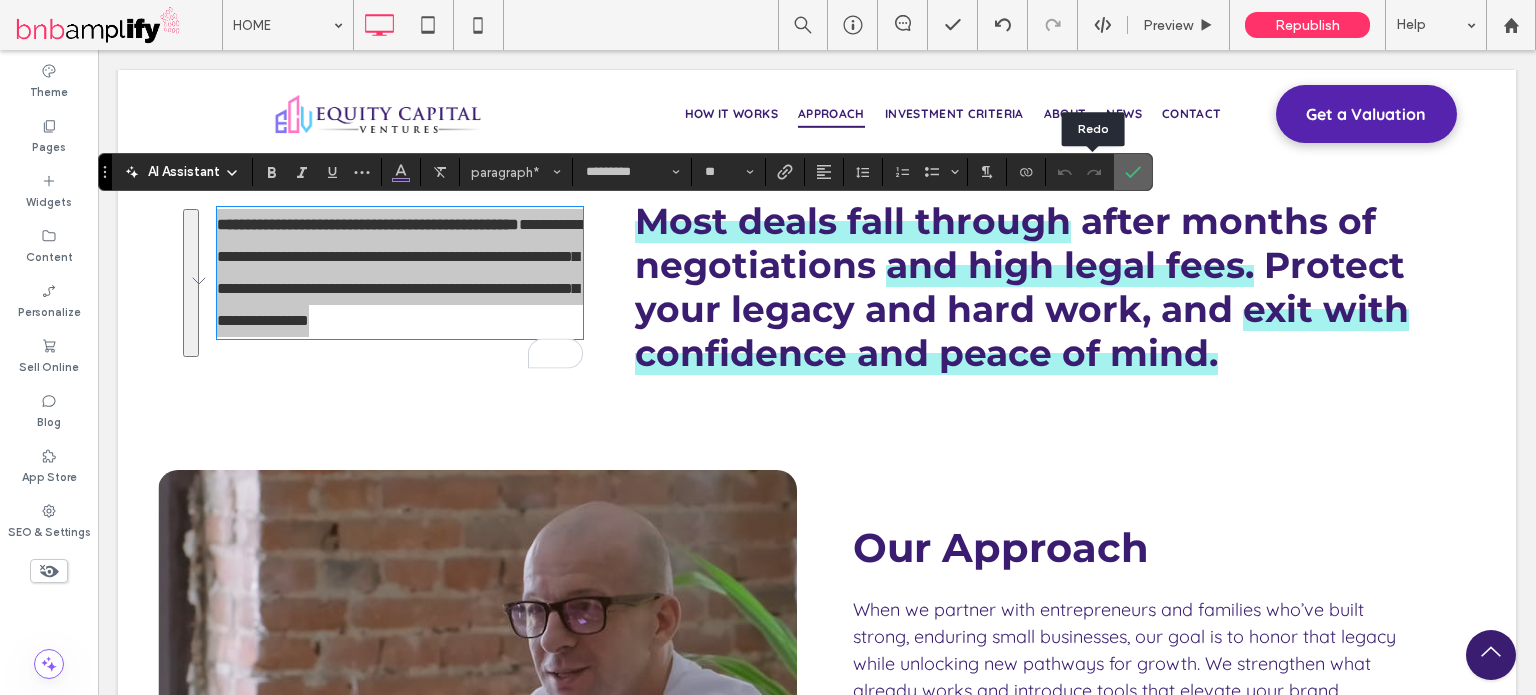 click 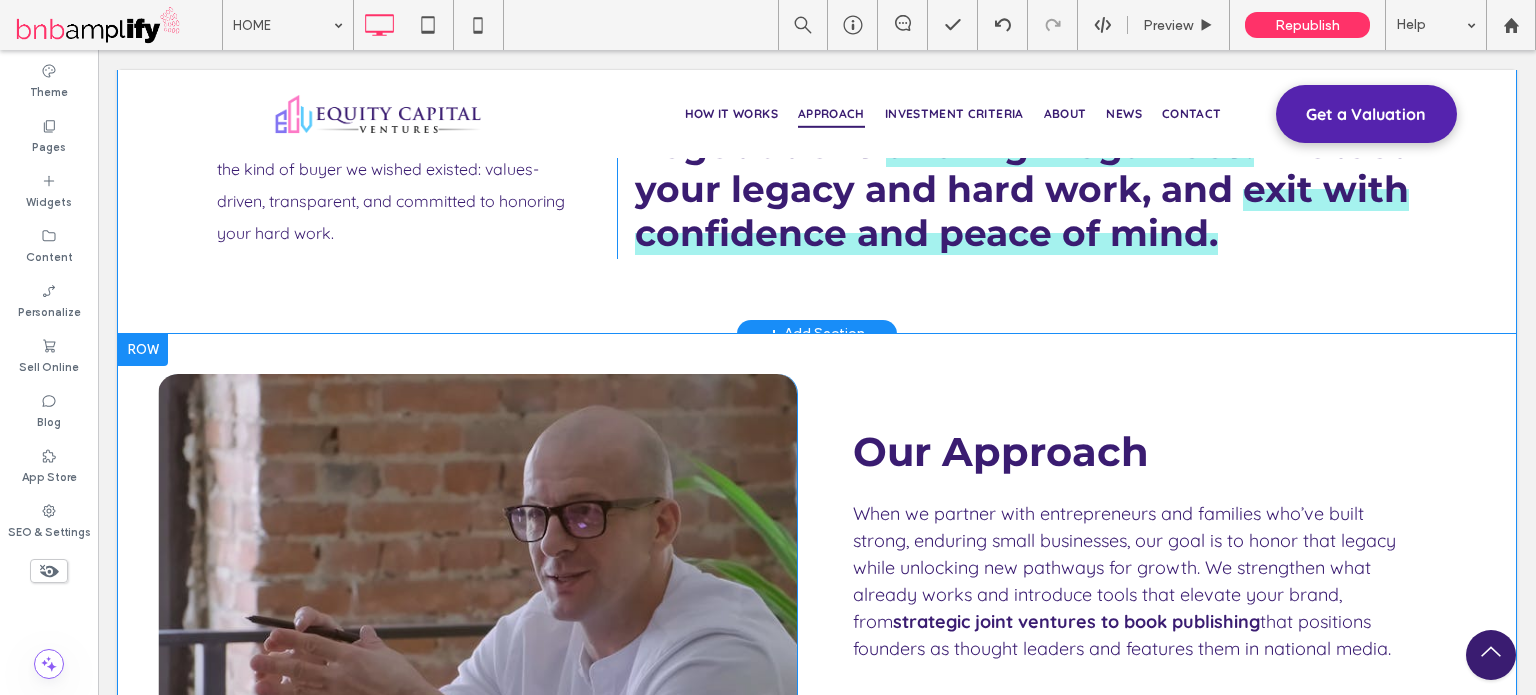 scroll, scrollTop: 2872, scrollLeft: 0, axis: vertical 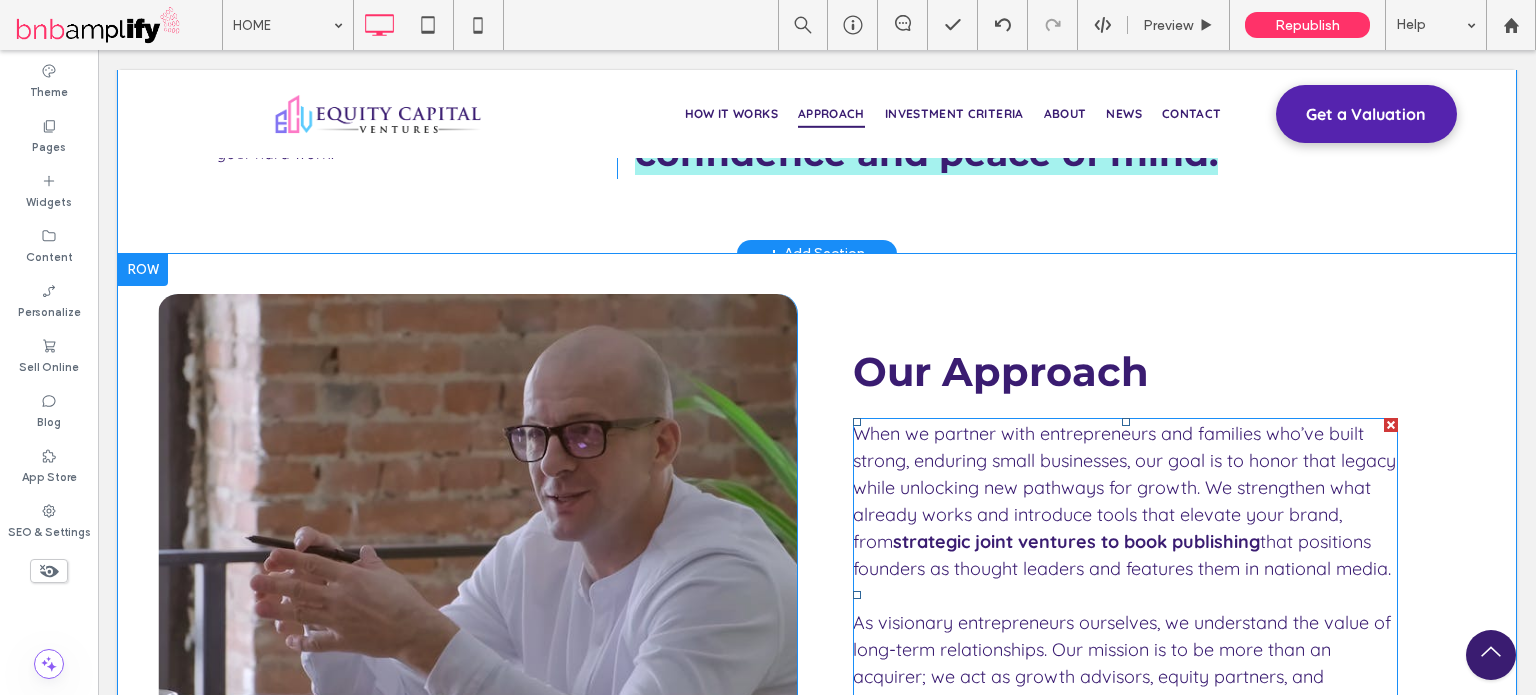 click on "When we partner with entrepreneurs and families who’ve built strong, enduring small businesses, our goal is to honor that legacy while unlocking new pathways for growth. We strengthen what already works and introduce tools that elevate your brand, from" at bounding box center [1124, 487] 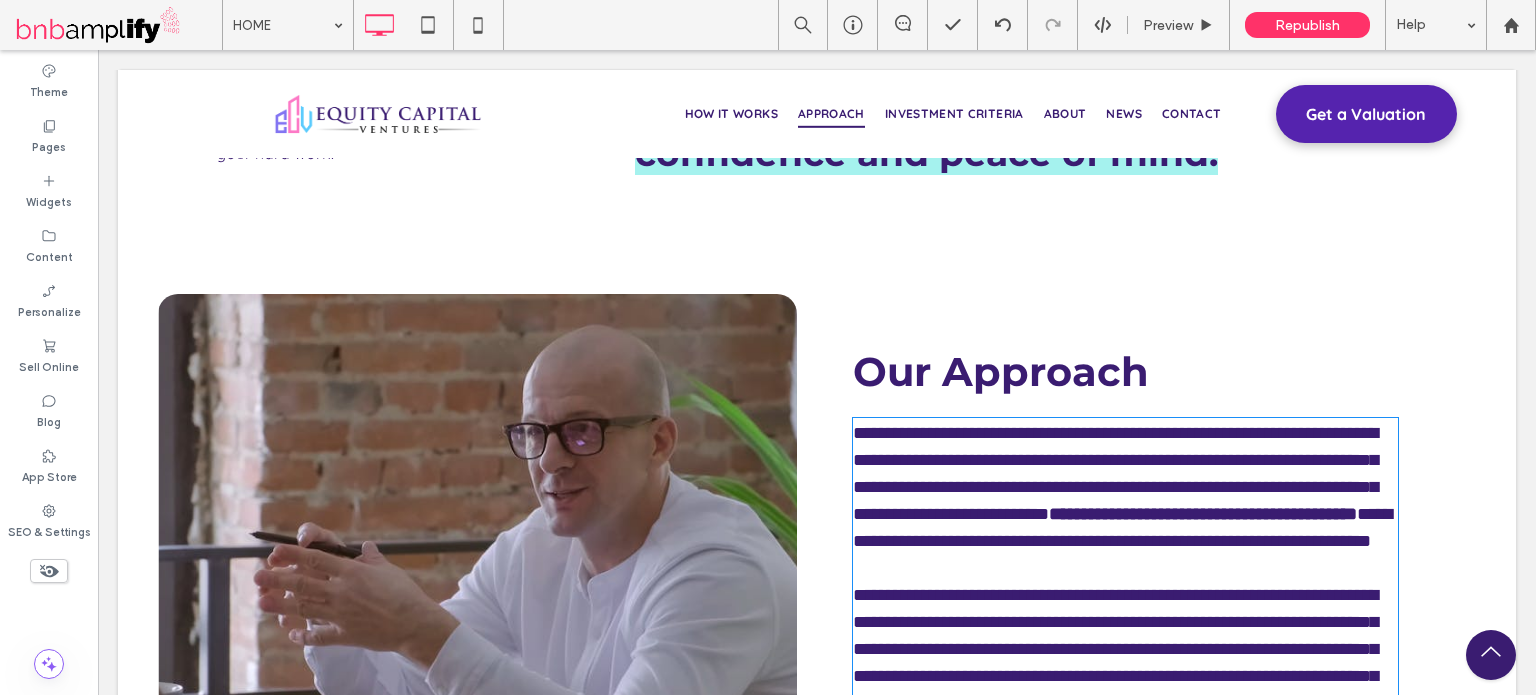 scroll, scrollTop: 0, scrollLeft: 0, axis: both 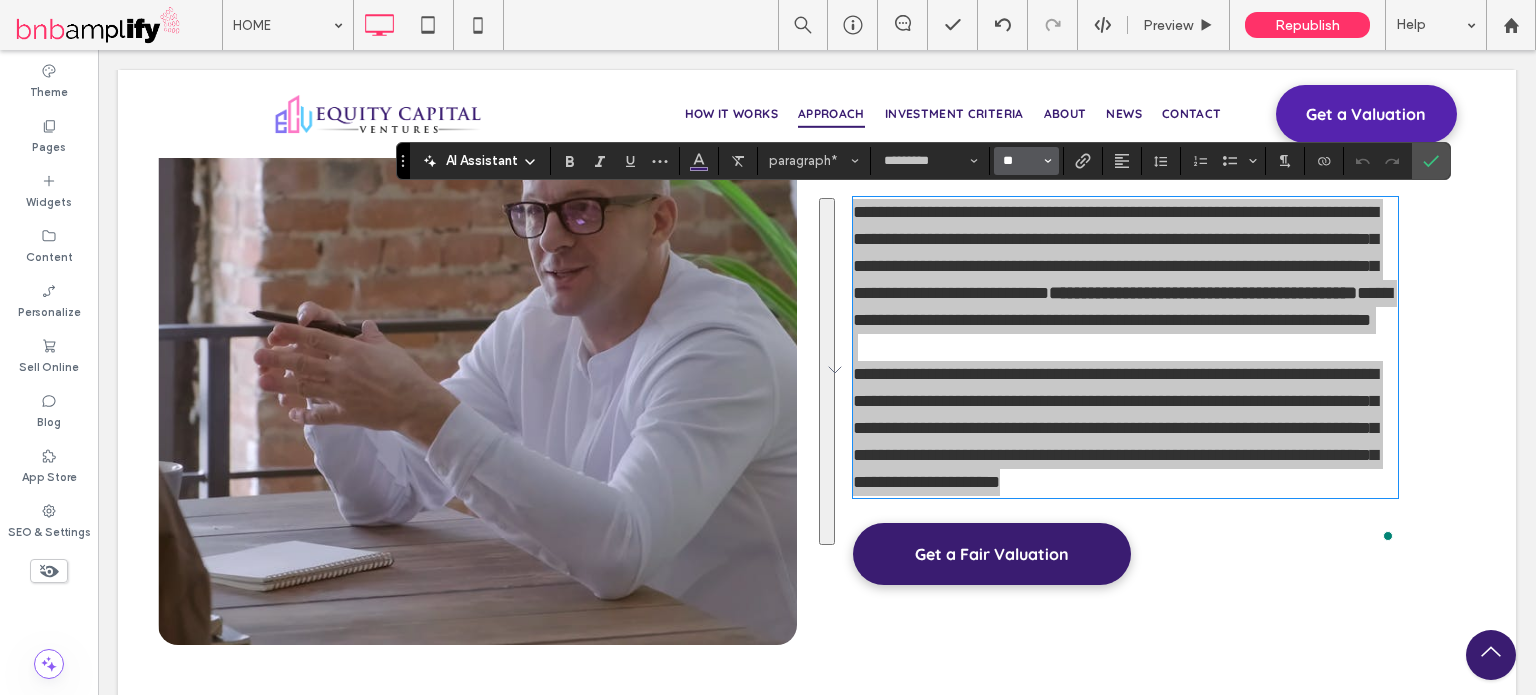 click on "**" at bounding box center [1020, 161] 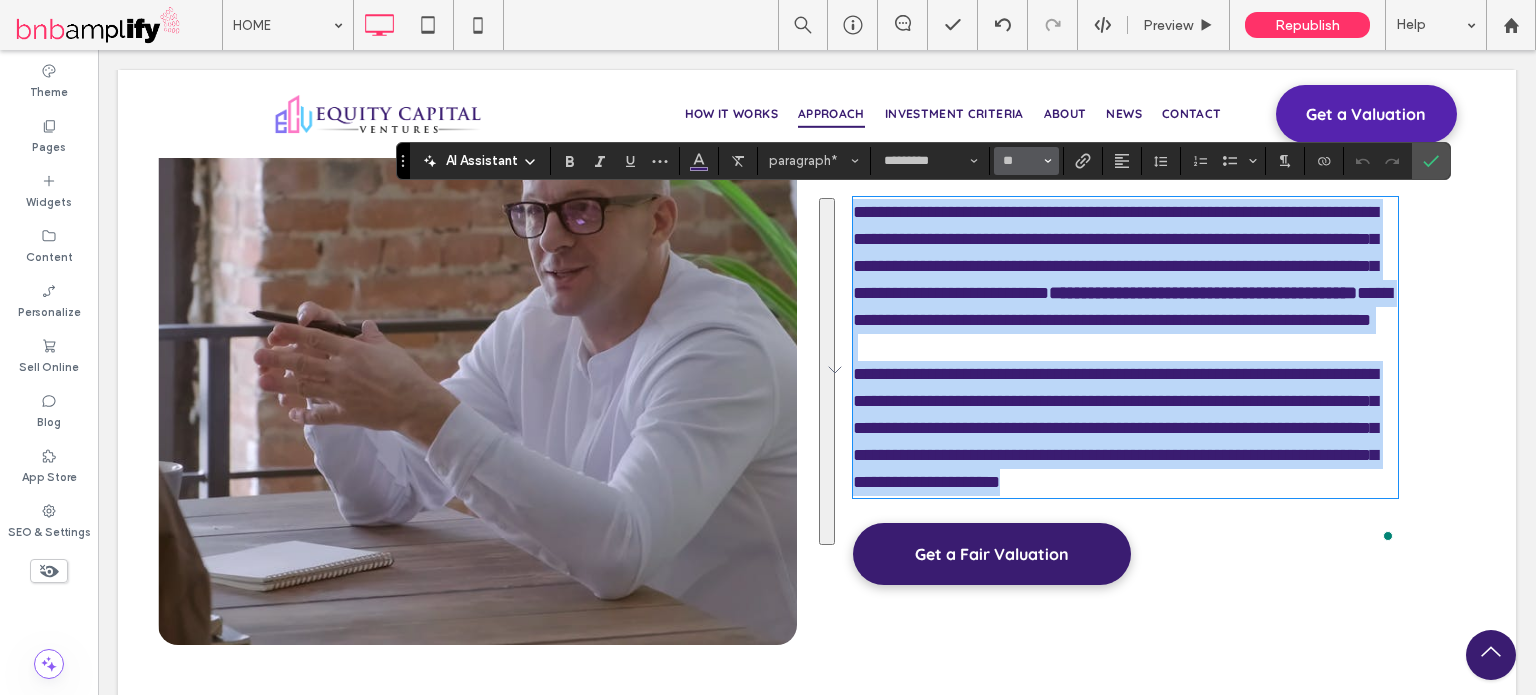 type on "**" 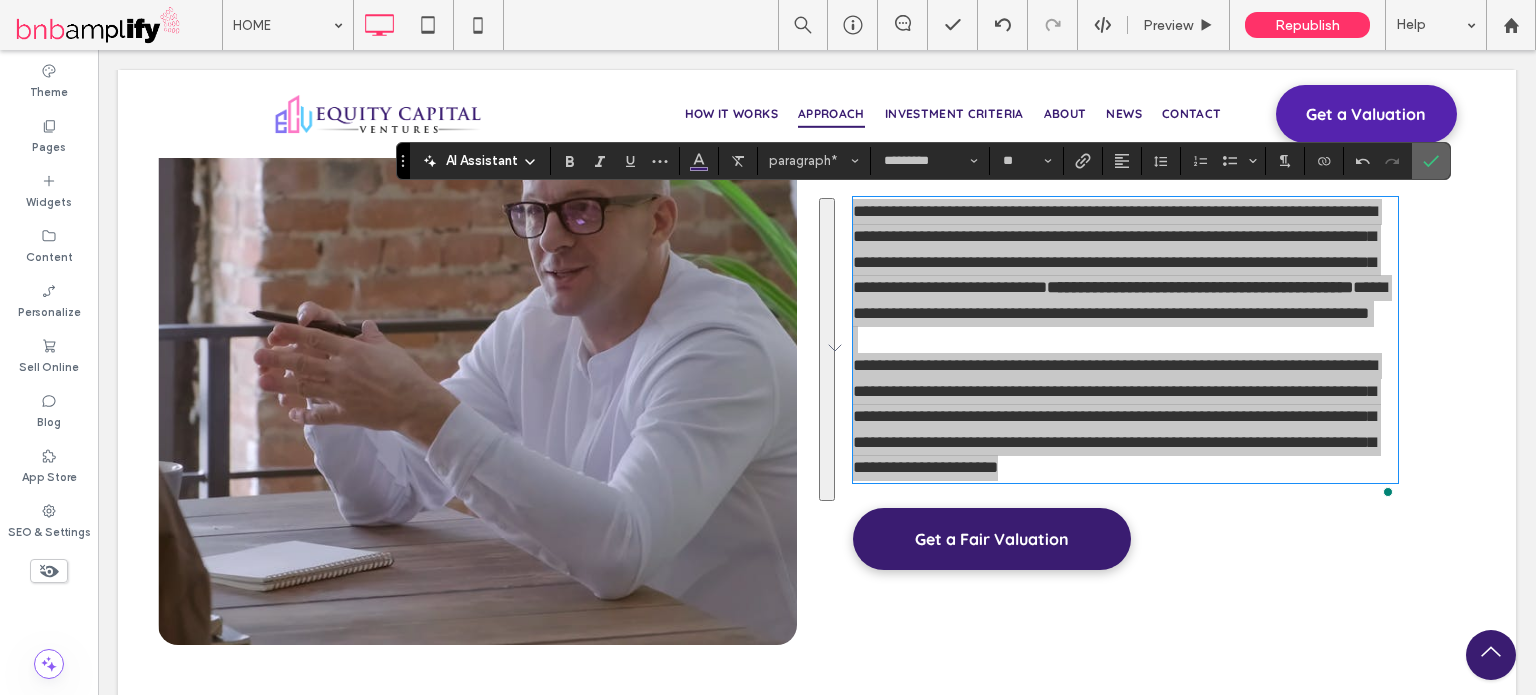 drag, startPoint x: 1425, startPoint y: 159, endPoint x: 1327, endPoint y: 116, distance: 107.01869 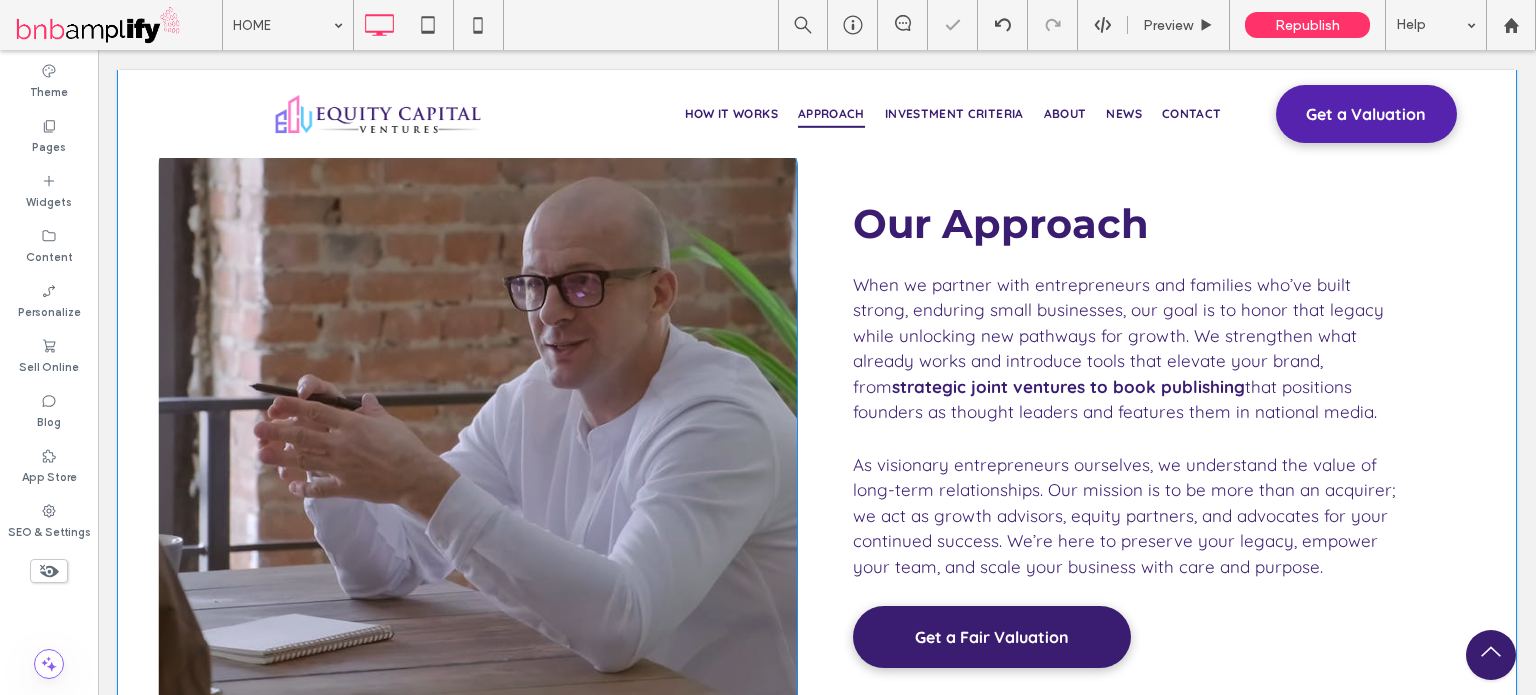 scroll, scrollTop: 2893, scrollLeft: 0, axis: vertical 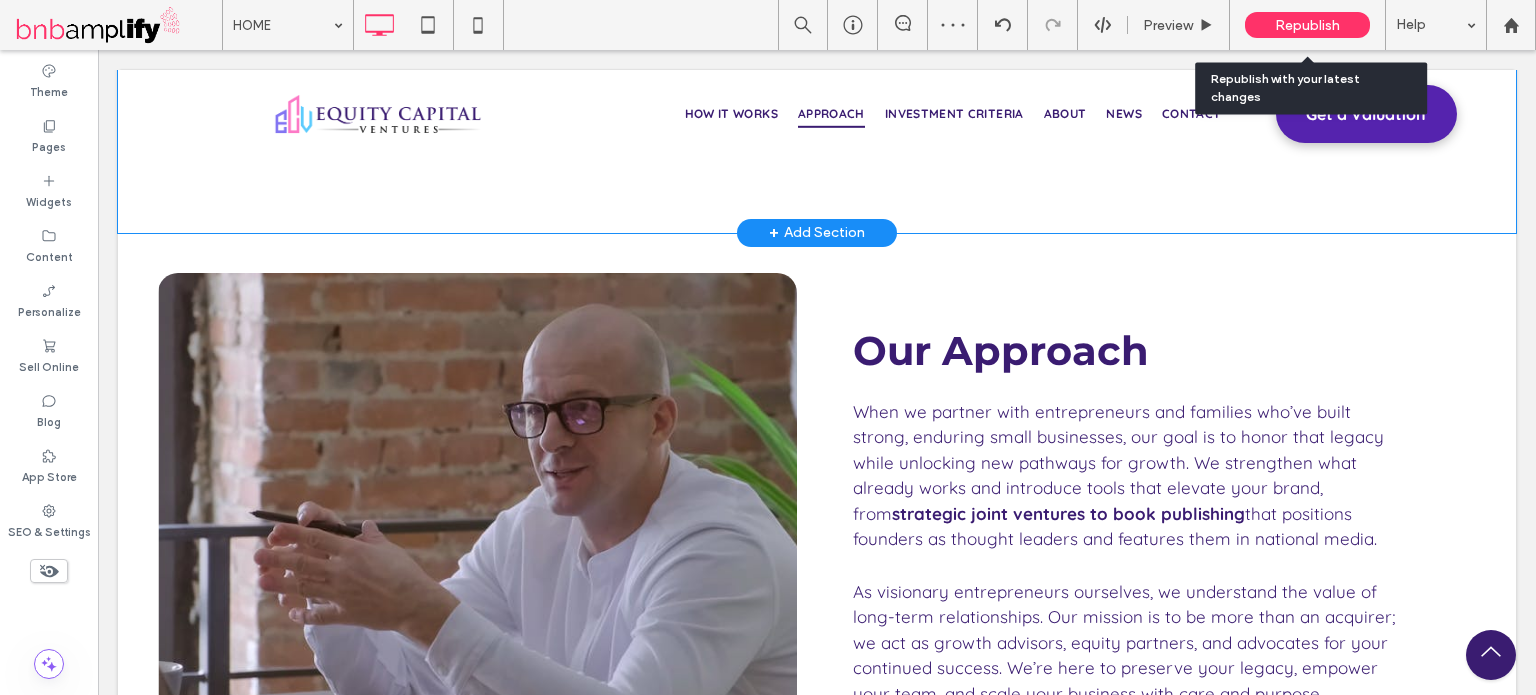 click on "Republish" at bounding box center [1307, 25] 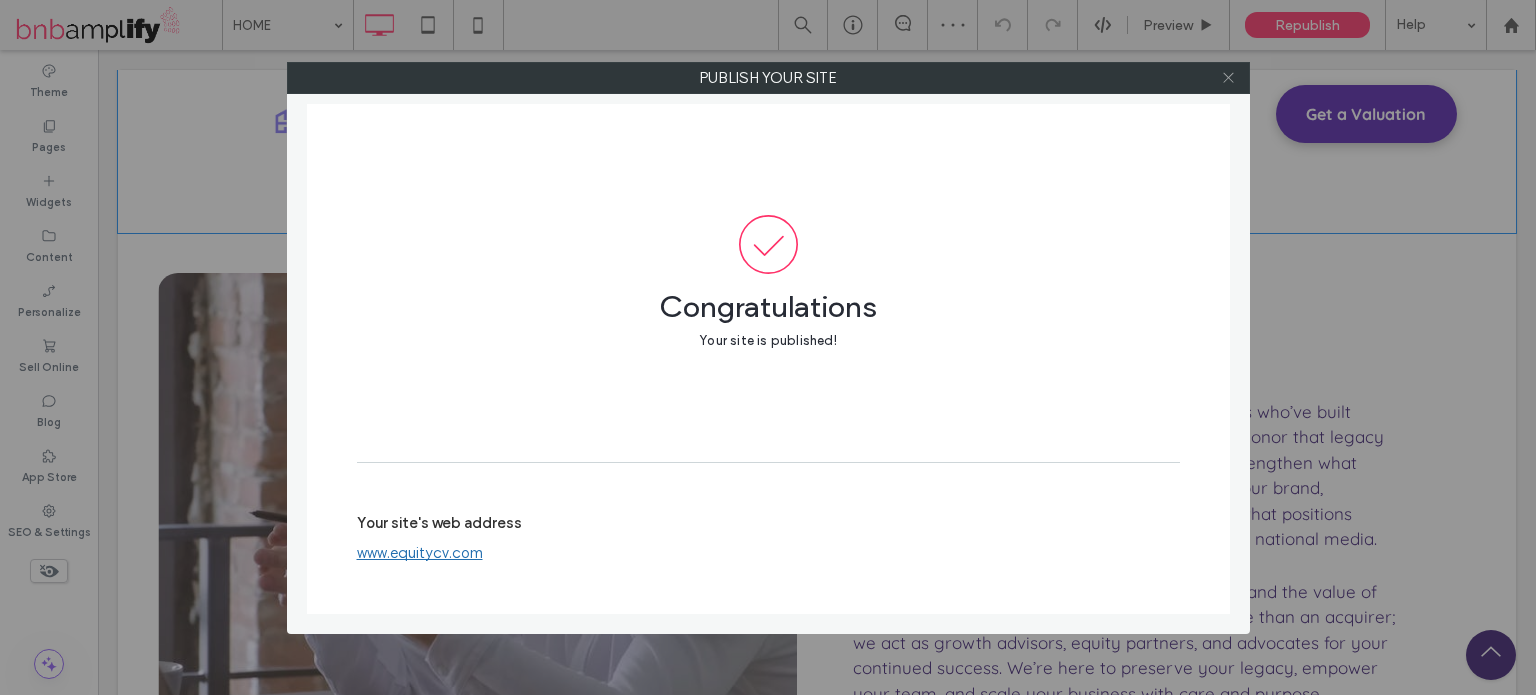 click 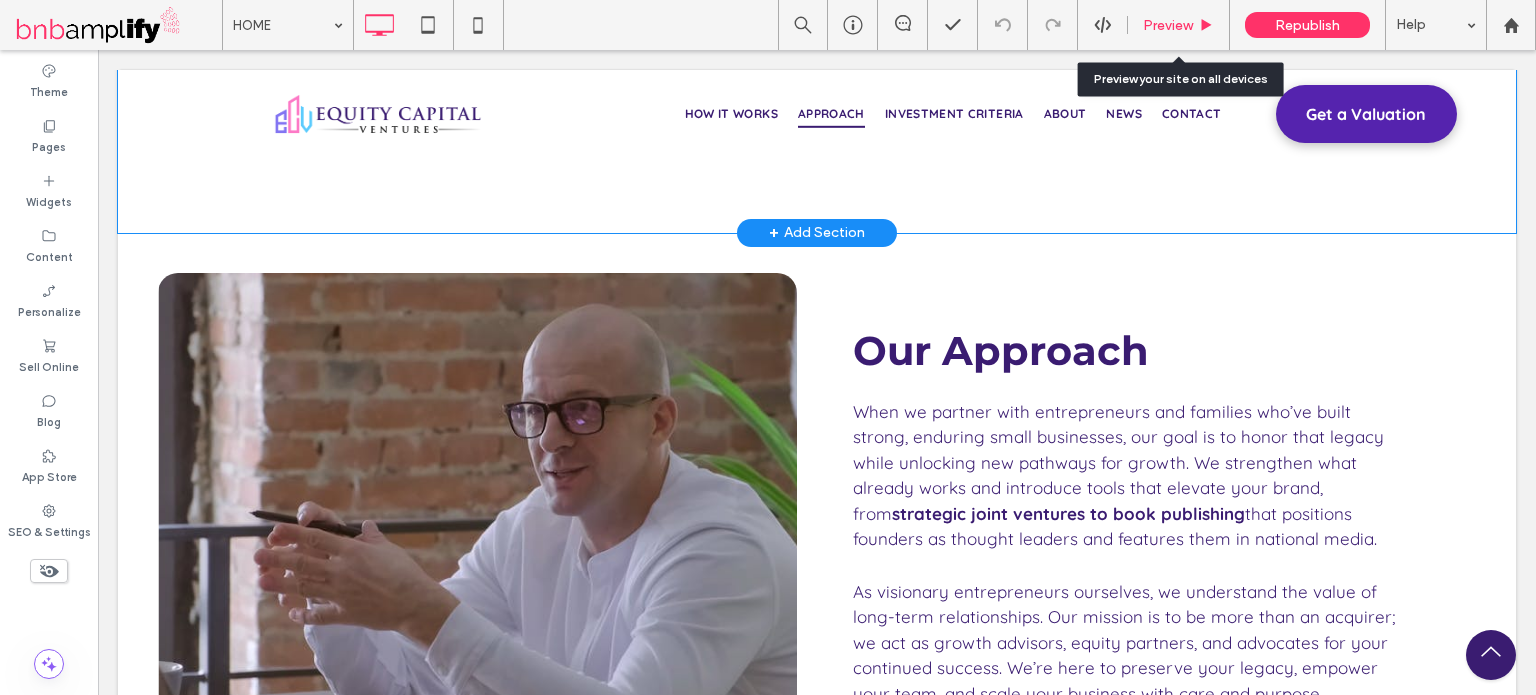 click on "Preview" at bounding box center (1168, 25) 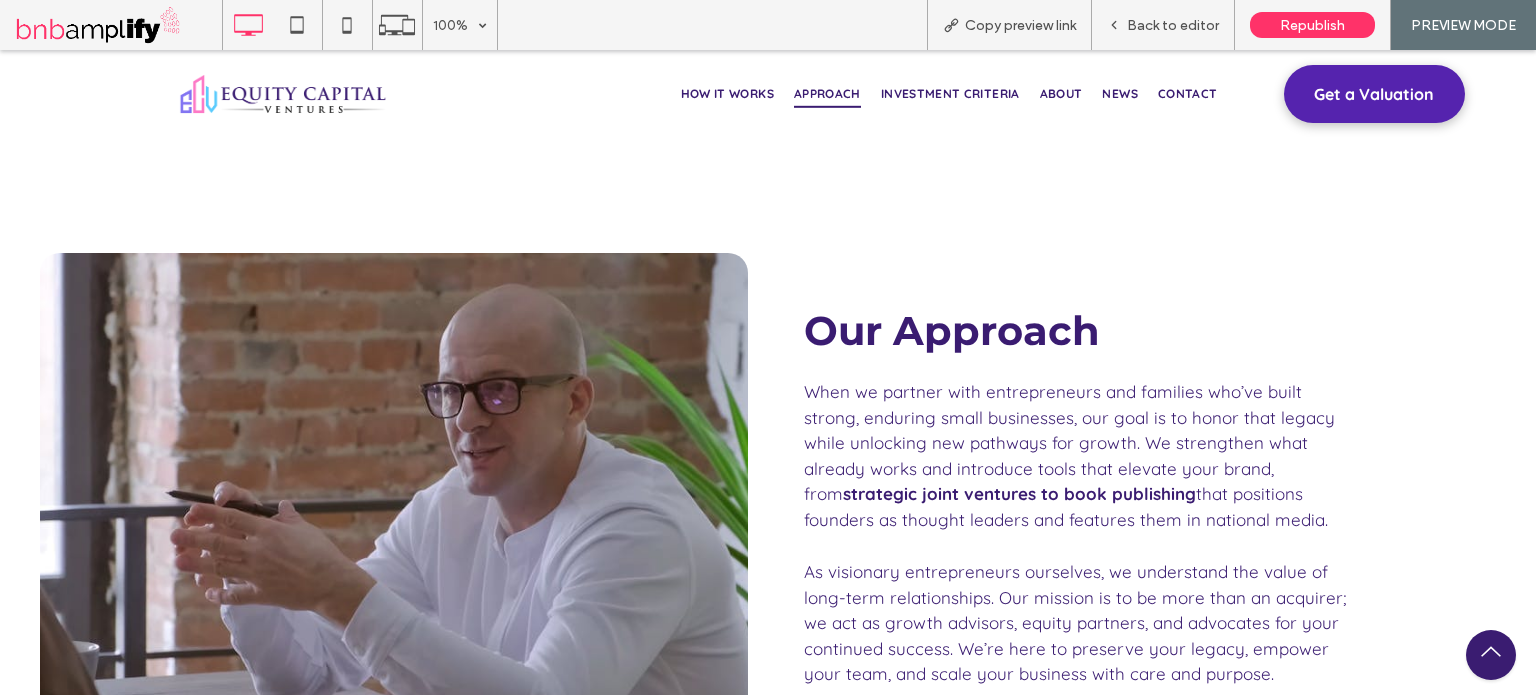 scroll, scrollTop: 2976, scrollLeft: 0, axis: vertical 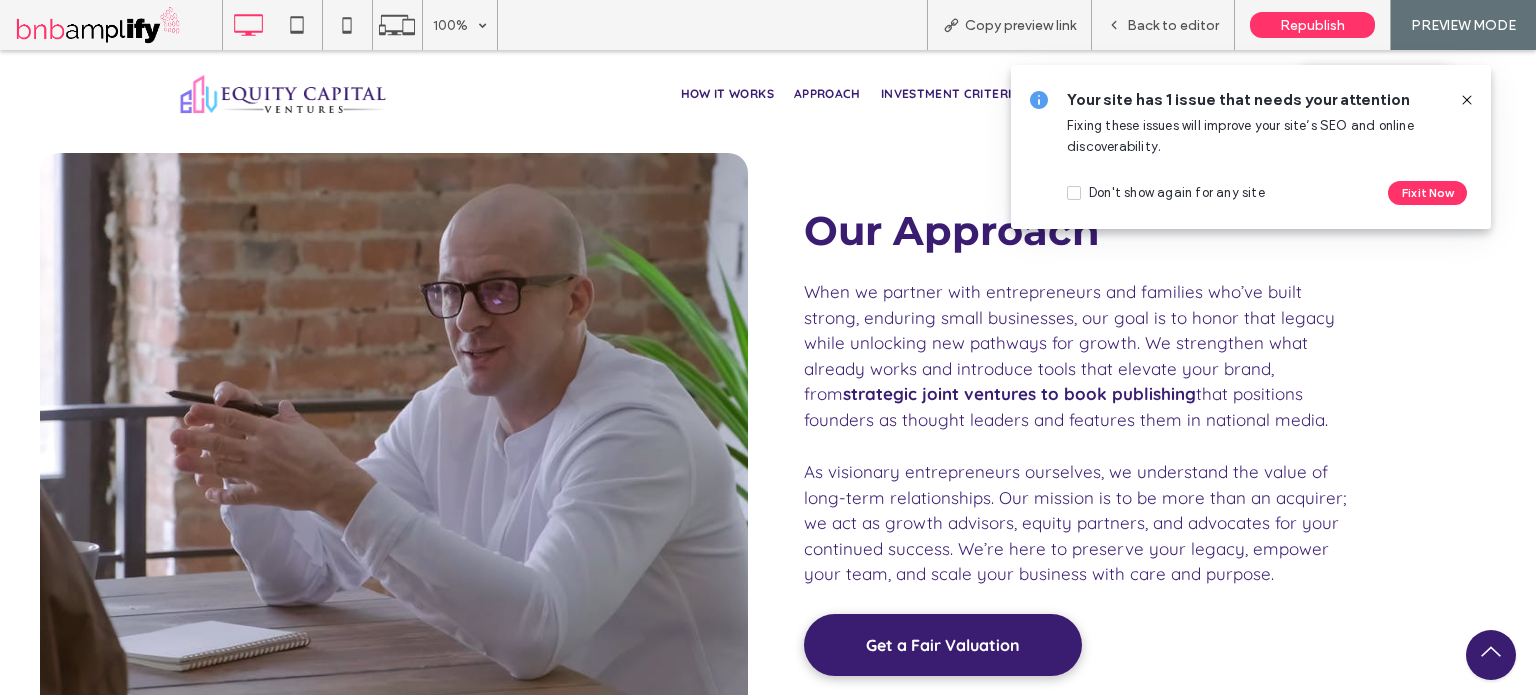 click 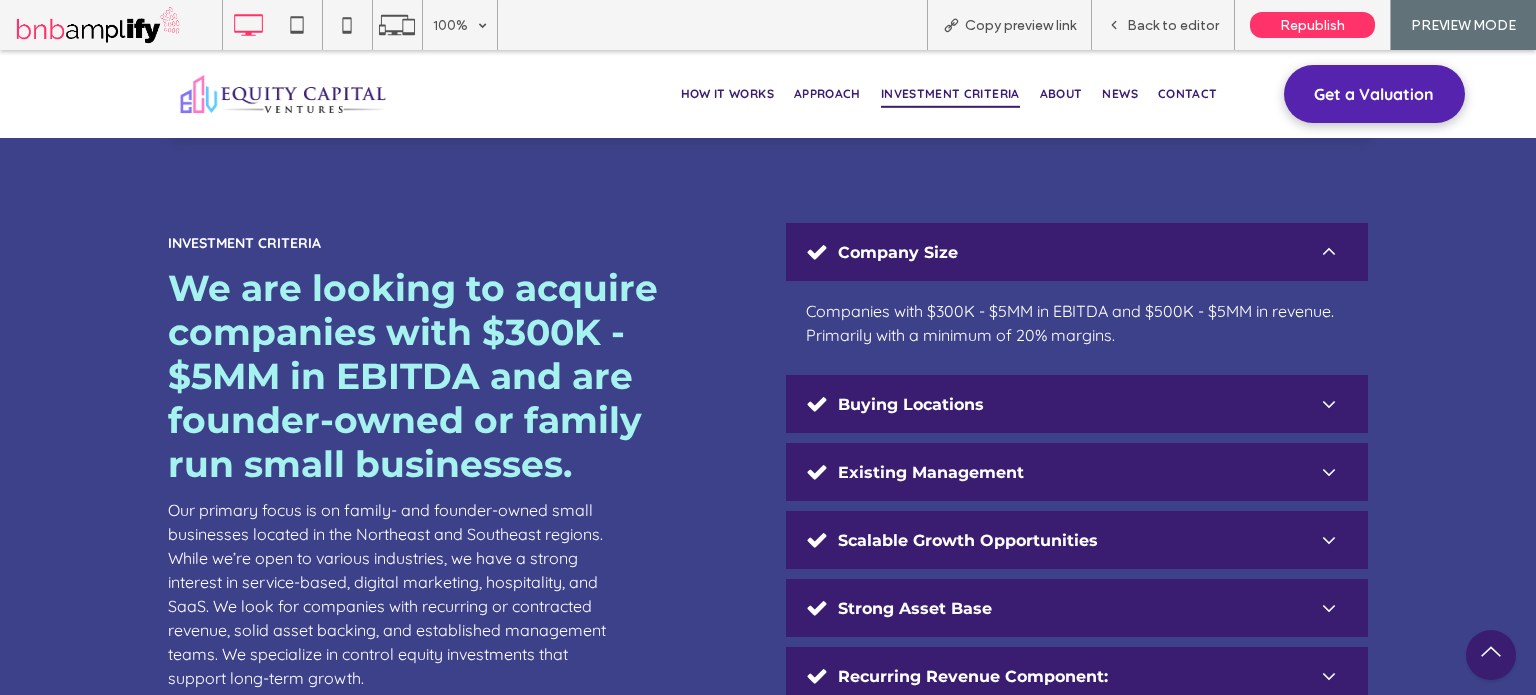 scroll, scrollTop: 4400, scrollLeft: 0, axis: vertical 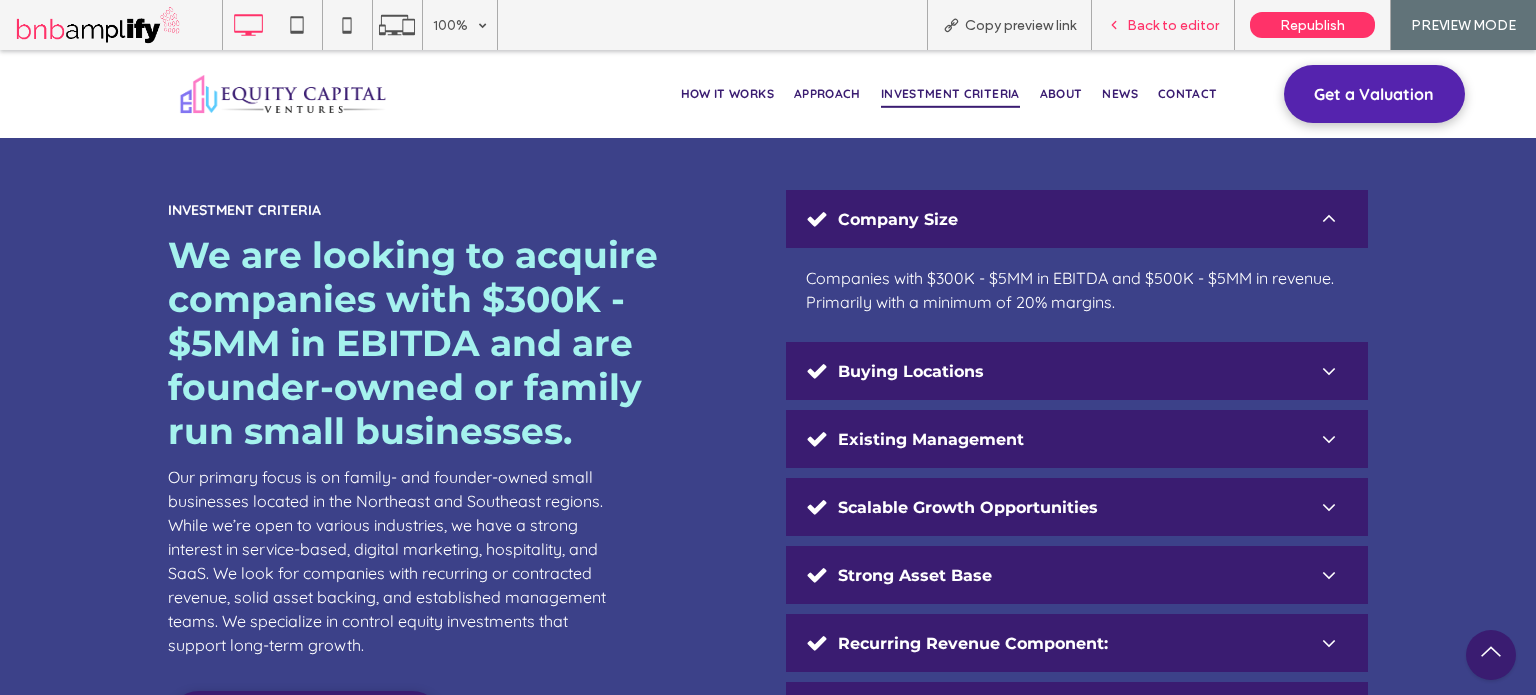 click on "Back to editor" at bounding box center [1173, 25] 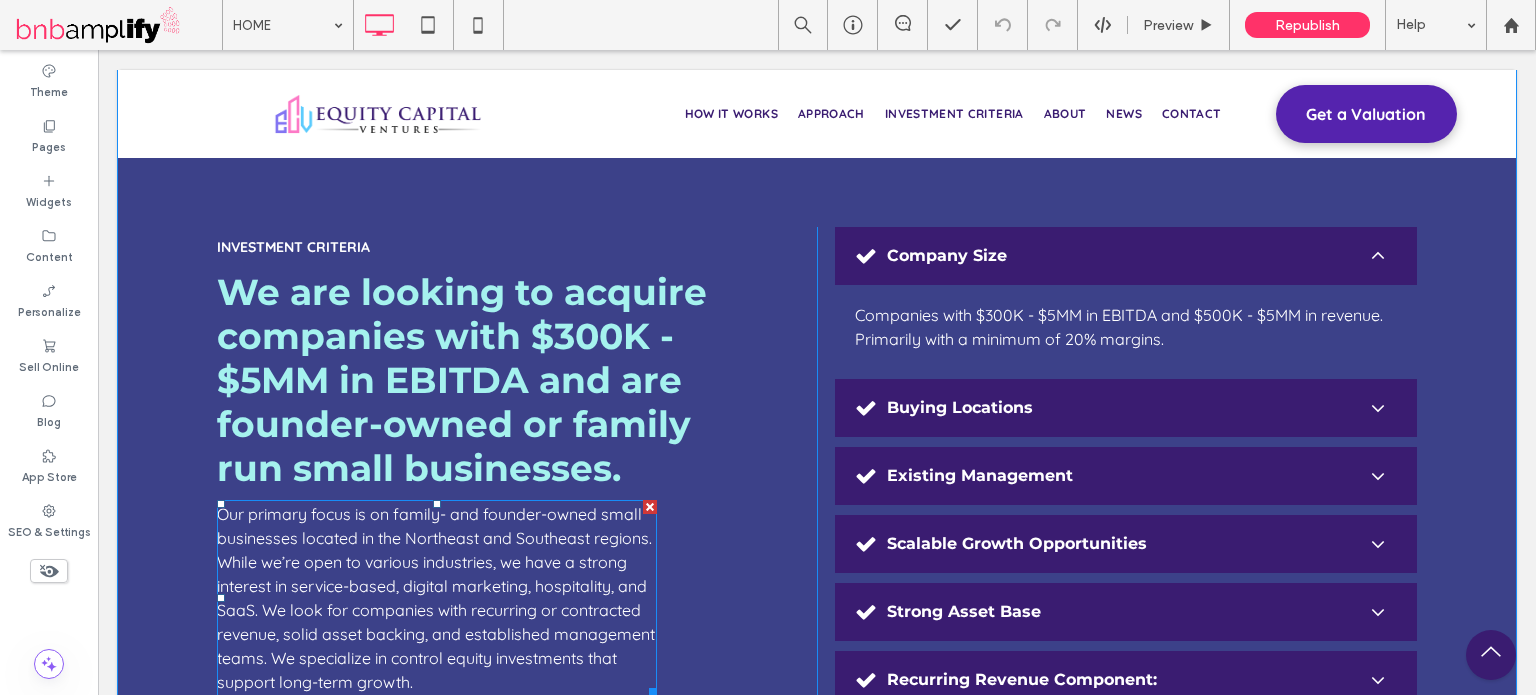 click on "Our primary focus is on family- and founder-owned small businesses located in the Northeast and Southeast regions. While we’re open to various industries, we have a strong interest in service-based, digital marketing, hospitality, and SaaS. We look for companies with recurring or contracted revenue, solid asset backing, and established management teams. We specialize in control equity investments that support long-term growth." at bounding box center [436, 598] 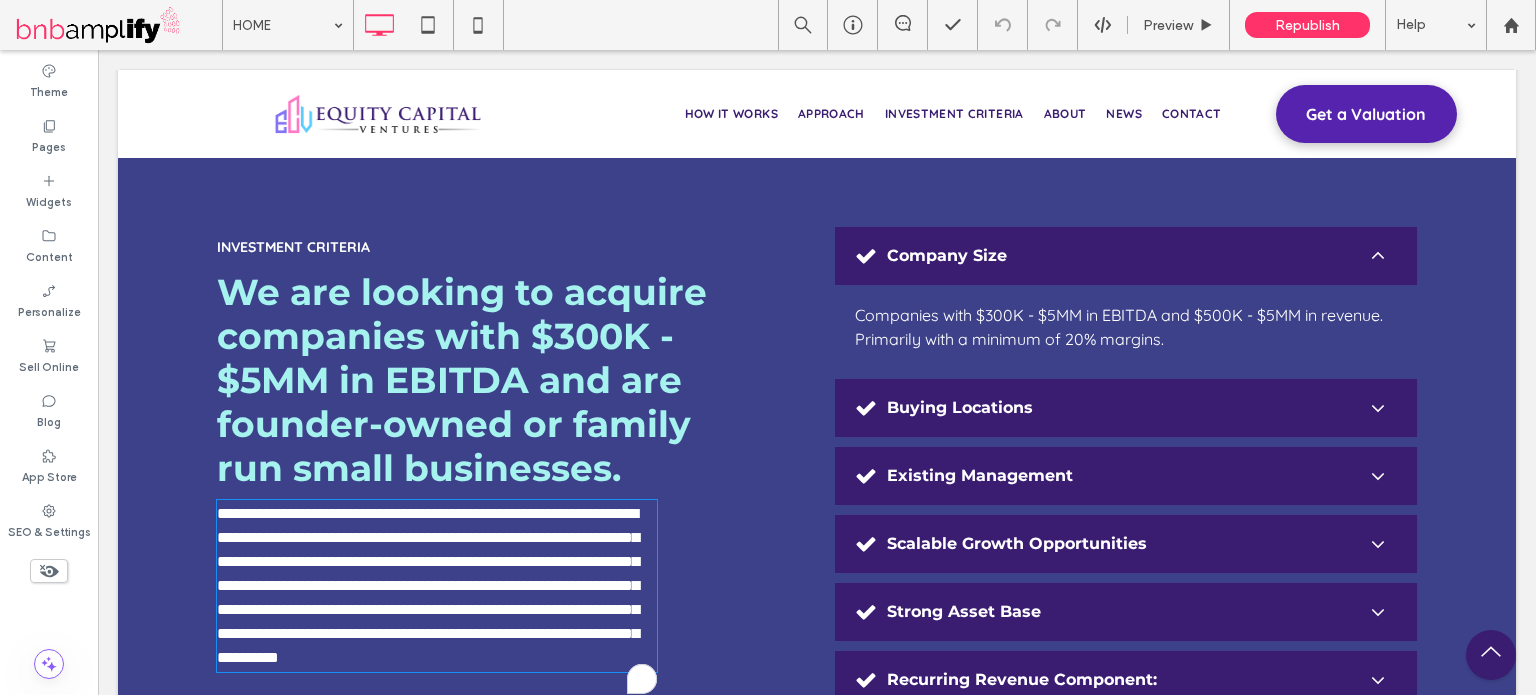 click on "**********" at bounding box center [428, 585] 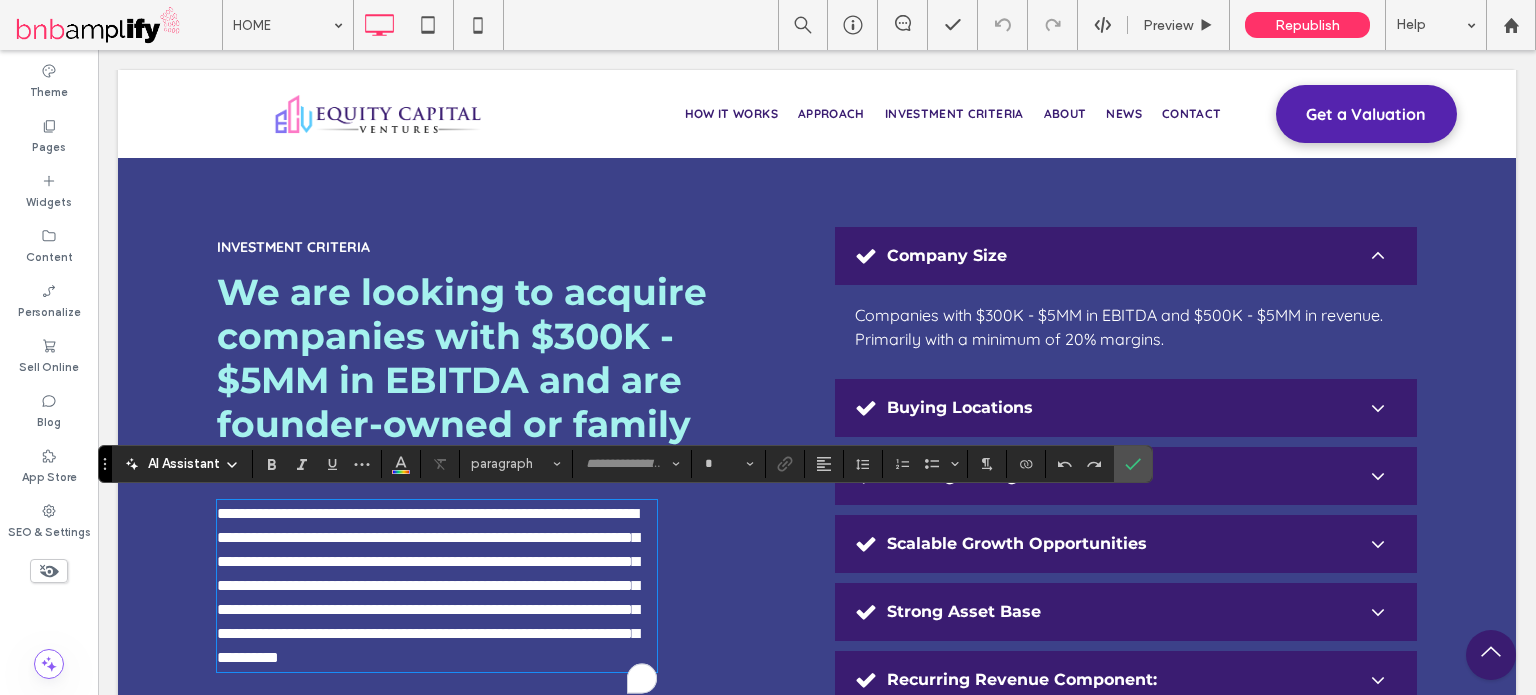 type on "*********" 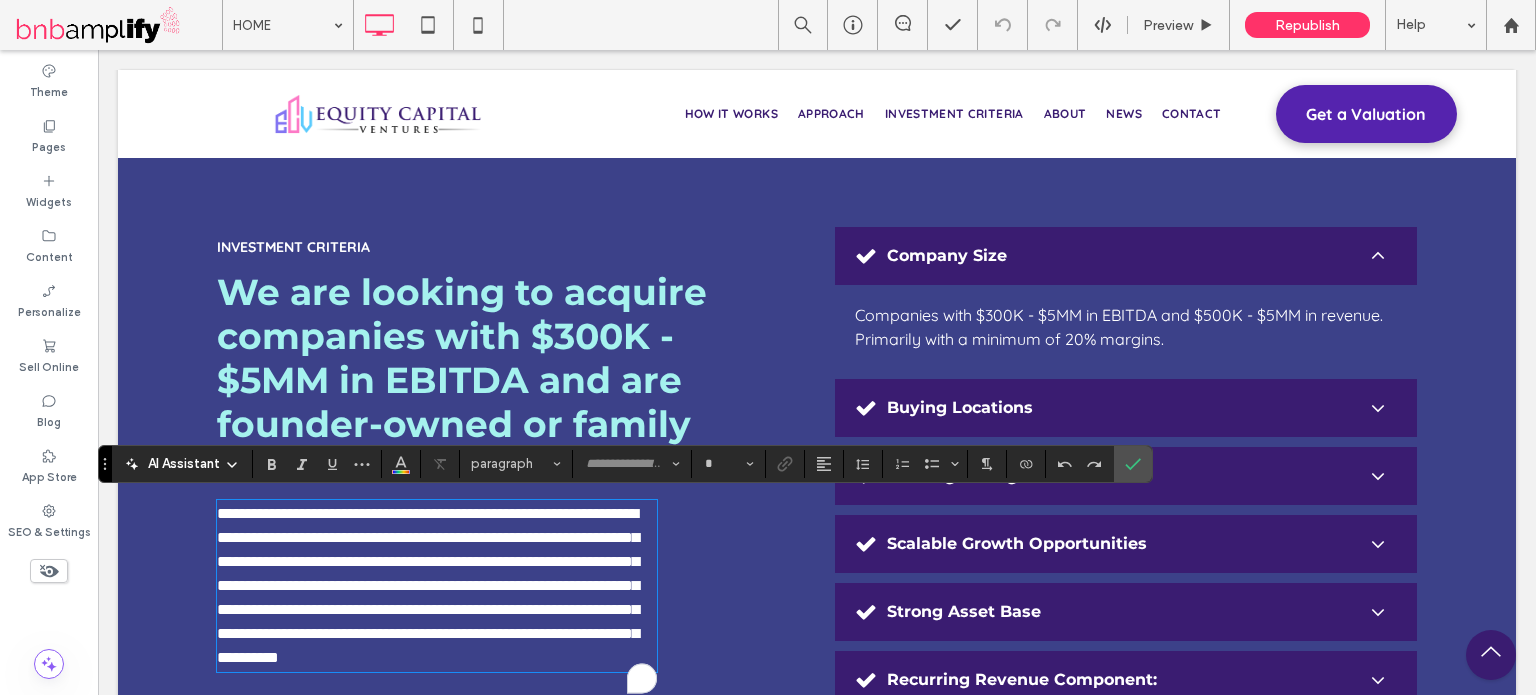 type on "**" 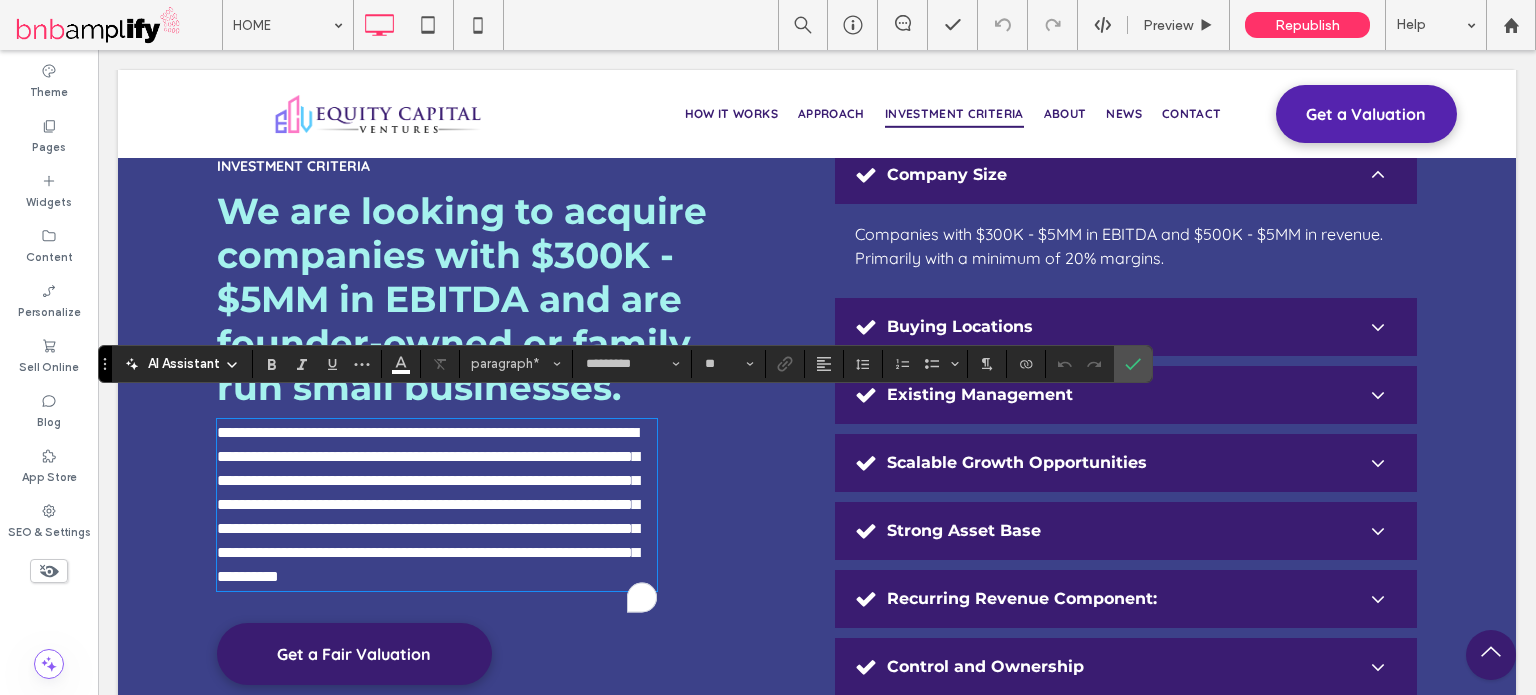 scroll, scrollTop: 4500, scrollLeft: 0, axis: vertical 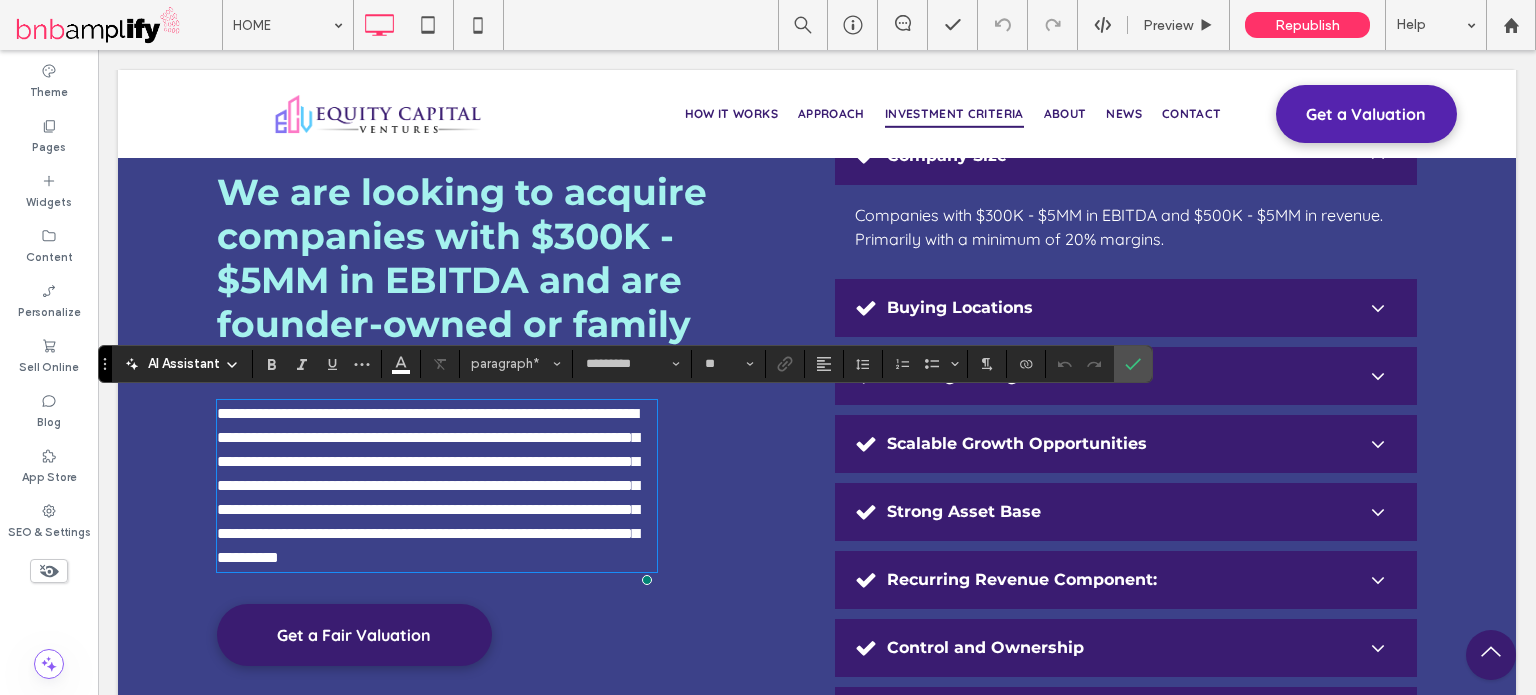 click on "**********" at bounding box center (428, 485) 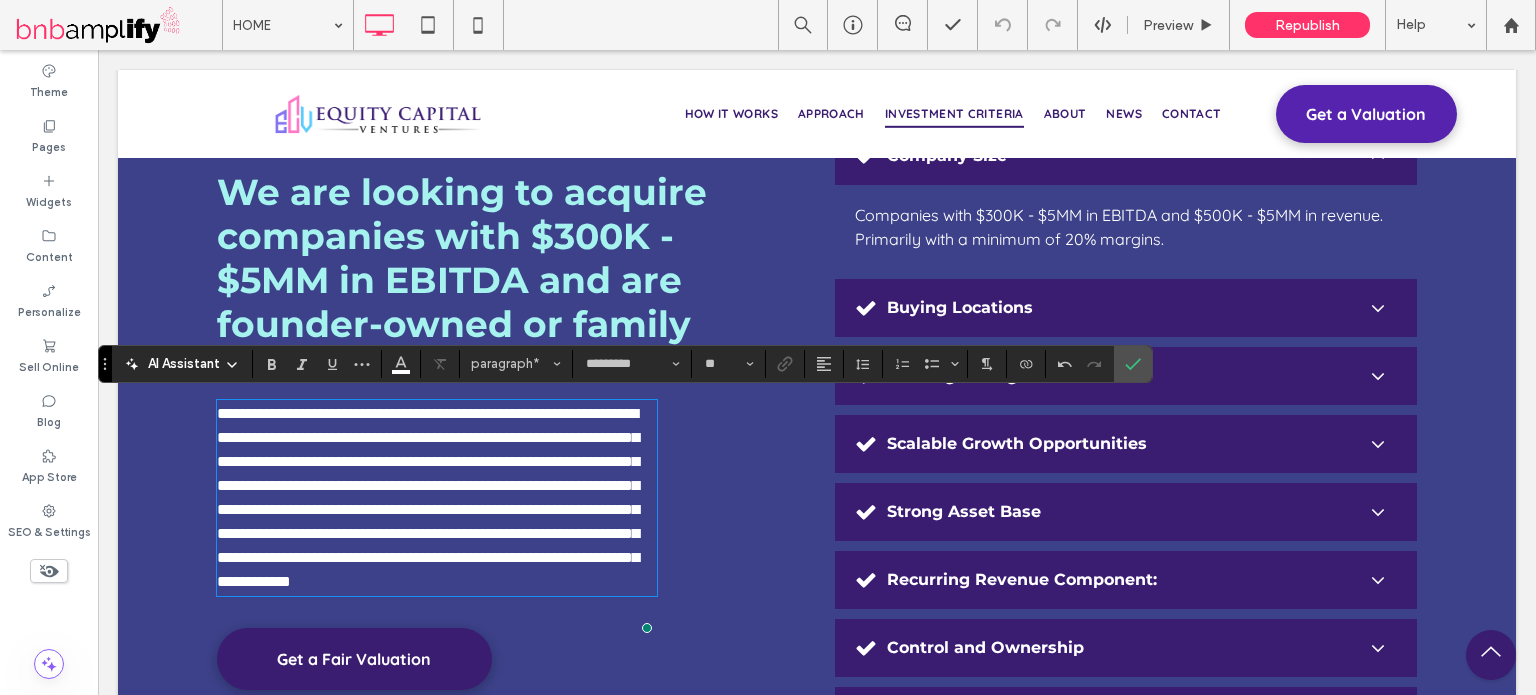 click on "**********" at bounding box center [428, 497] 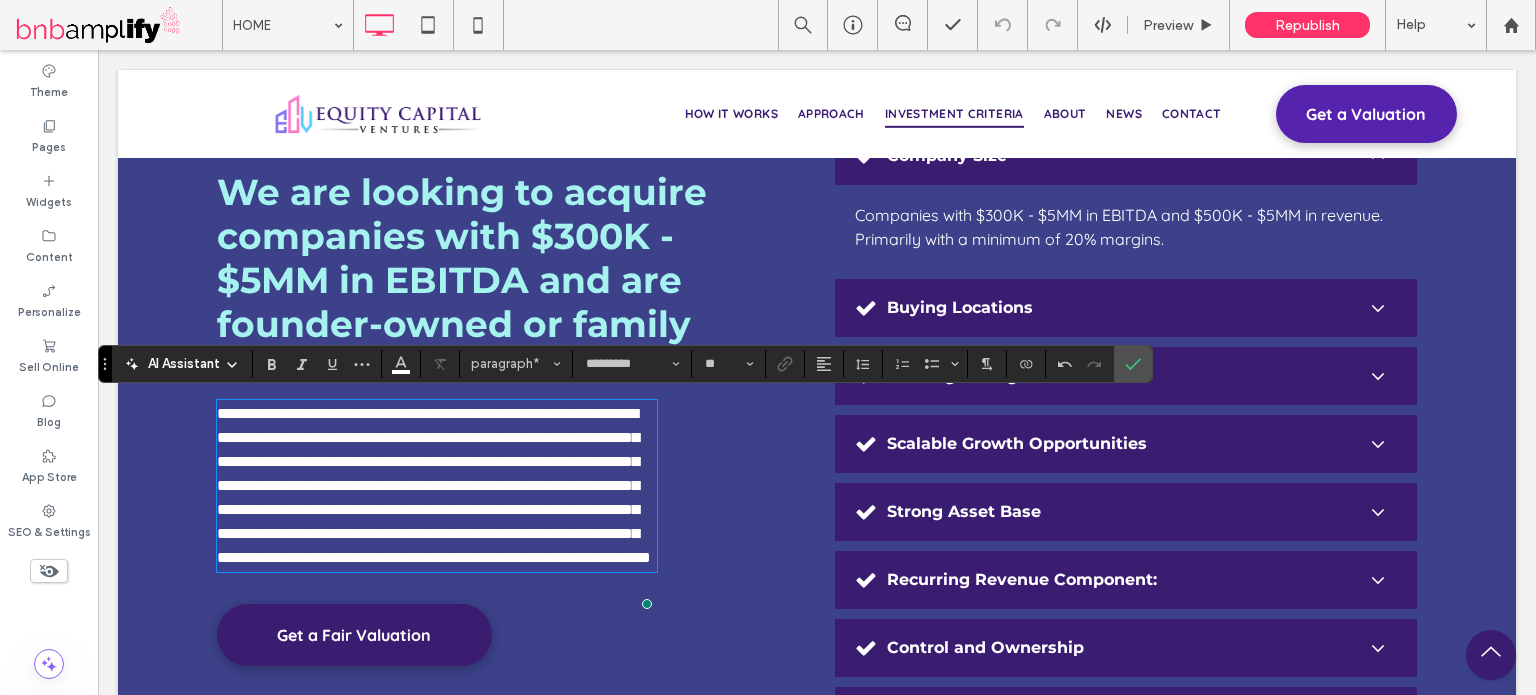 click on "**********" at bounding box center (434, 485) 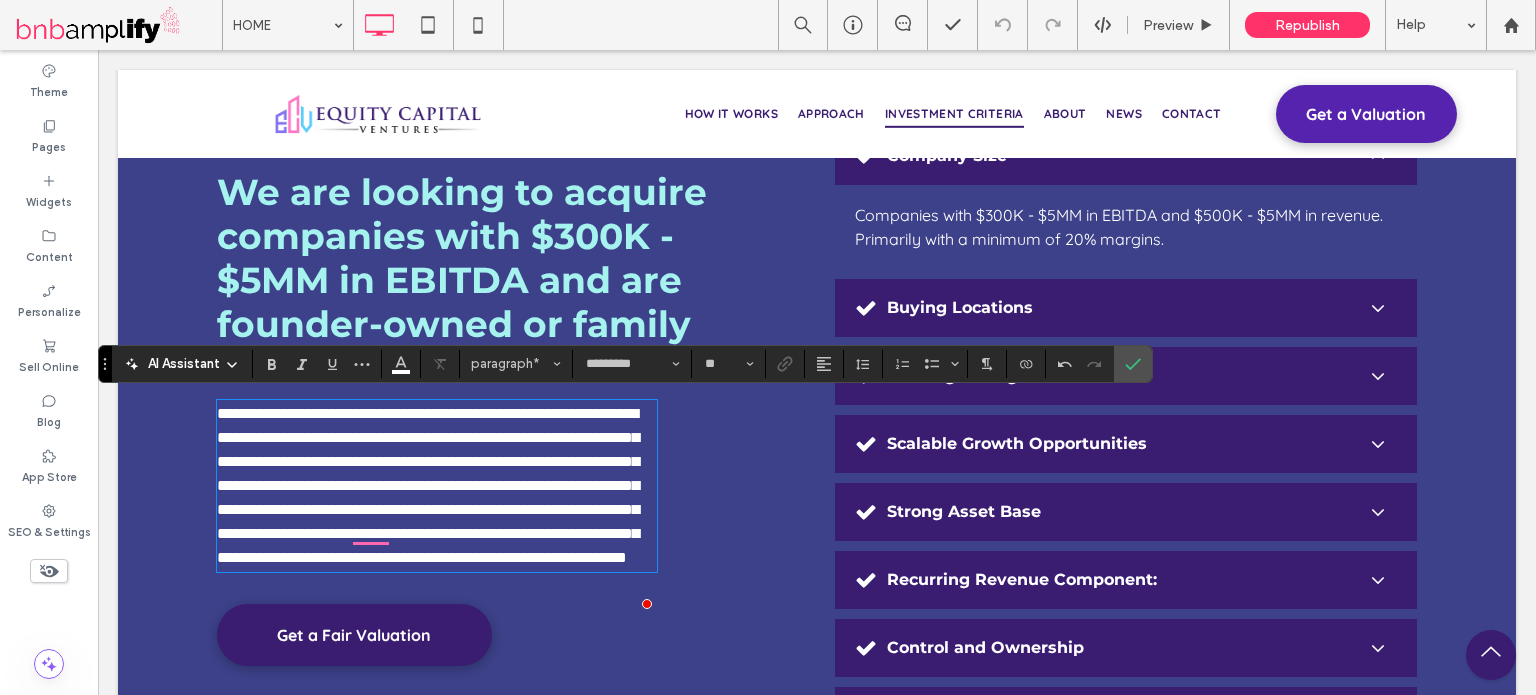 click on "**********" at bounding box center (428, 485) 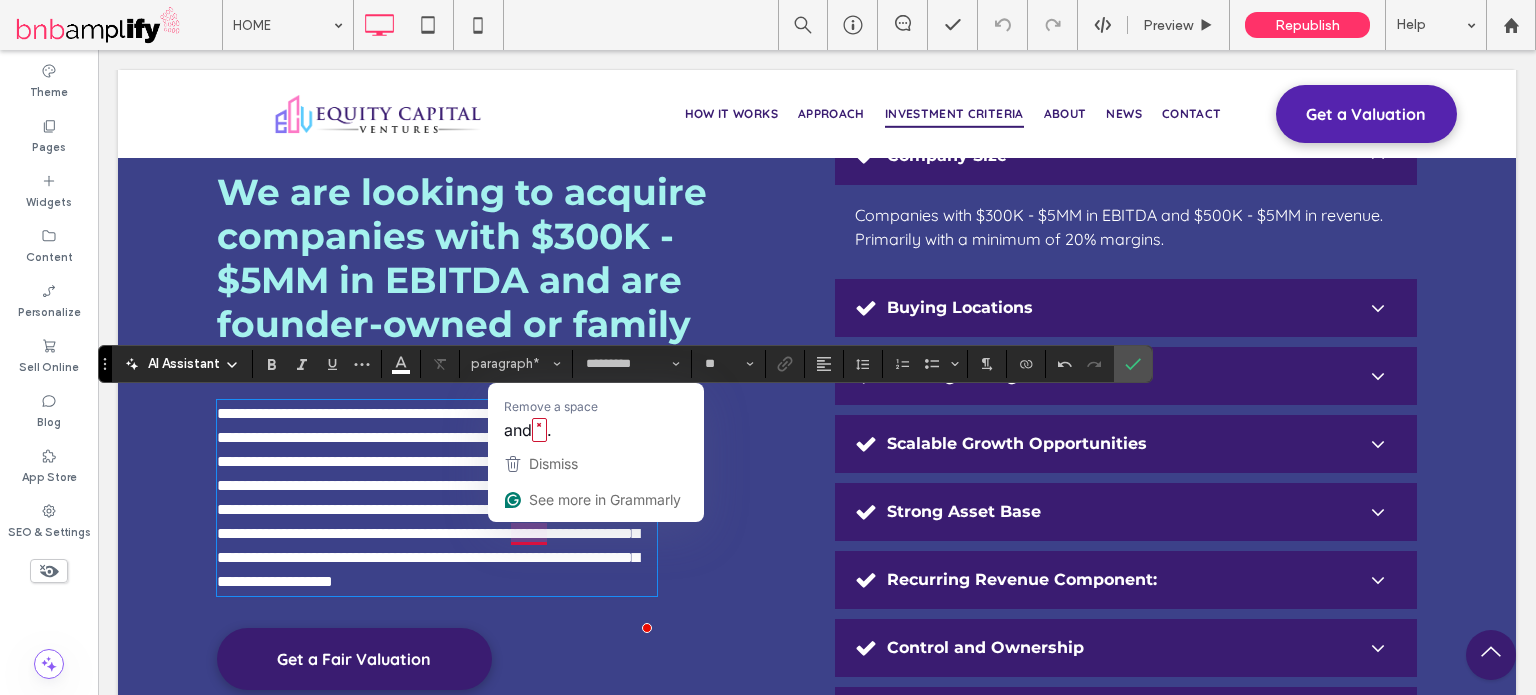 click on "**********" at bounding box center (428, 497) 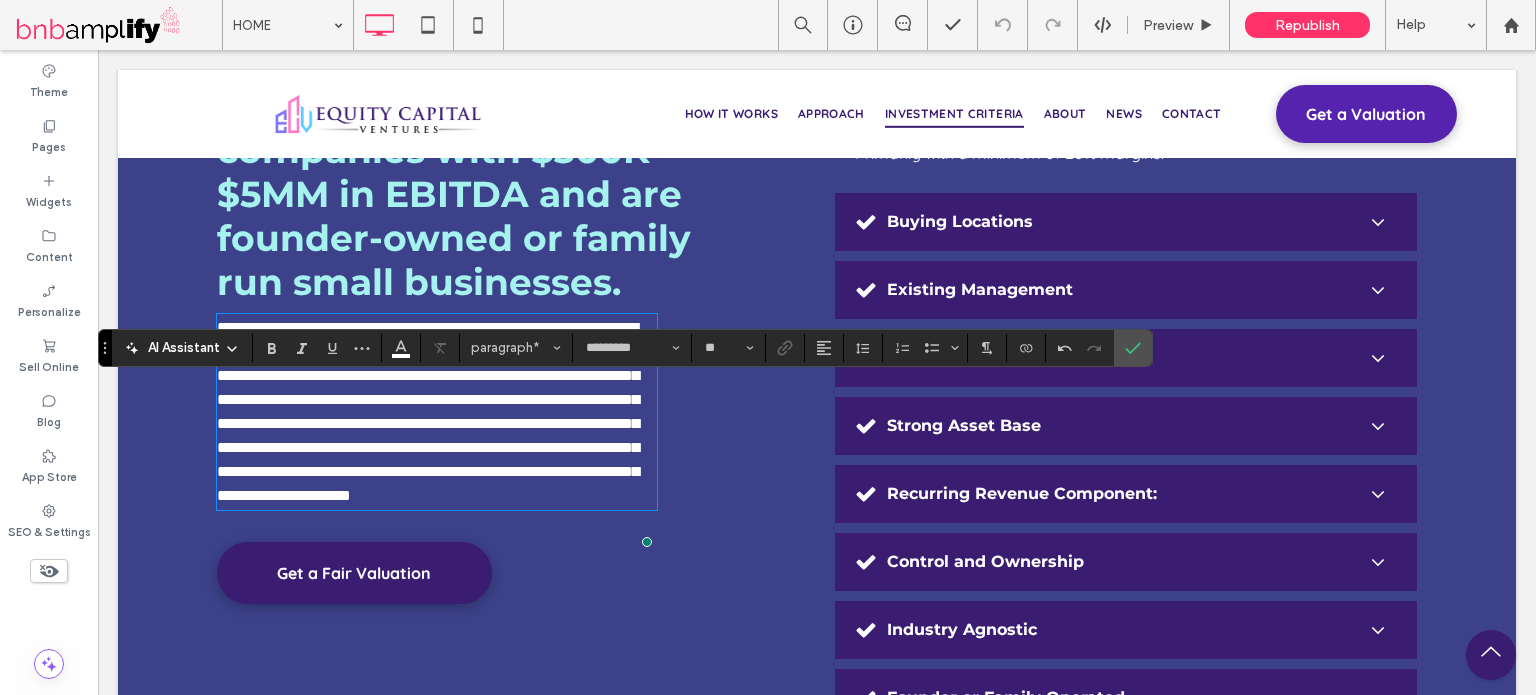scroll, scrollTop: 4600, scrollLeft: 0, axis: vertical 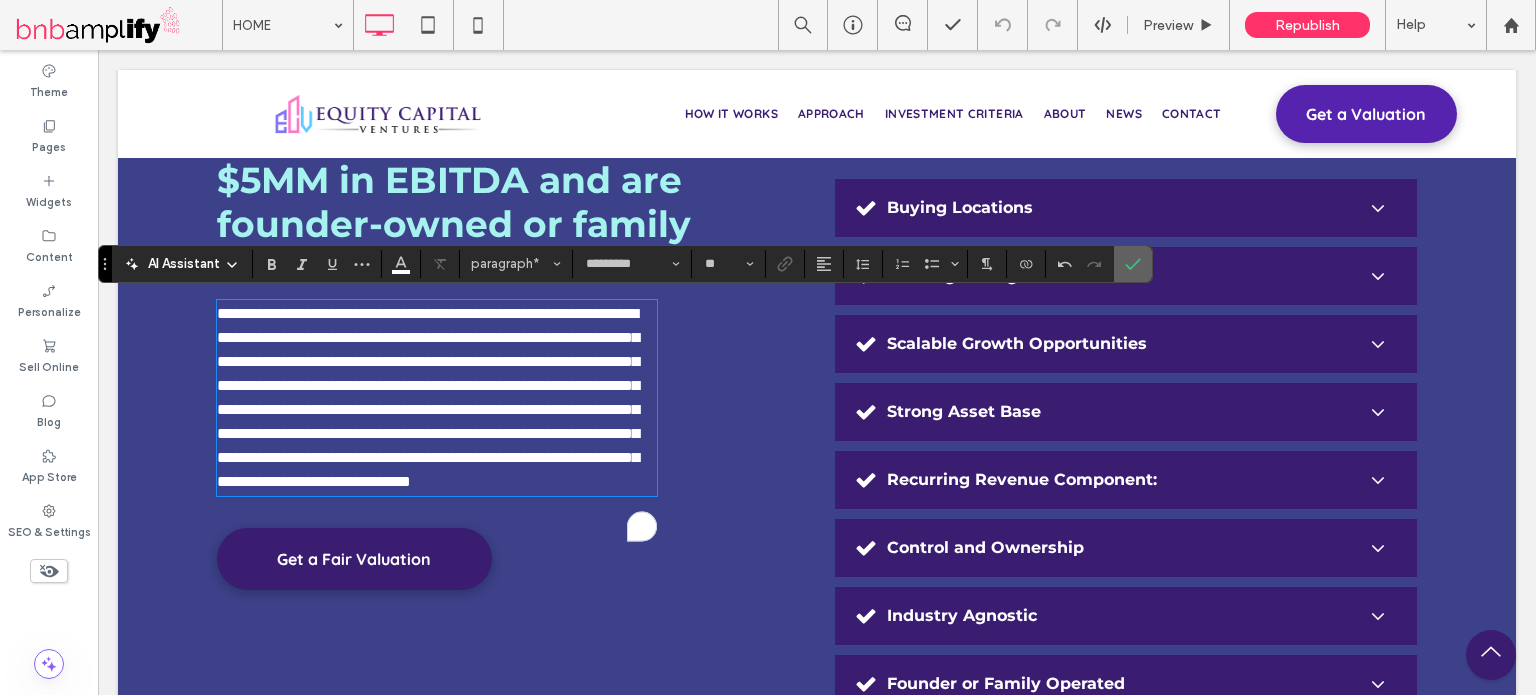 click 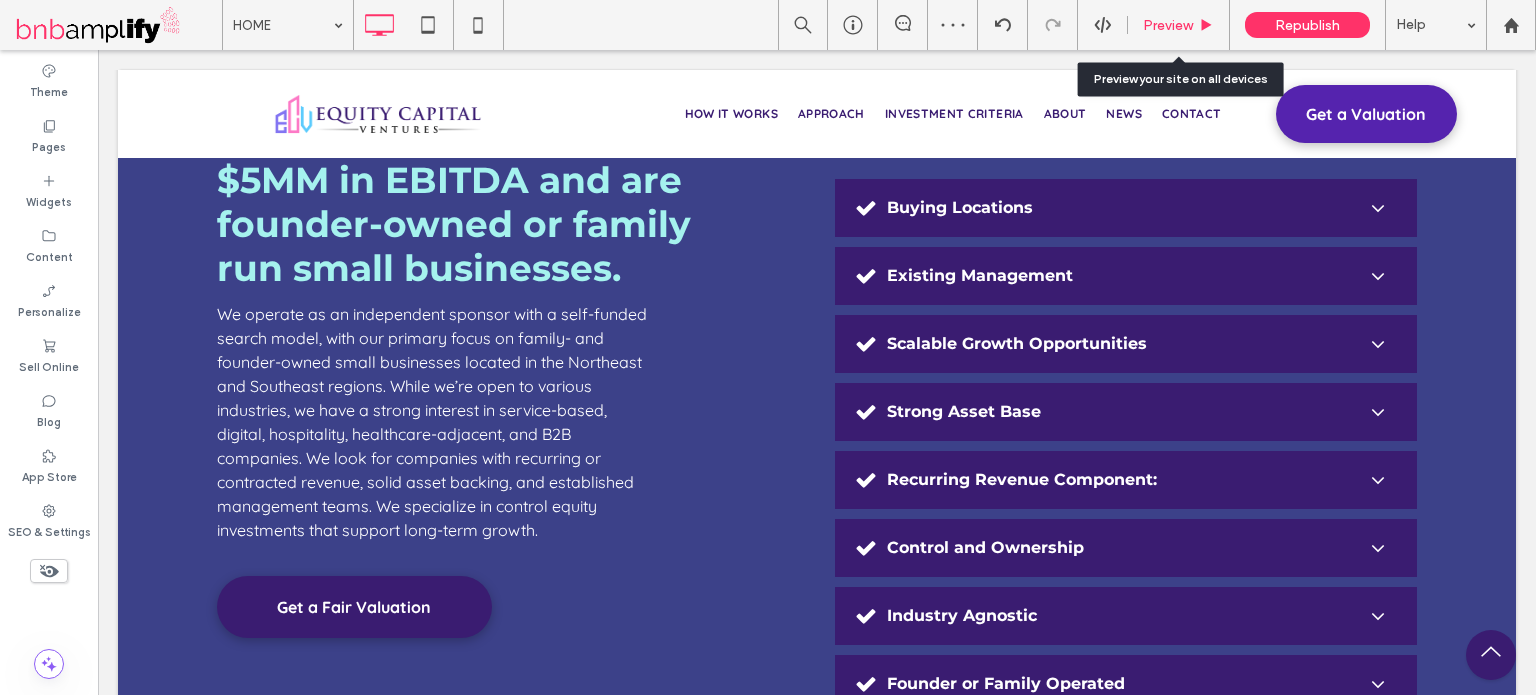 click on "Preview" at bounding box center [1168, 25] 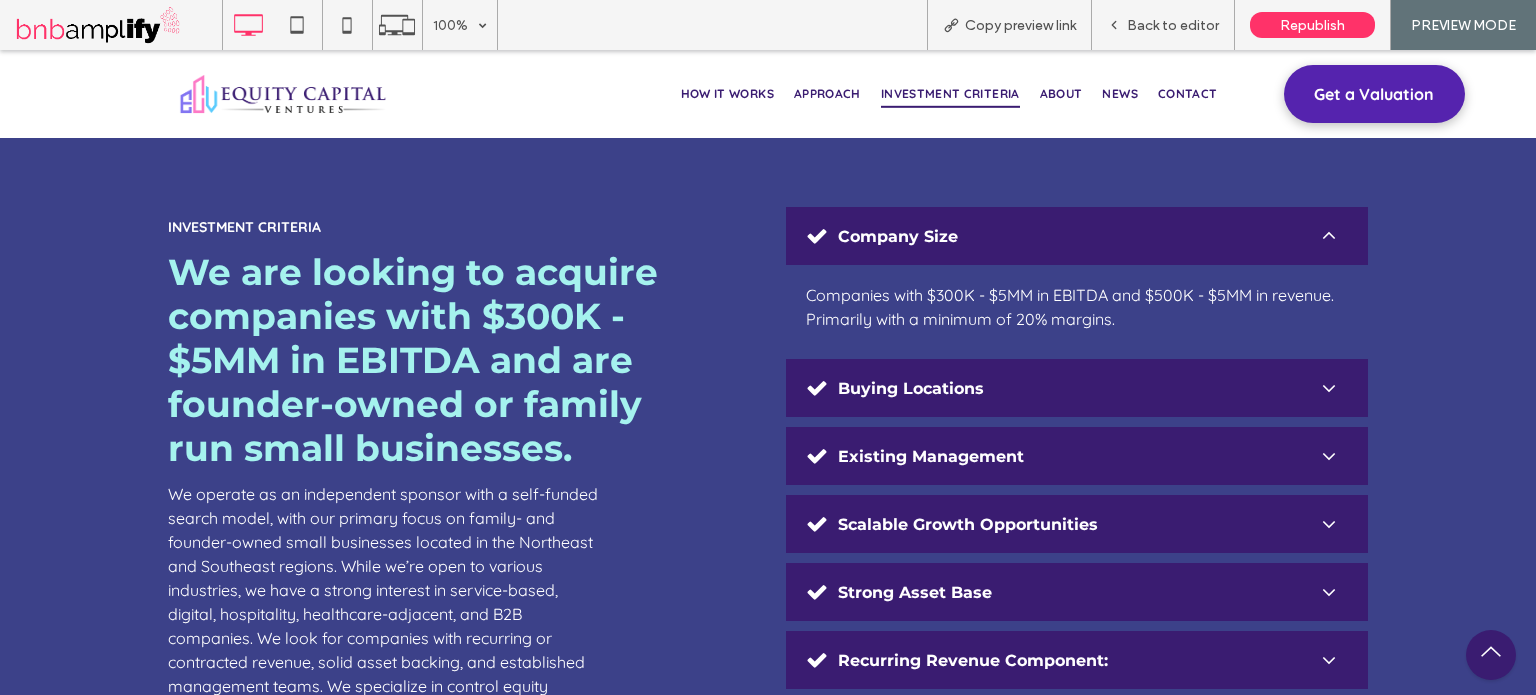 scroll, scrollTop: 4583, scrollLeft: 0, axis: vertical 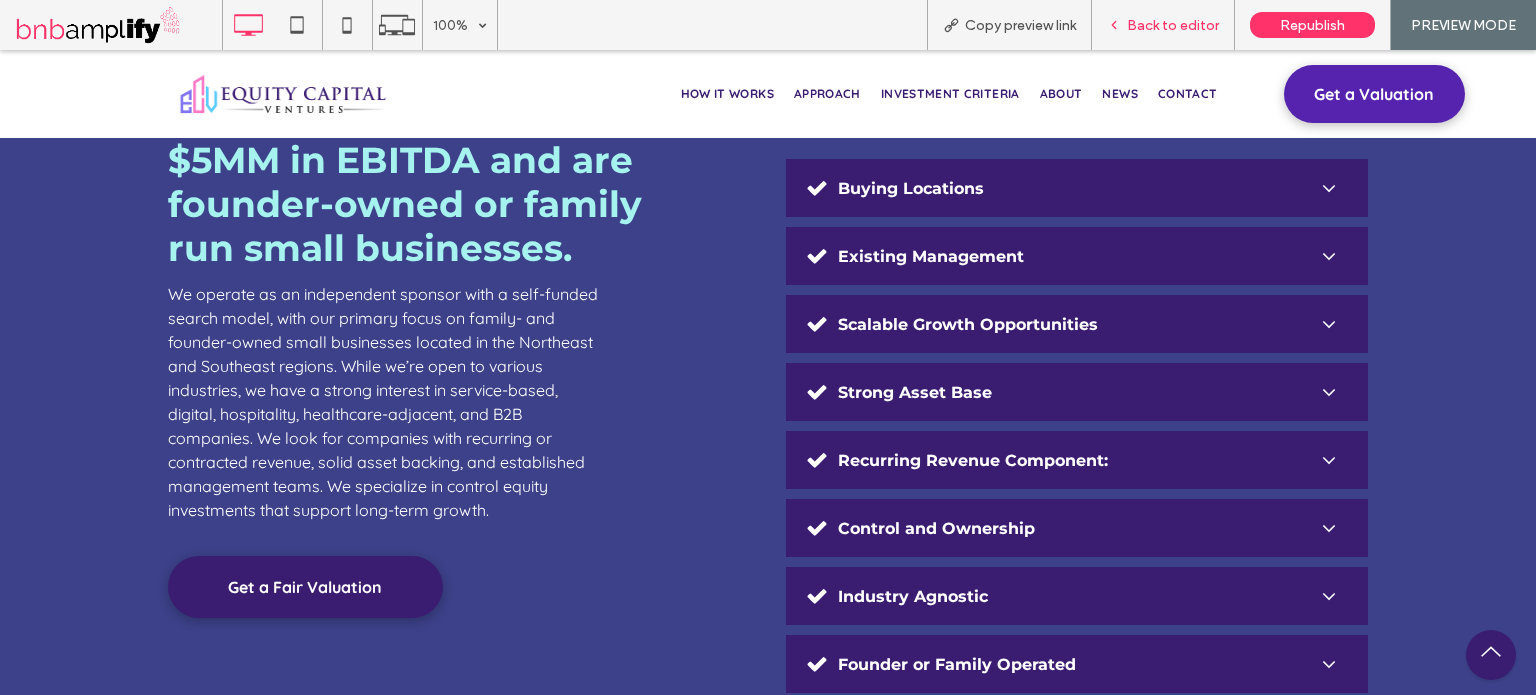 click on "Back to editor" at bounding box center [1173, 25] 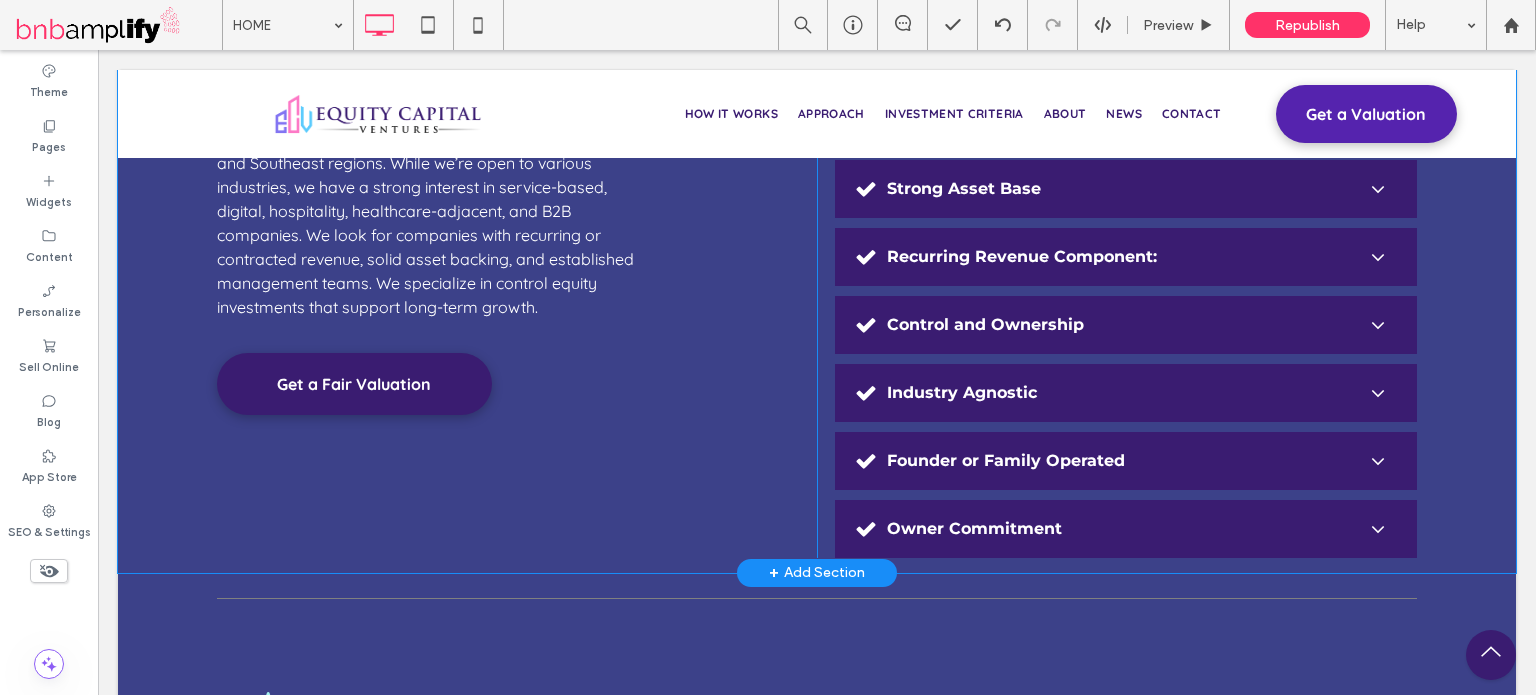 scroll, scrollTop: 4683, scrollLeft: 0, axis: vertical 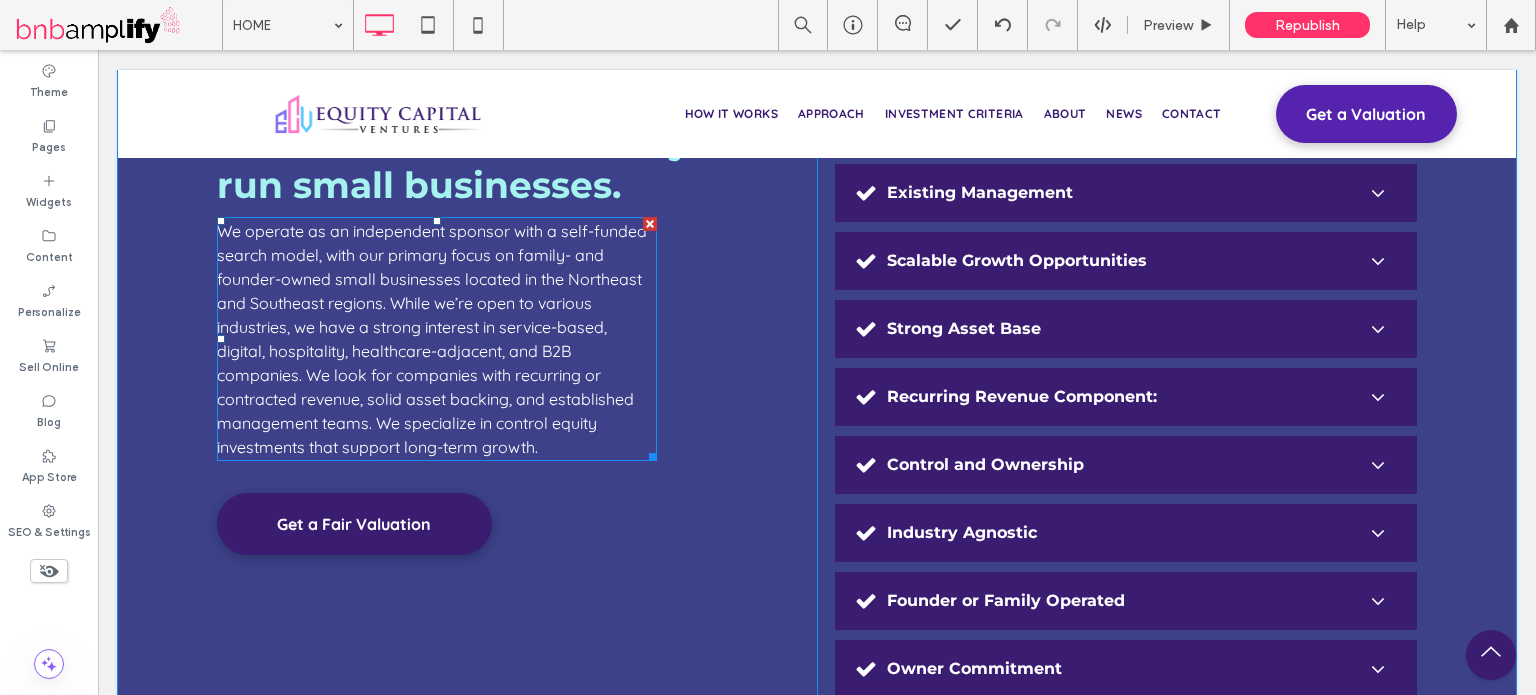click on "We operate as an independent sponsor with a self-funded search model, with our primary focus on family- and founder-owned small businesses located in the Northeast and Southeast regions. While we’re open to various industries, we have a strong interest in service-based, digital, hospitality, healthcare-adjacent, and B2B companies. We look for companies with recurring or contracted revenue, solid asset backing, and established management teams. We specialize in control equity investments that support long-term growth." at bounding box center (437, 339) 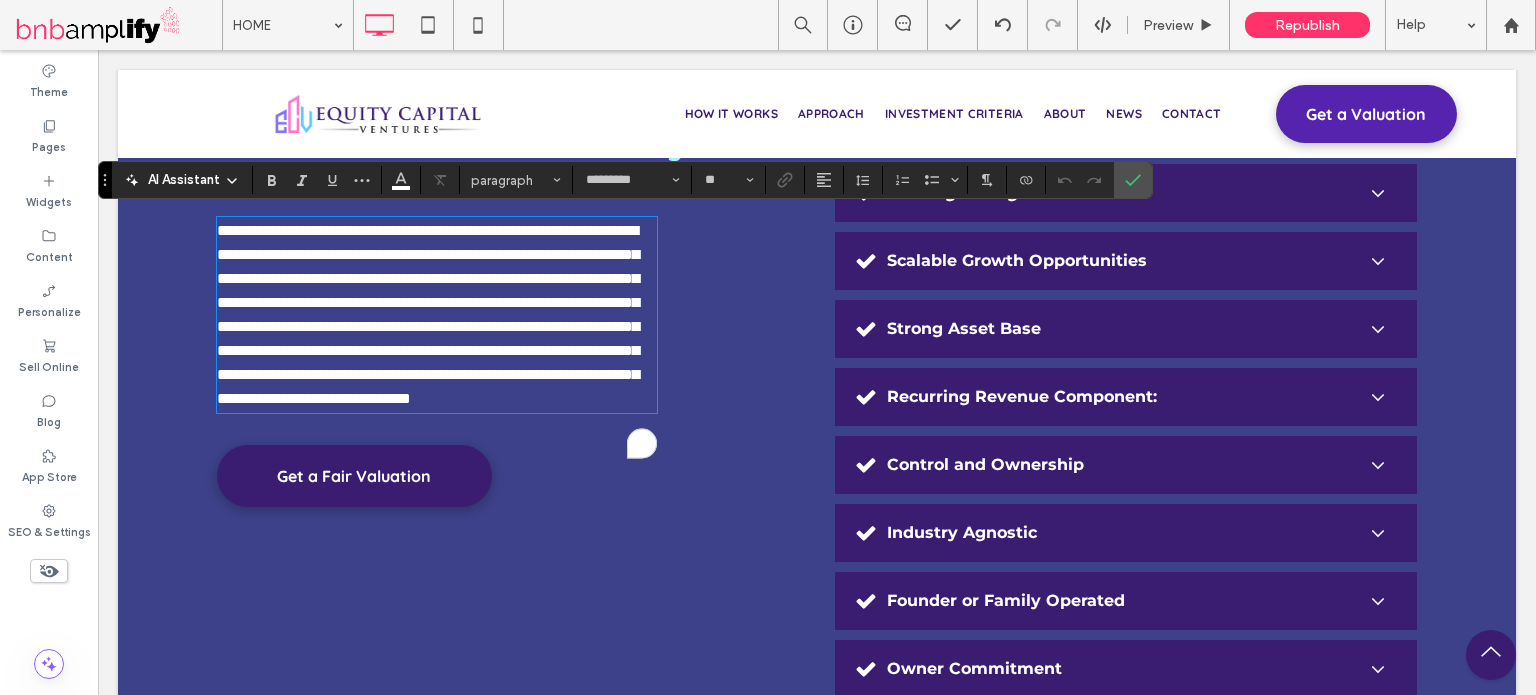 type on "*********" 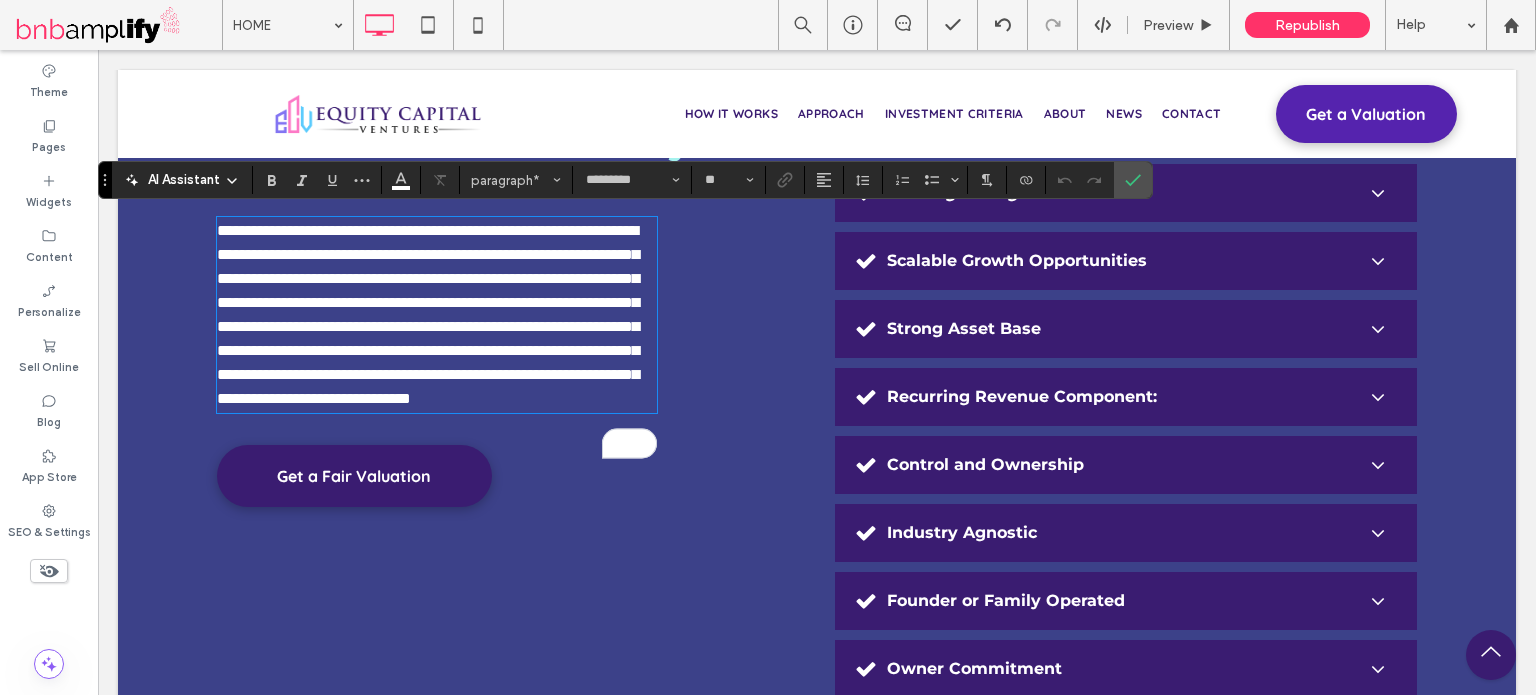 click on "**********" at bounding box center (428, 314) 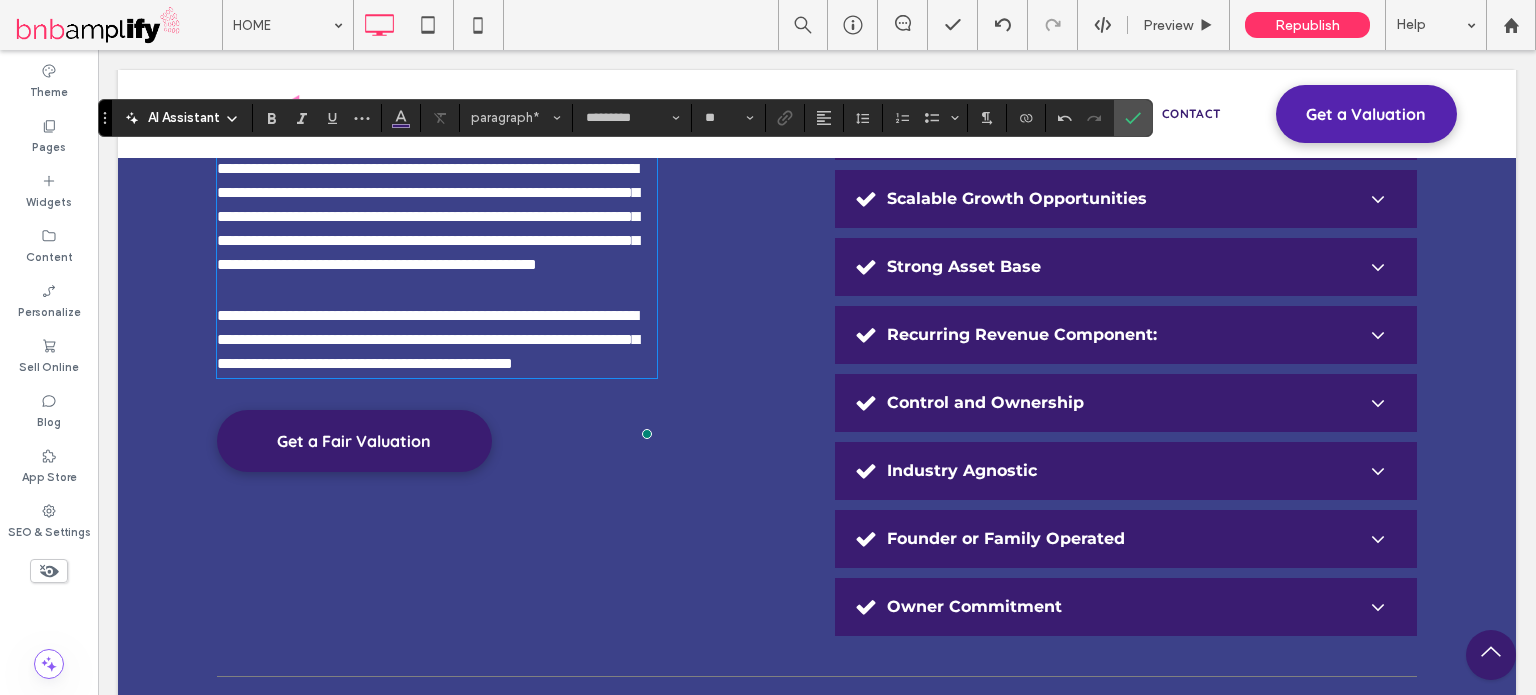 scroll, scrollTop: 4683, scrollLeft: 0, axis: vertical 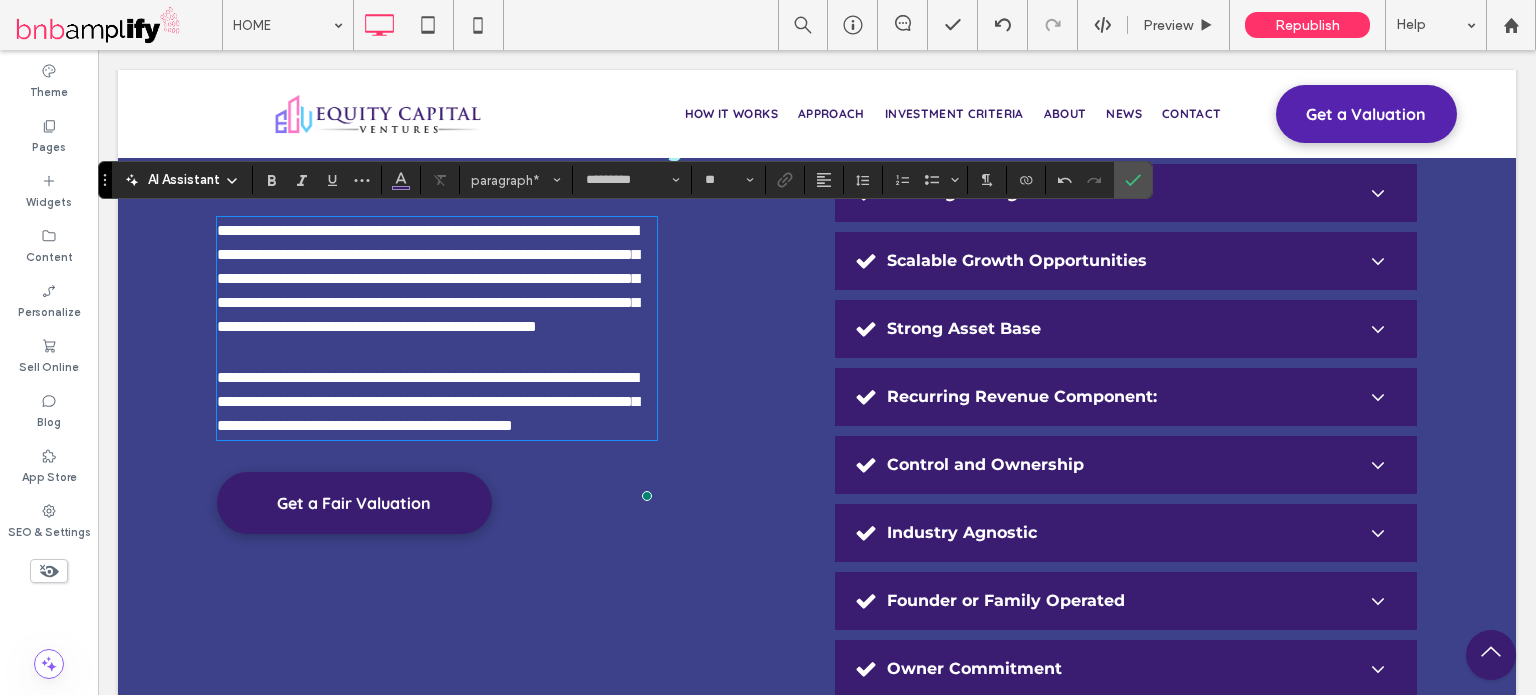 click on "**********" at bounding box center [428, 278] 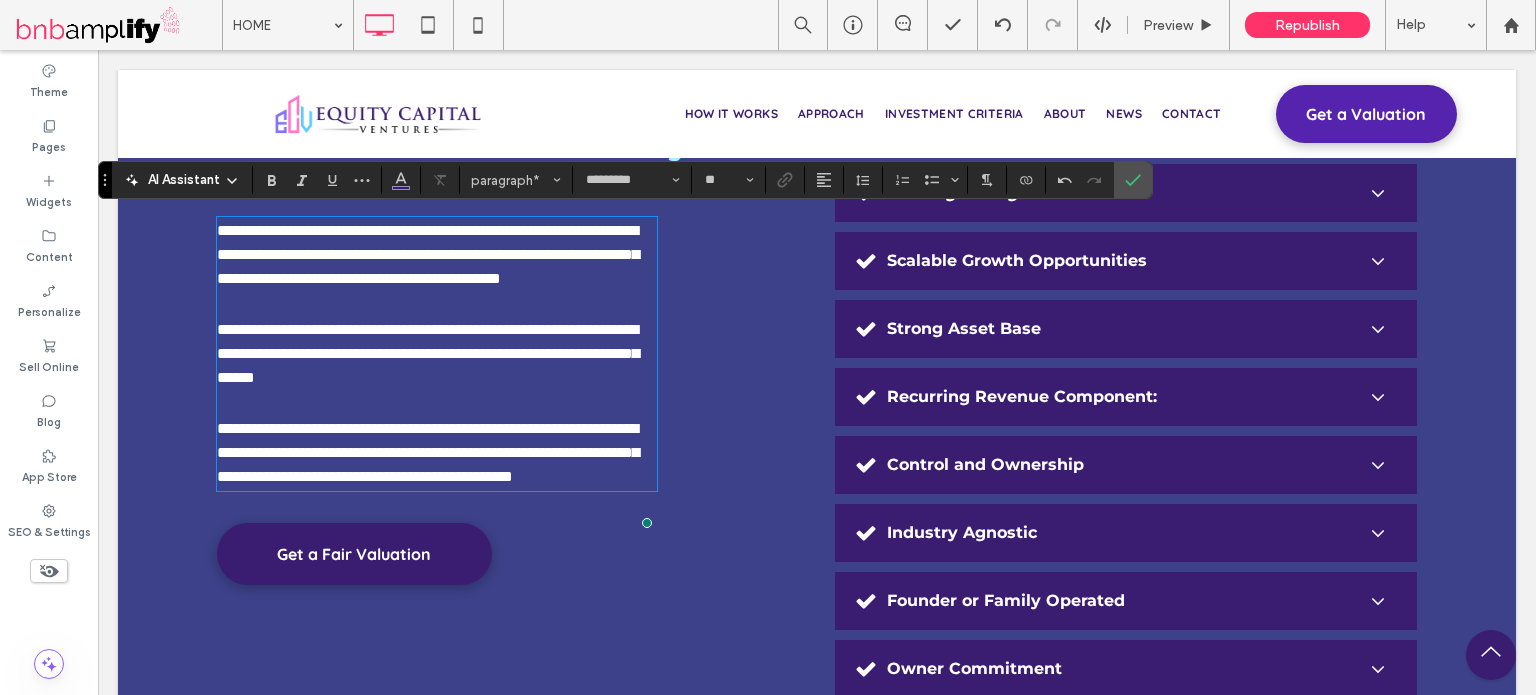 type on "**" 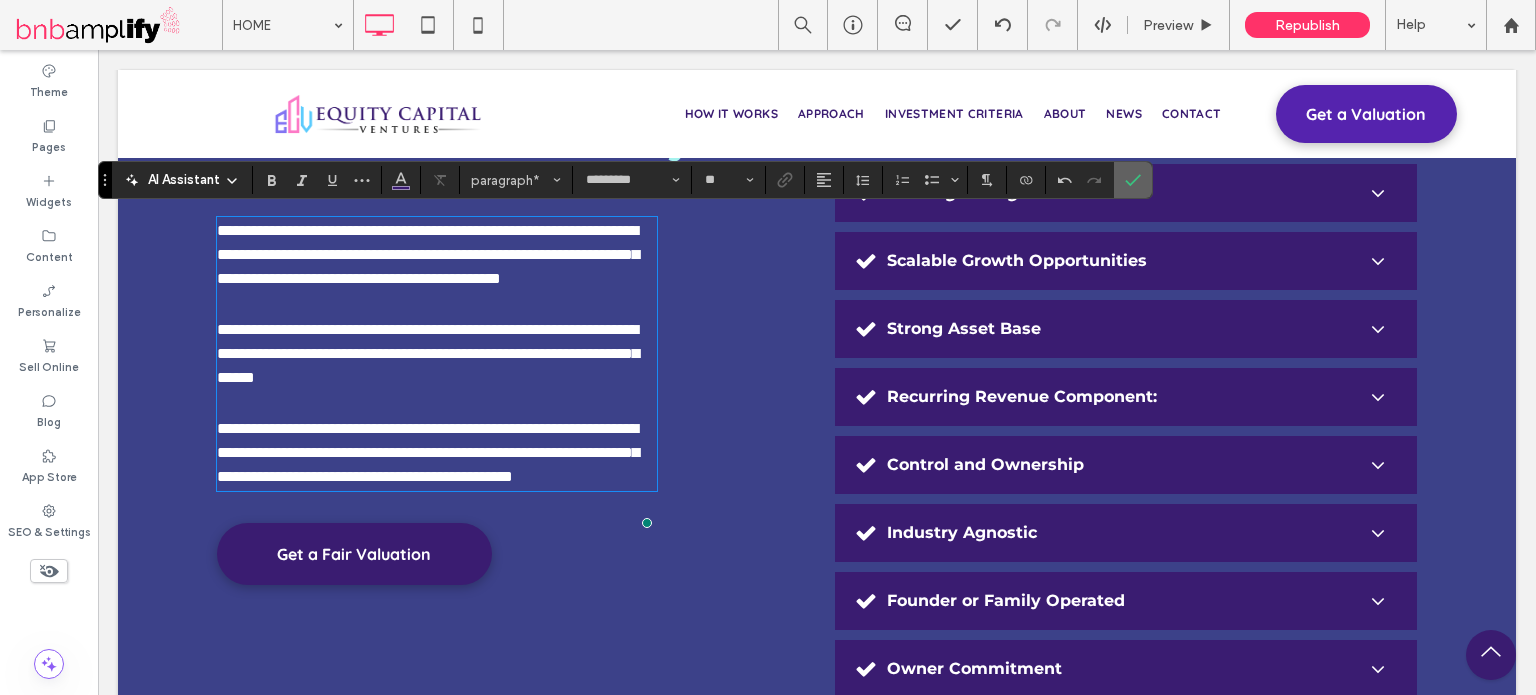 click 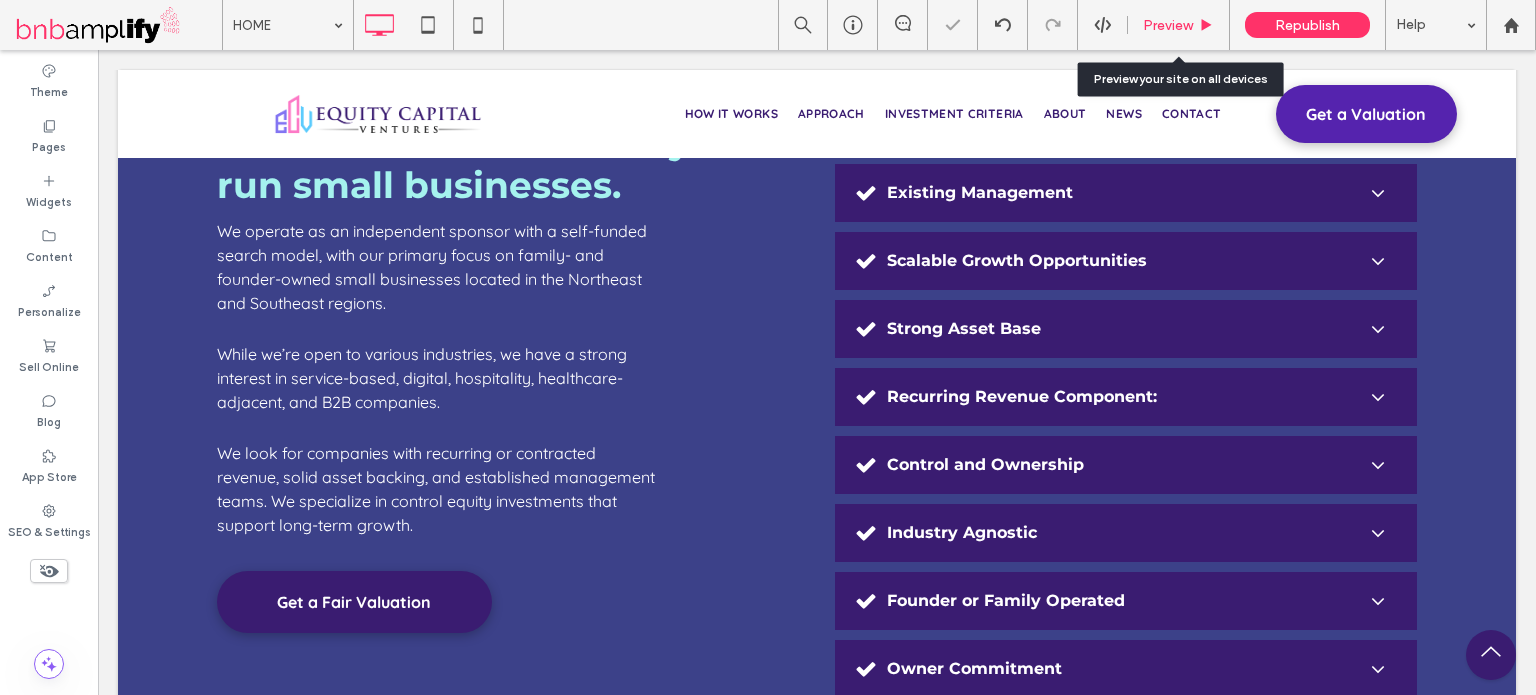 click on "Preview" at bounding box center (1168, 25) 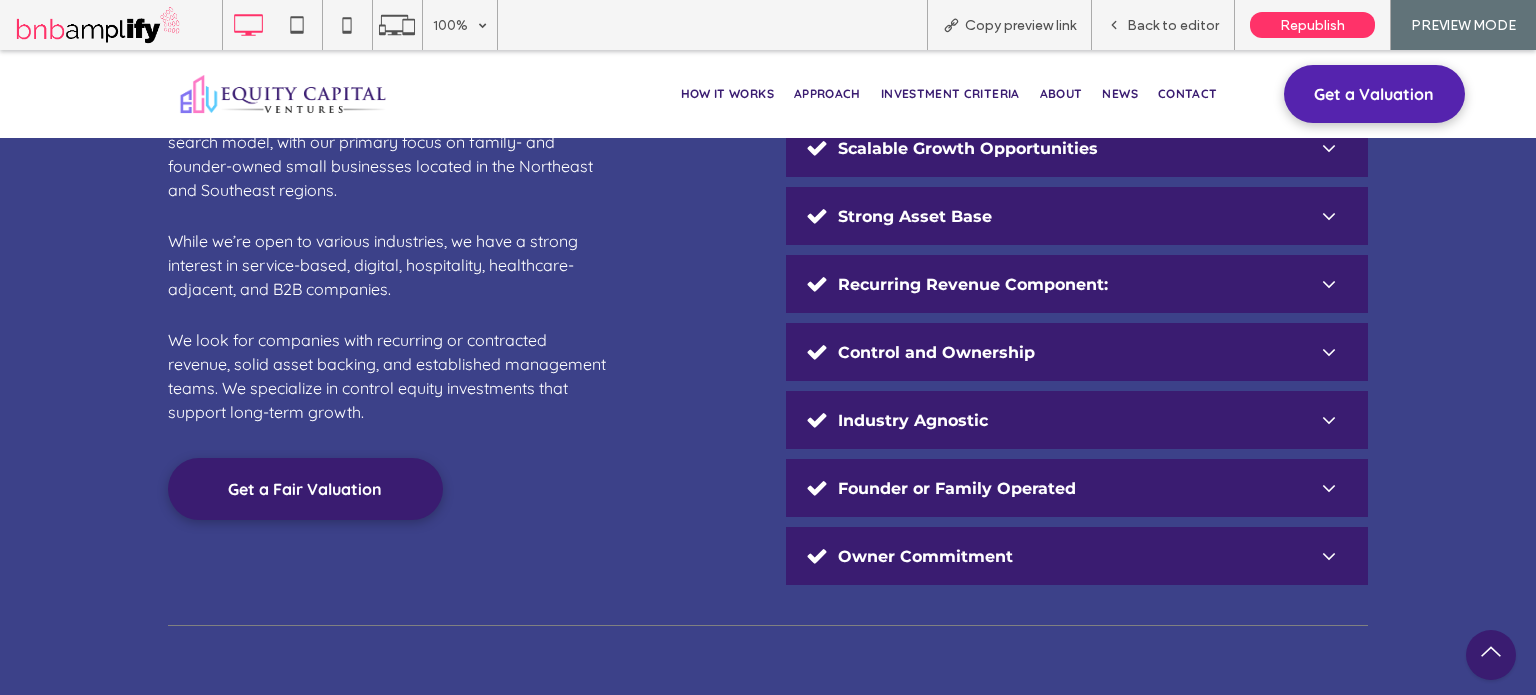 scroll, scrollTop: 4574, scrollLeft: 0, axis: vertical 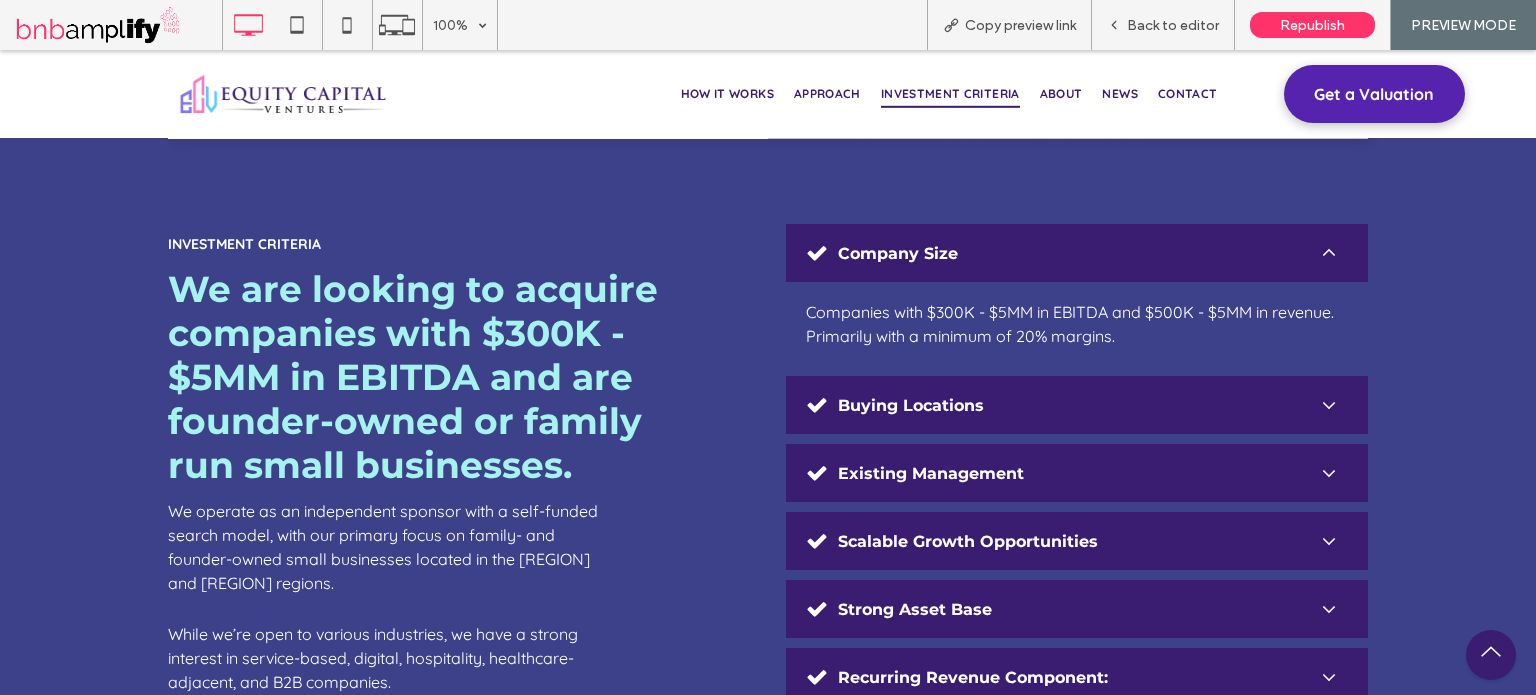 click 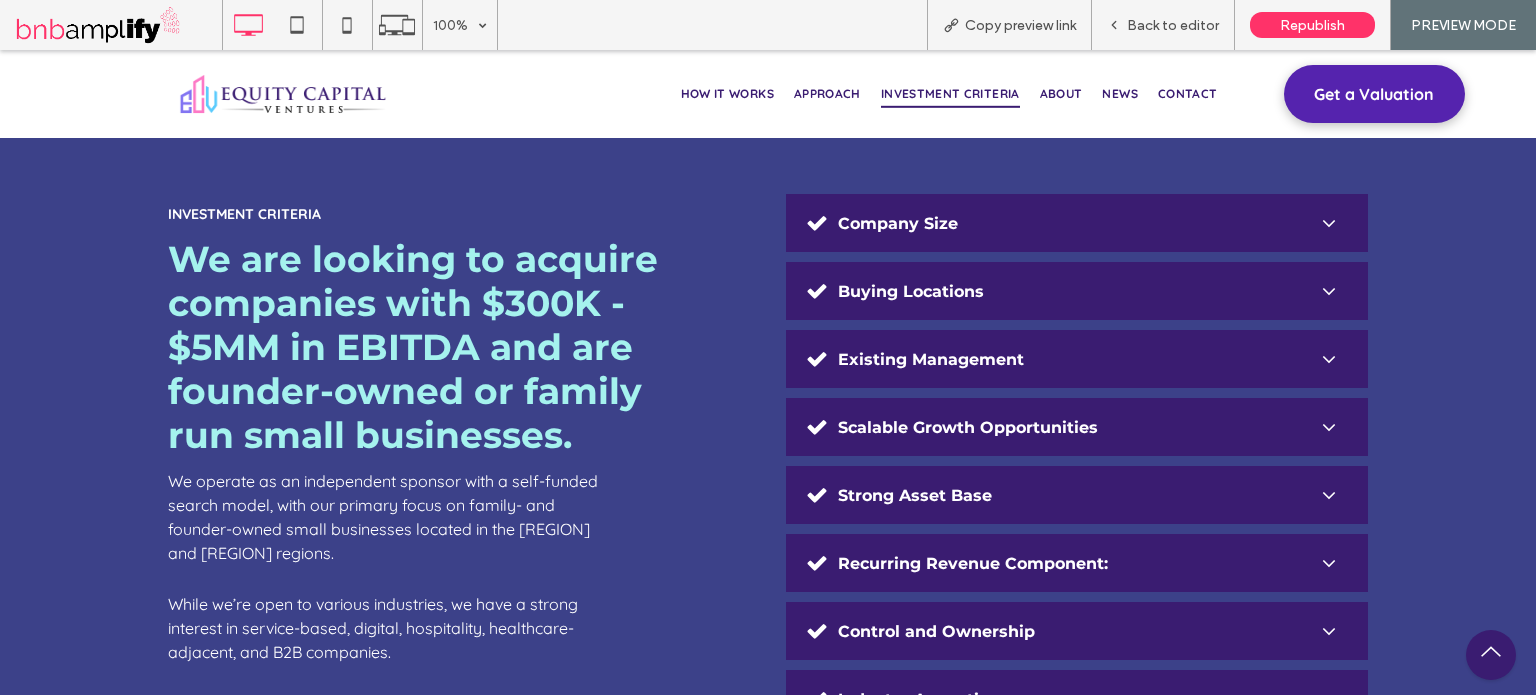 scroll, scrollTop: 4366, scrollLeft: 0, axis: vertical 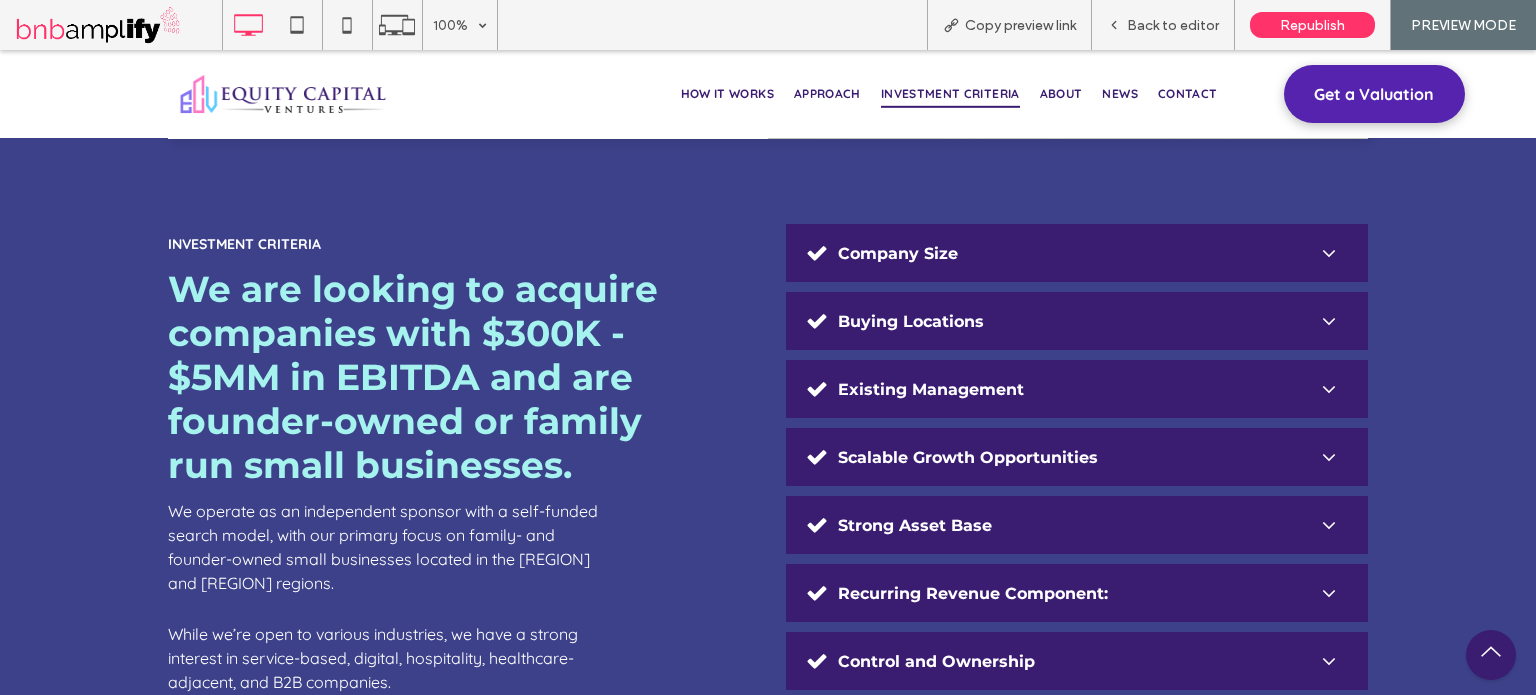 click 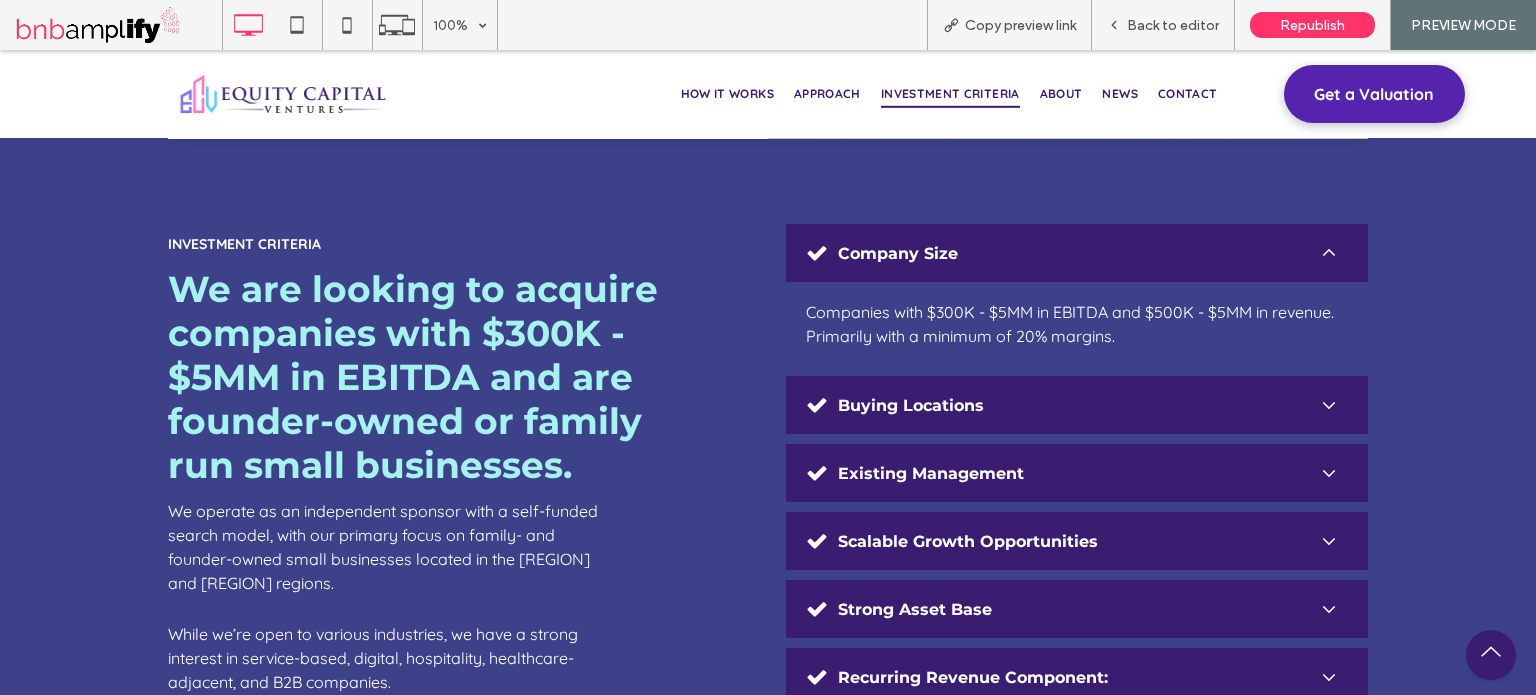 click 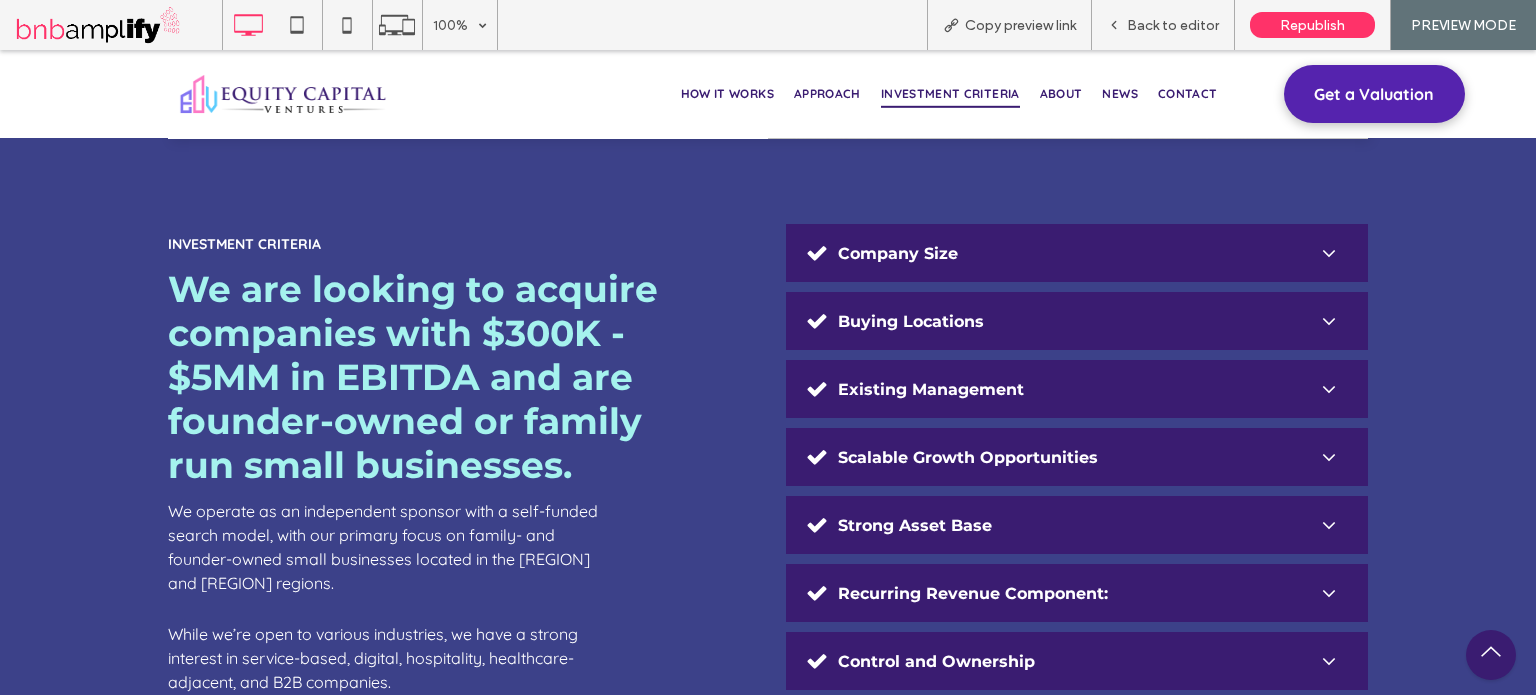 click 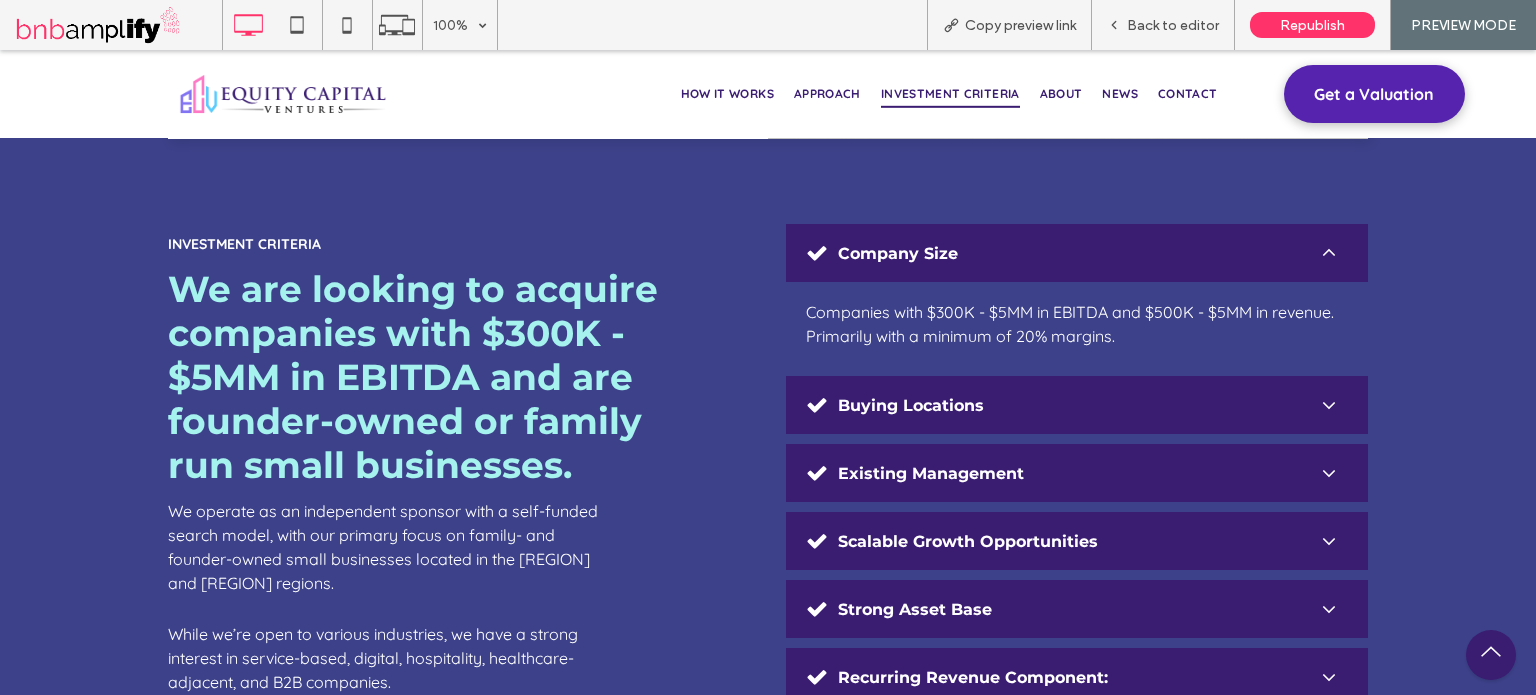 click 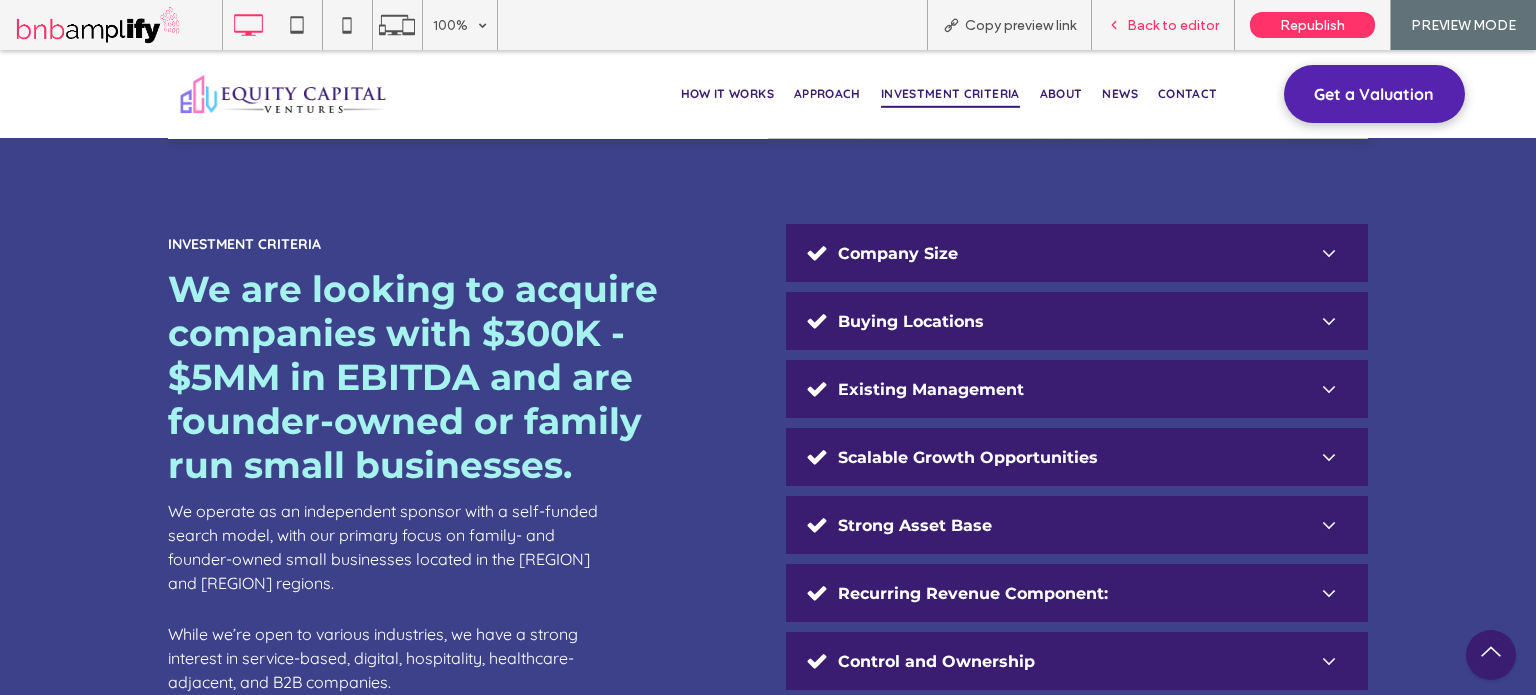 click on "Back to editor" at bounding box center (1163, 25) 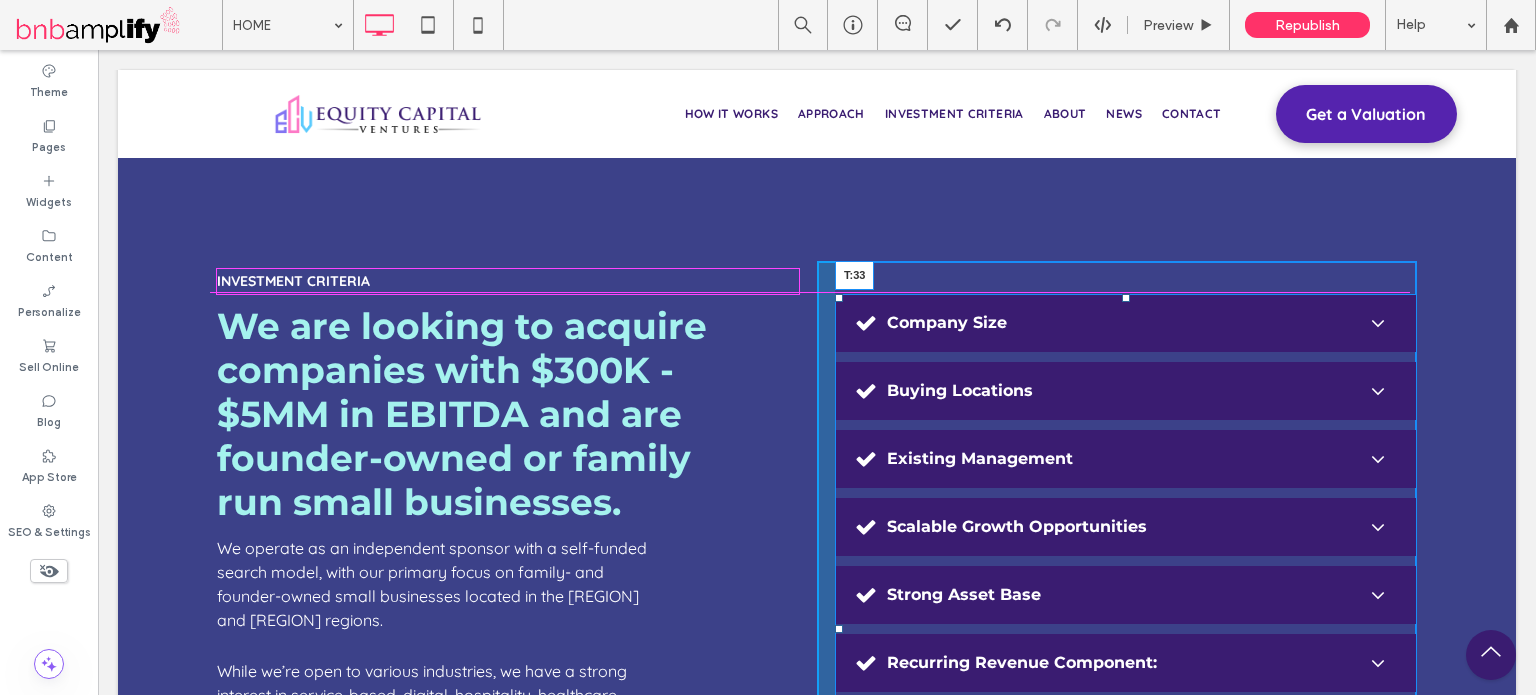 drag, startPoint x: 1122, startPoint y: 262, endPoint x: 1218, endPoint y: 344, distance: 126.253716 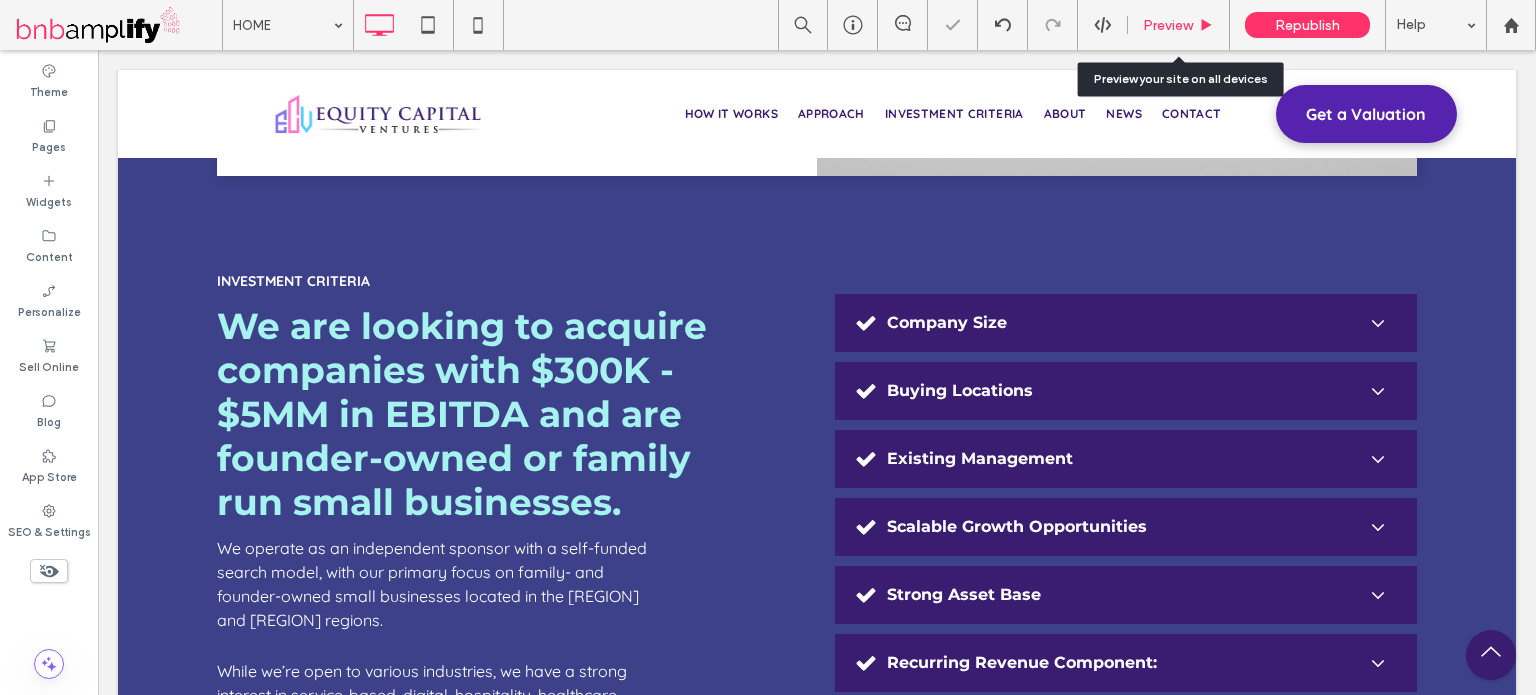click on "Preview" at bounding box center (1168, 25) 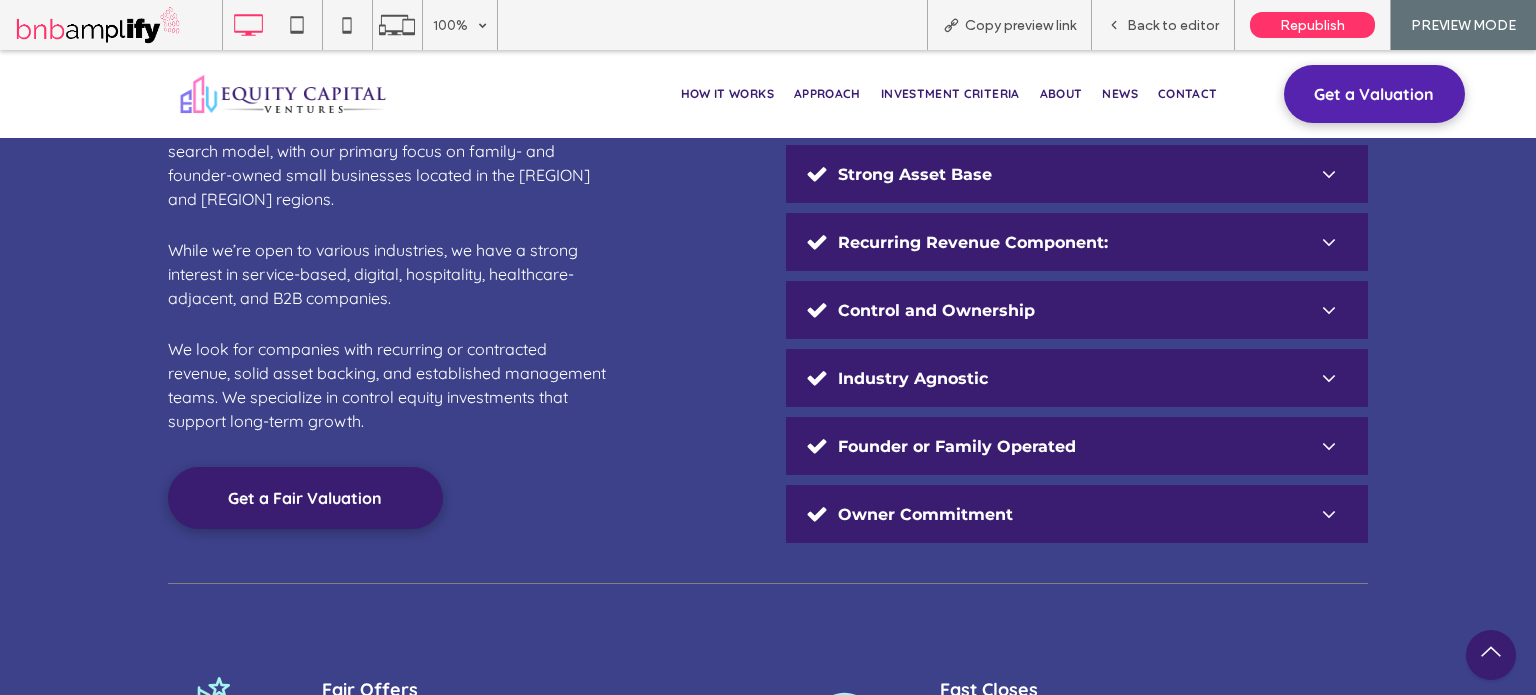 scroll, scrollTop: 4650, scrollLeft: 0, axis: vertical 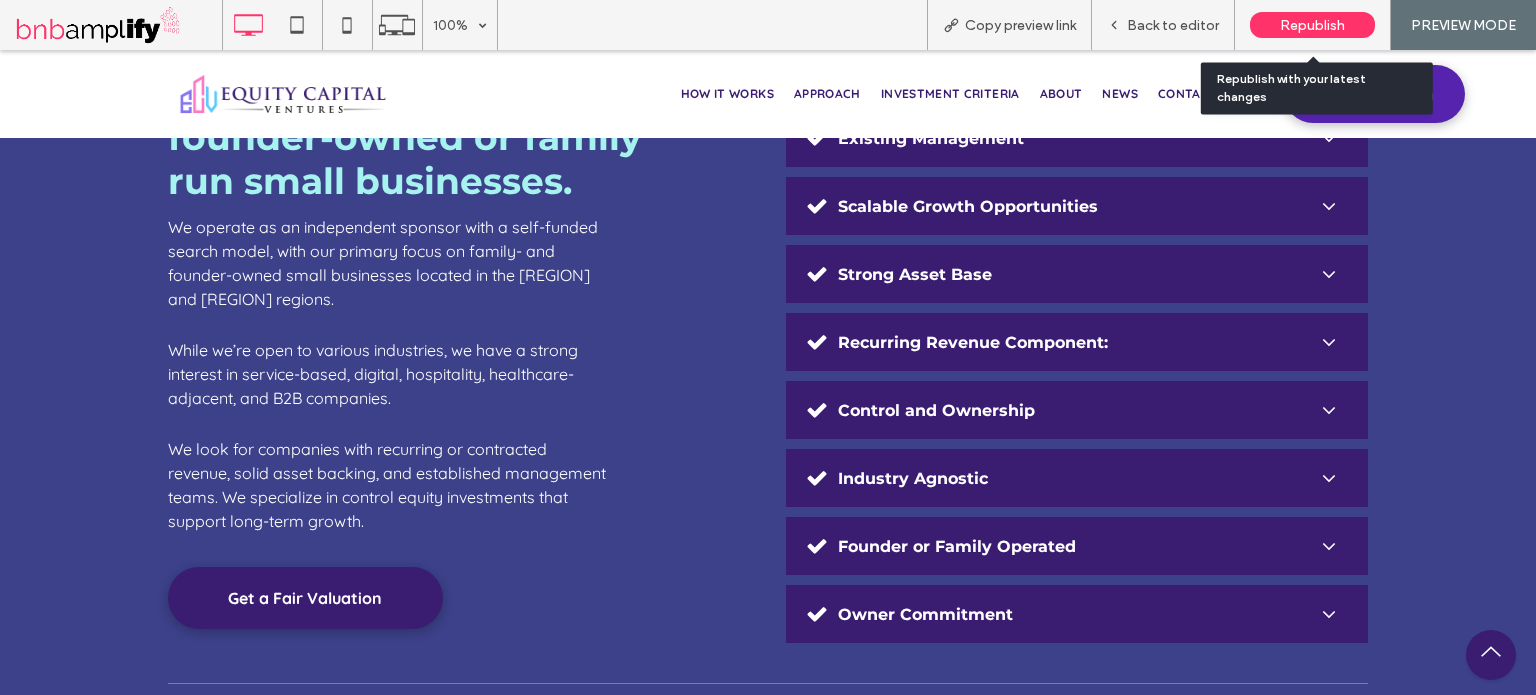 click on "Republish" at bounding box center (1312, 25) 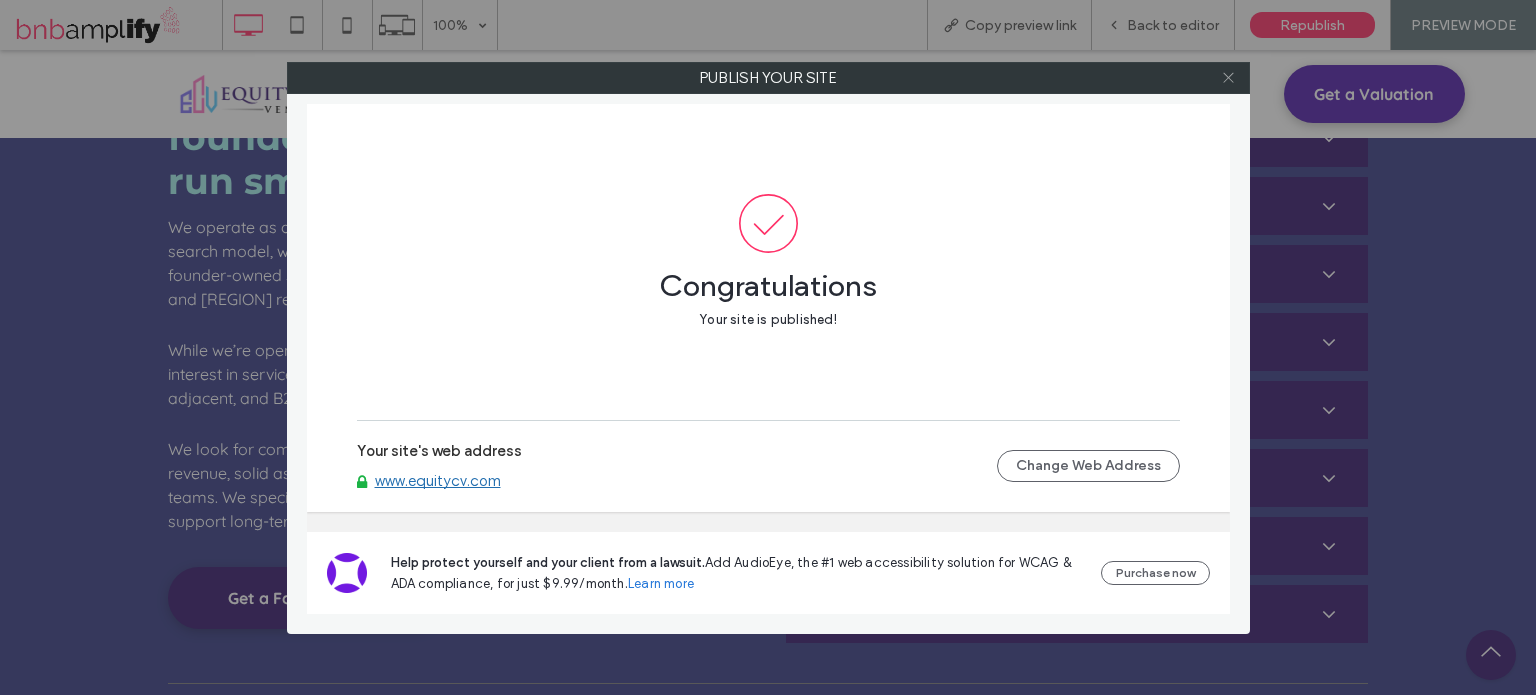 click 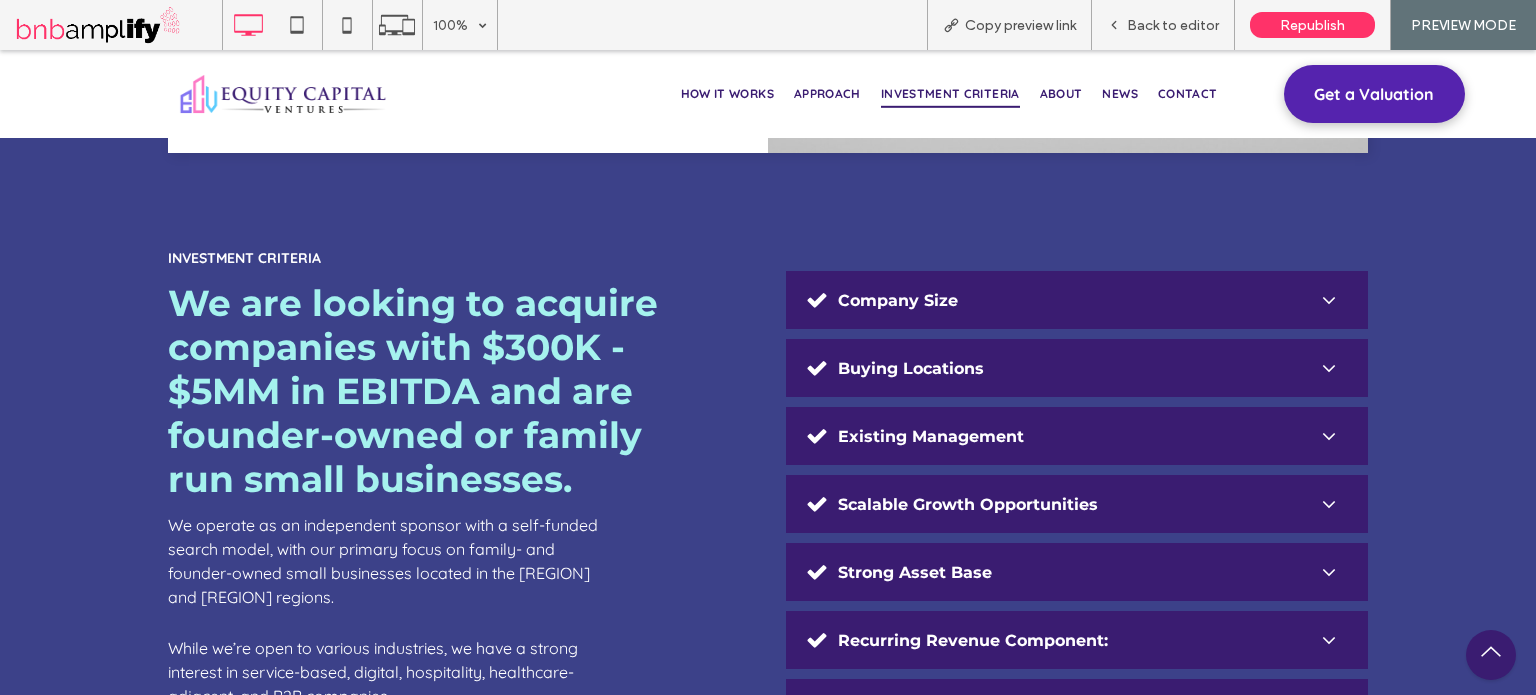scroll, scrollTop: 4350, scrollLeft: 0, axis: vertical 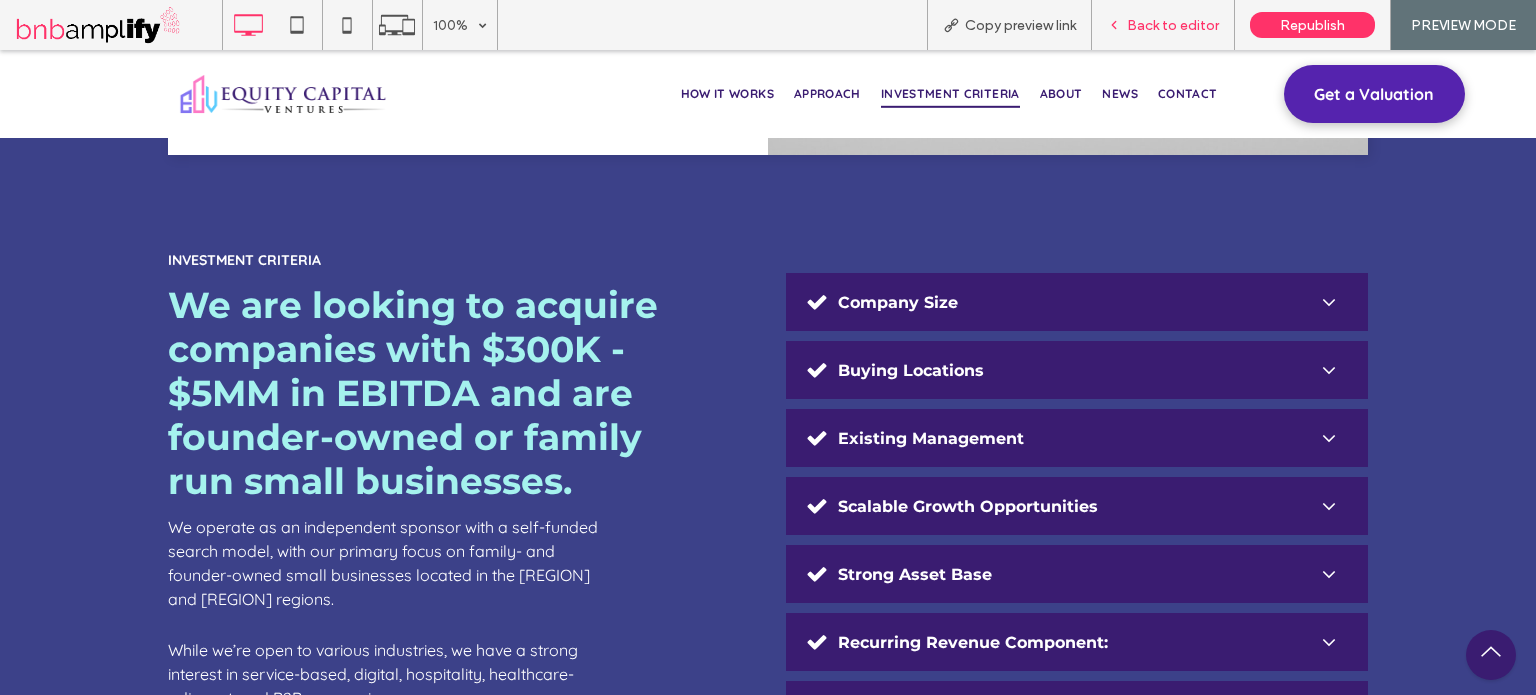 click on "Back to editor" at bounding box center (1173, 25) 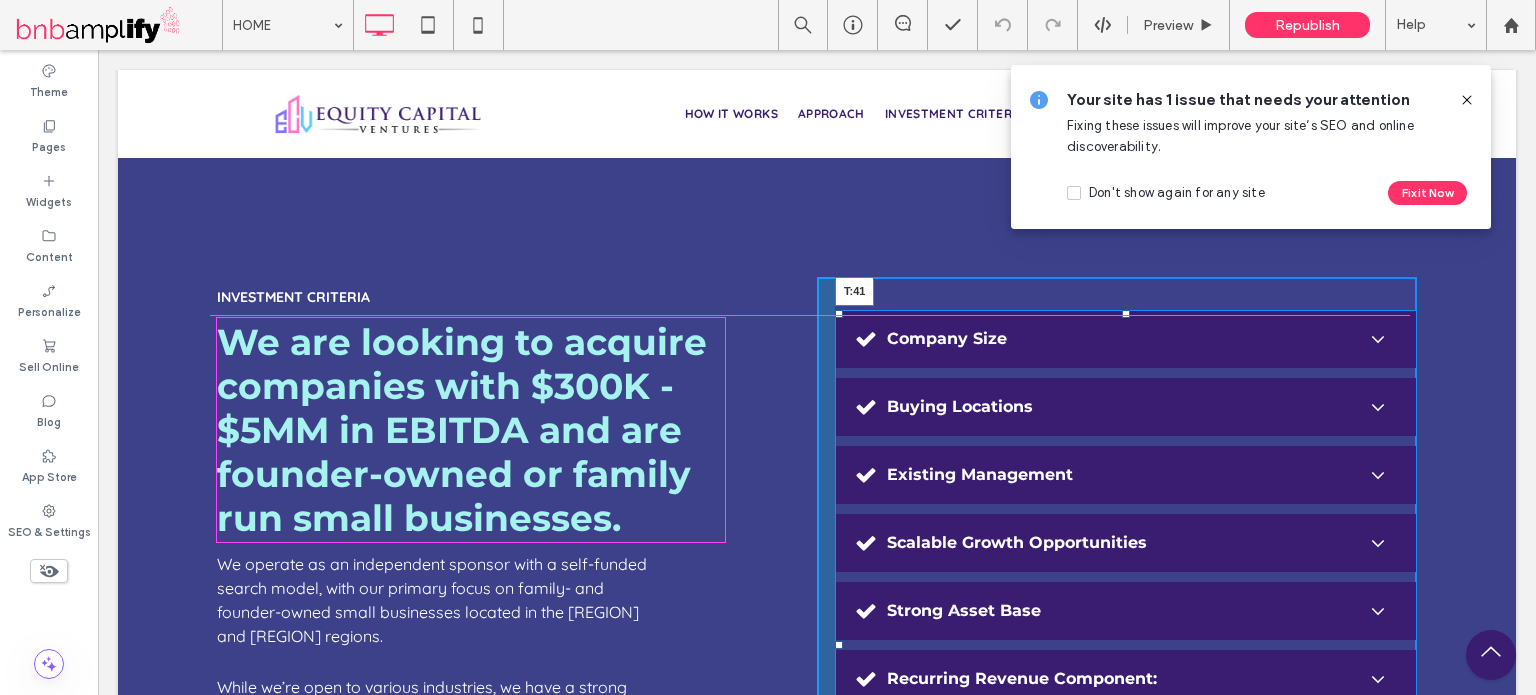 drag, startPoint x: 1117, startPoint y: 307, endPoint x: 1112, endPoint y: 318, distance: 12.083046 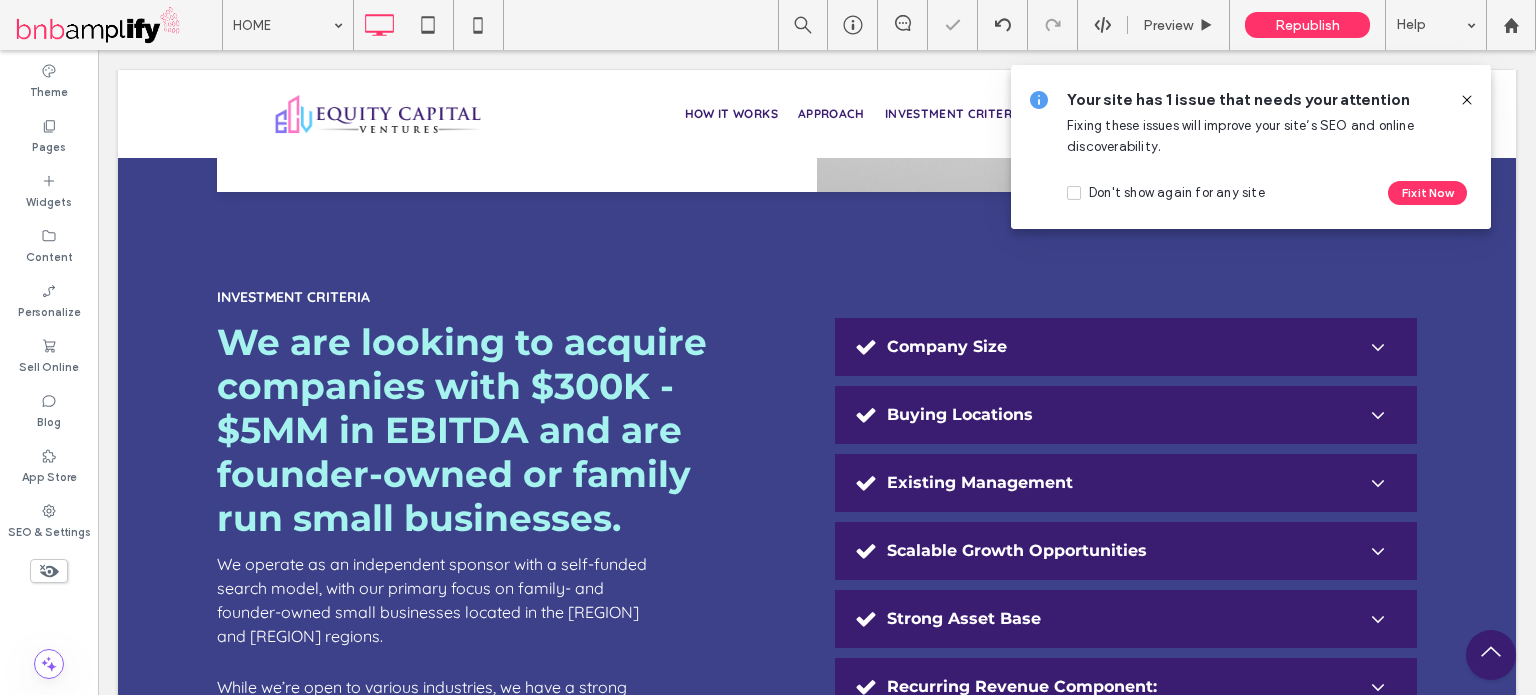 click 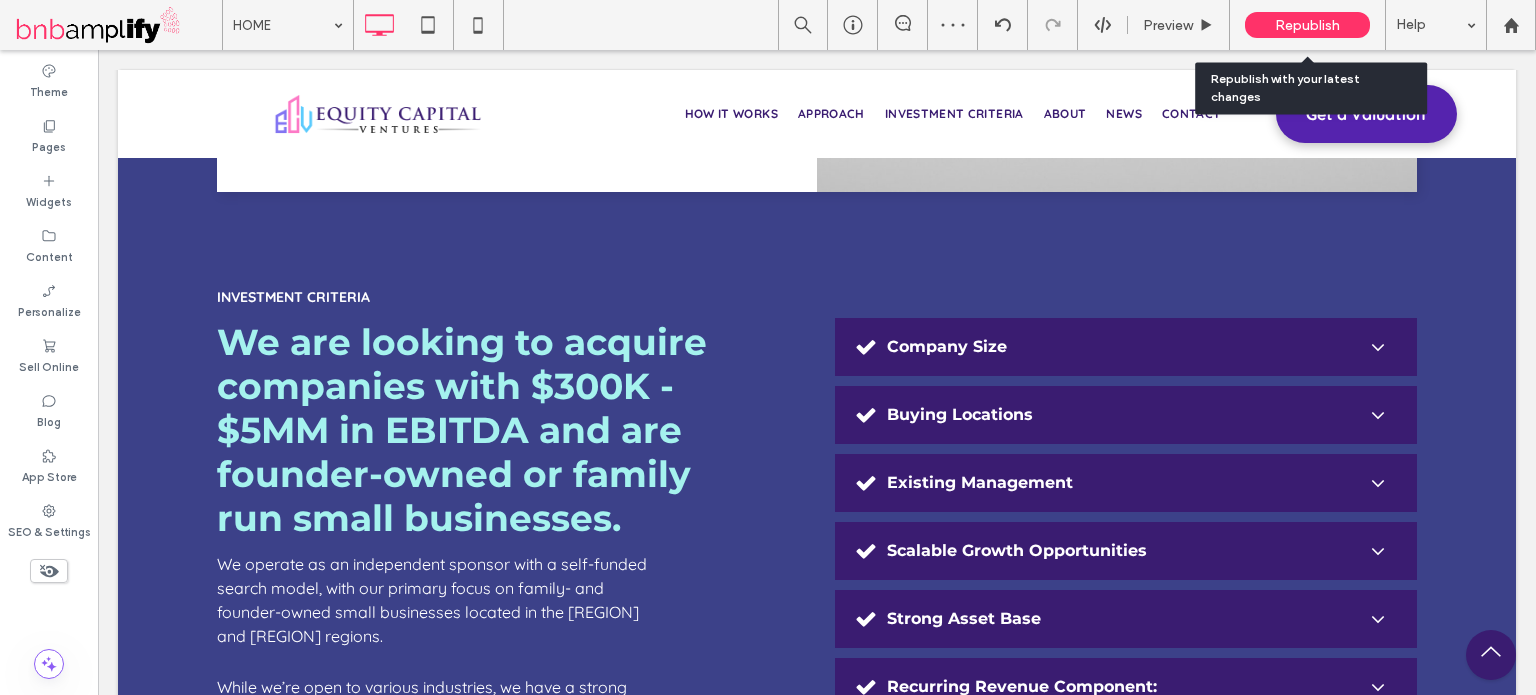 click on "Republish" at bounding box center [1307, 25] 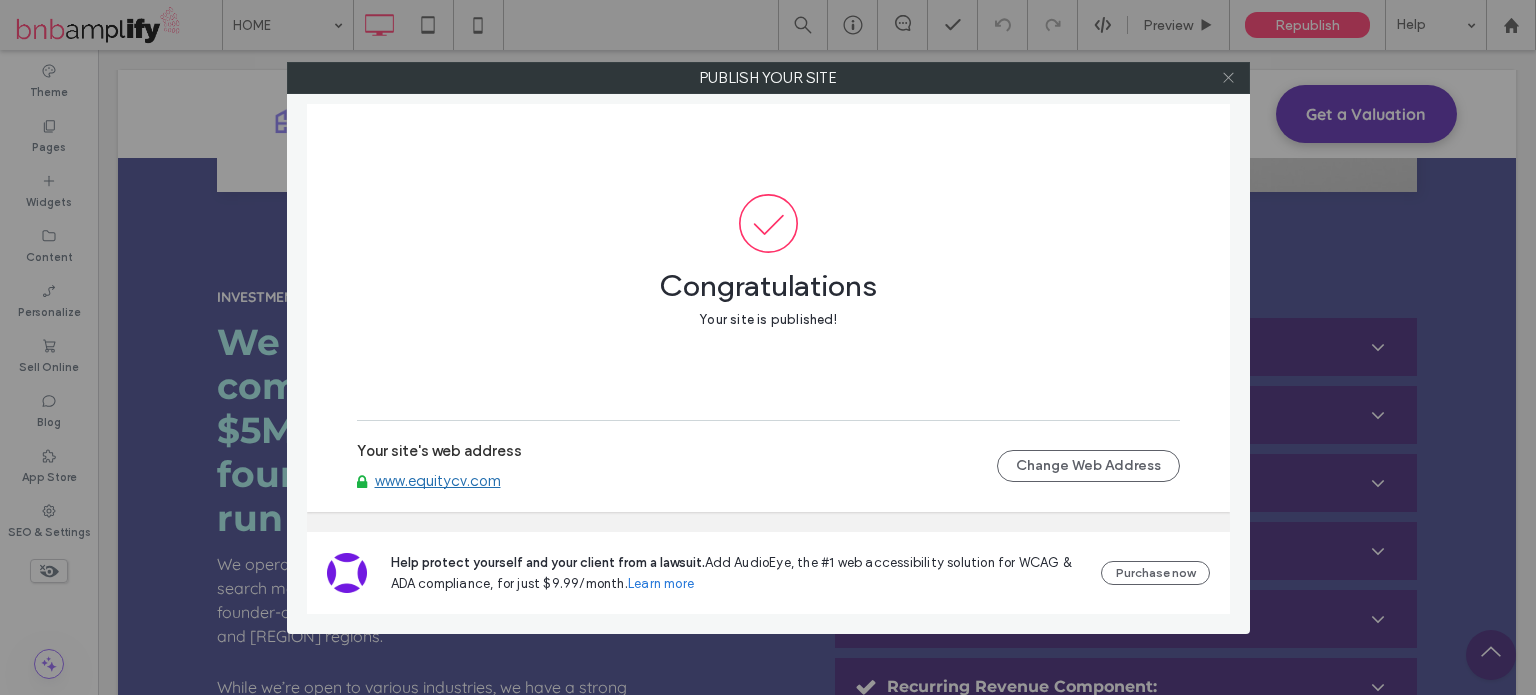 click 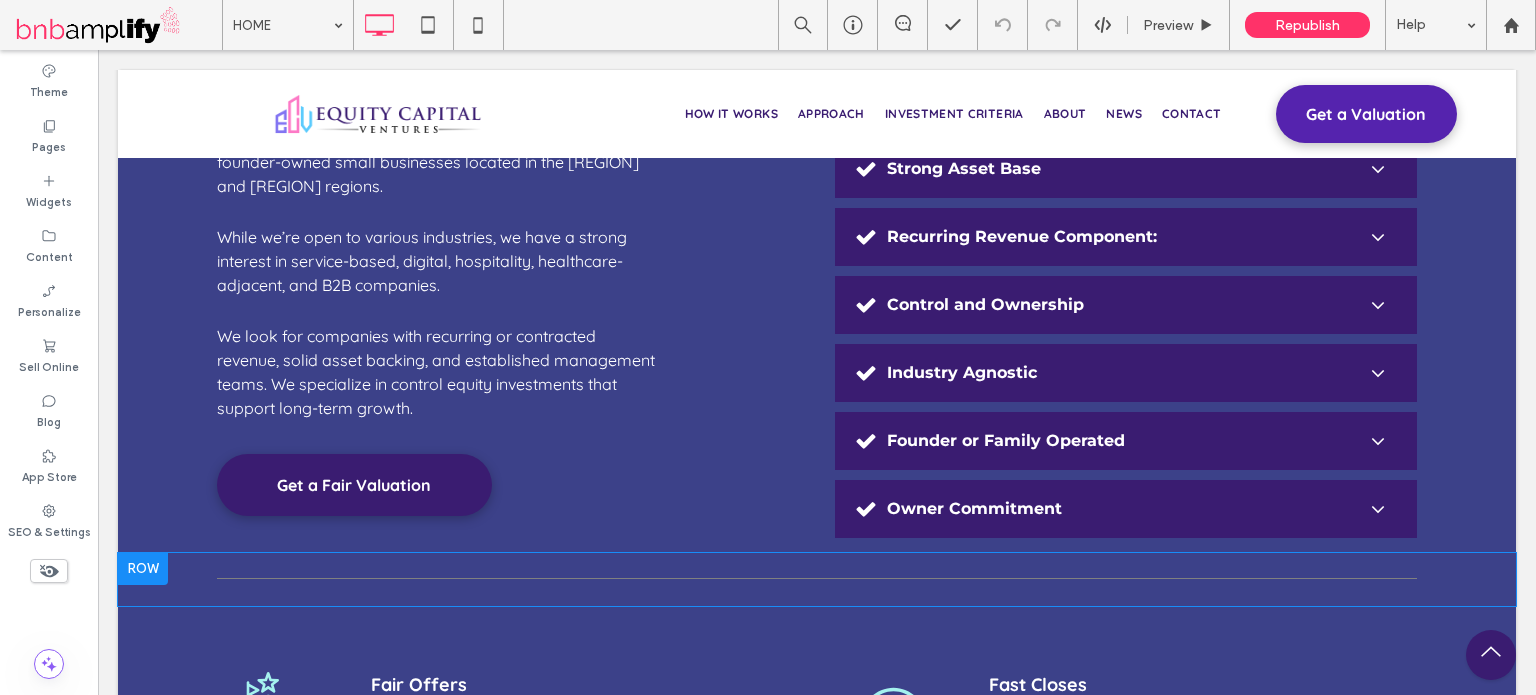 scroll, scrollTop: 4950, scrollLeft: 0, axis: vertical 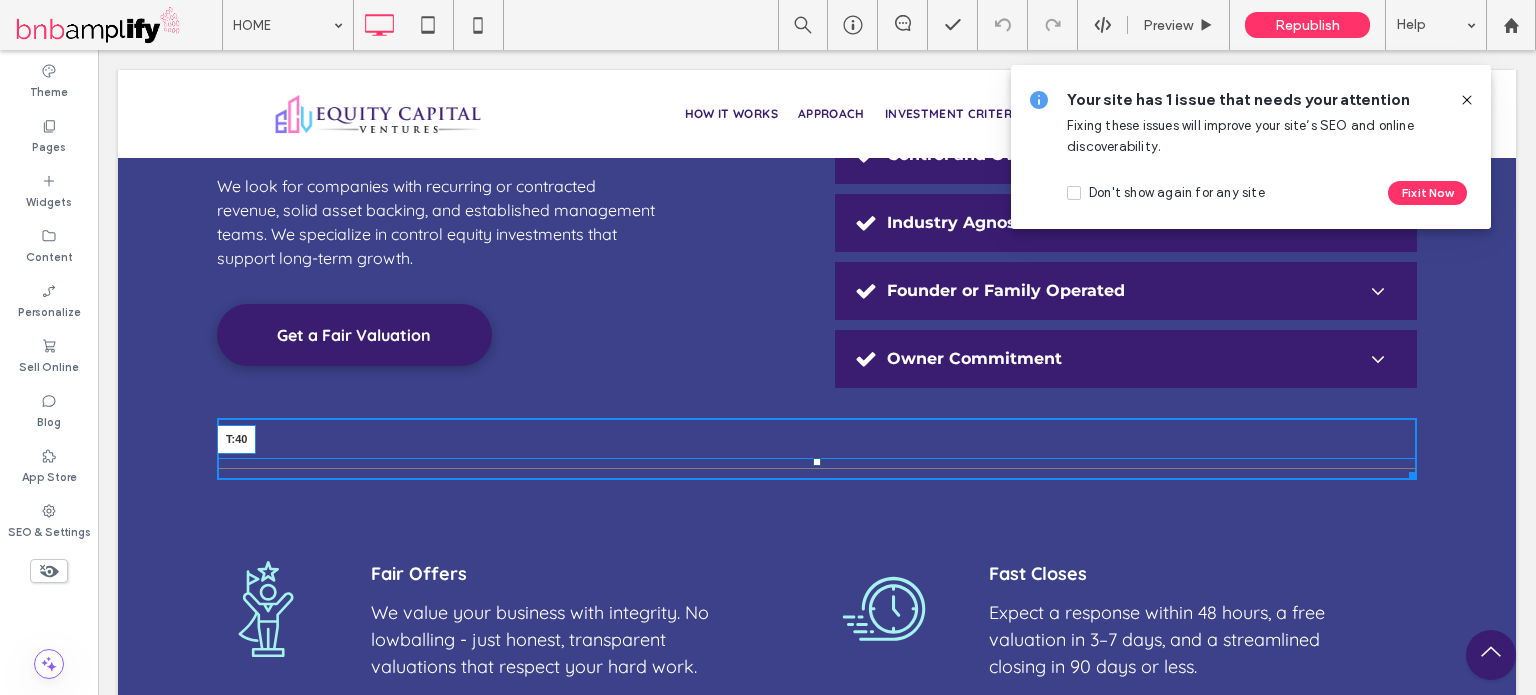 drag, startPoint x: 809, startPoint y: 420, endPoint x: 912, endPoint y: 509, distance: 136.12494 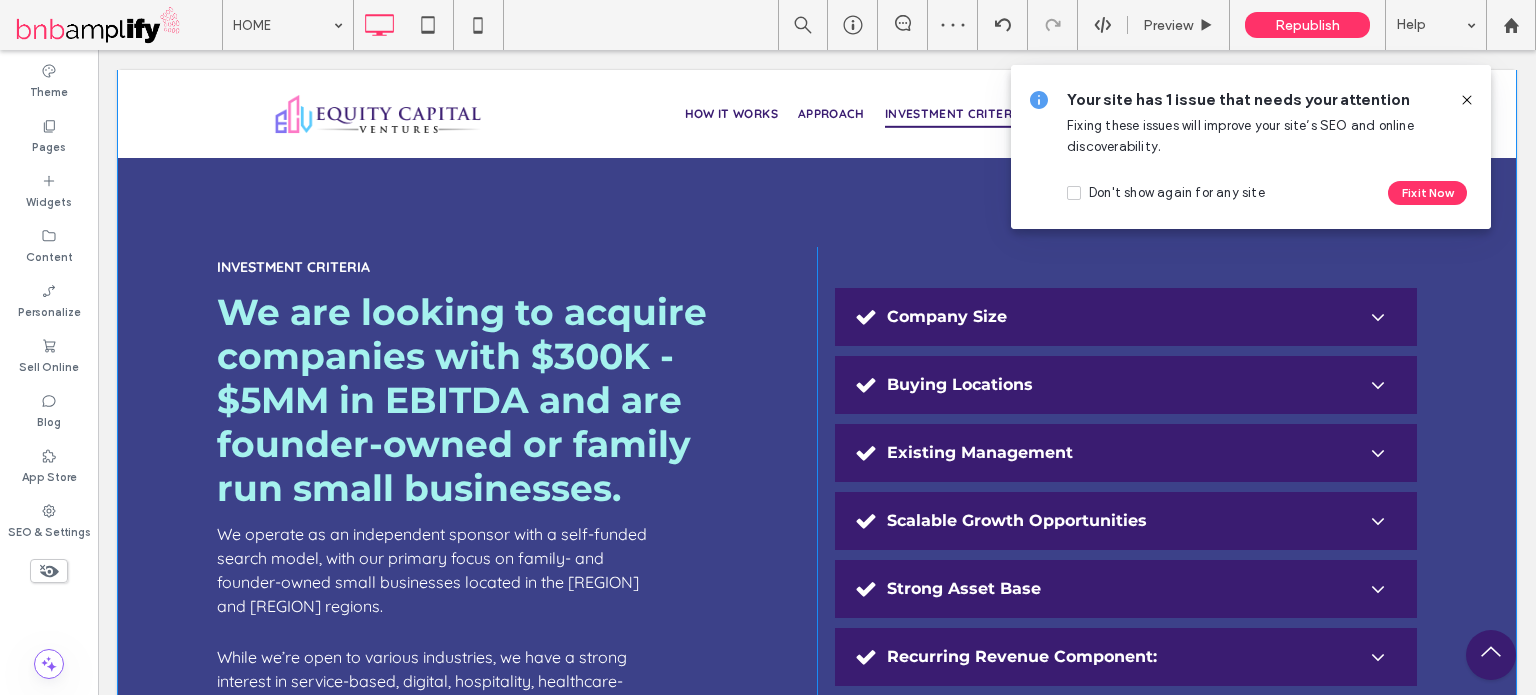 scroll, scrollTop: 4350, scrollLeft: 0, axis: vertical 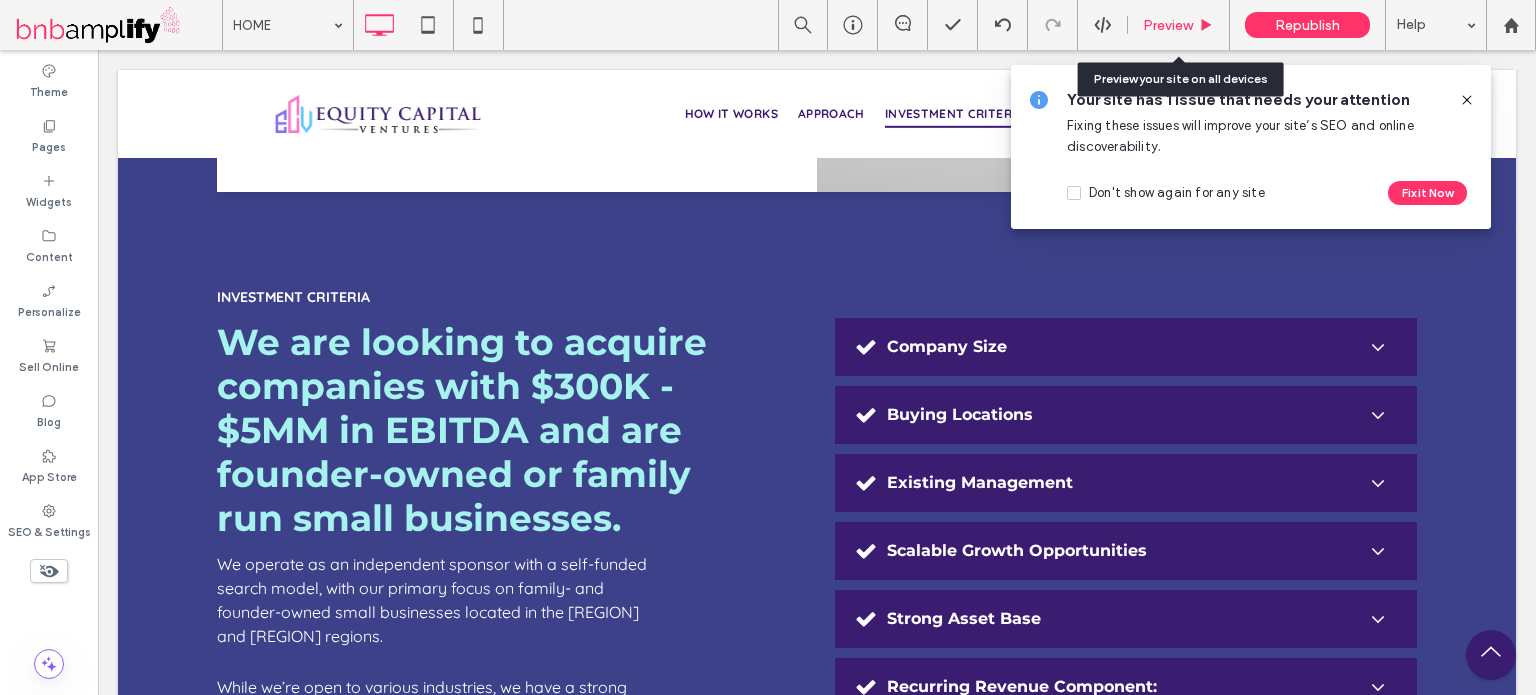 click on "Preview" at bounding box center [1168, 25] 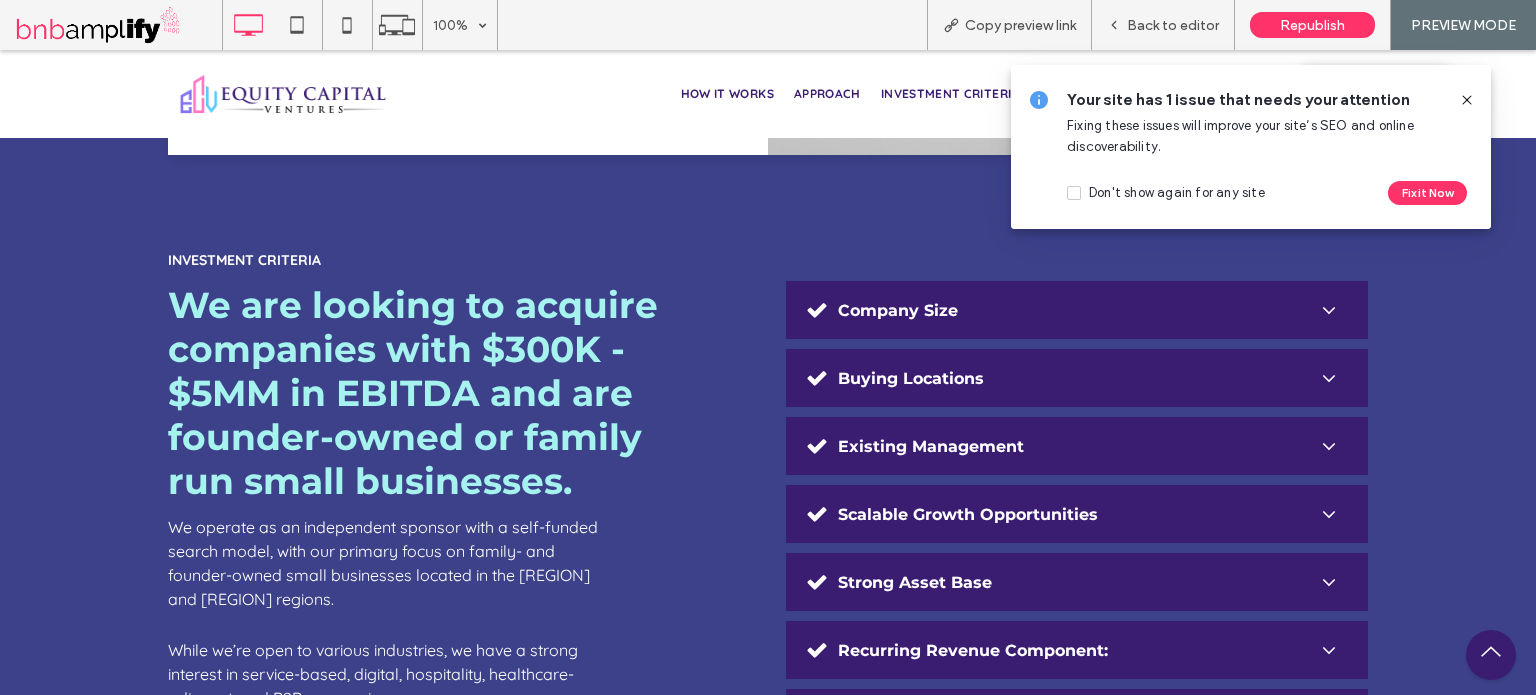 scroll, scrollTop: 4334, scrollLeft: 0, axis: vertical 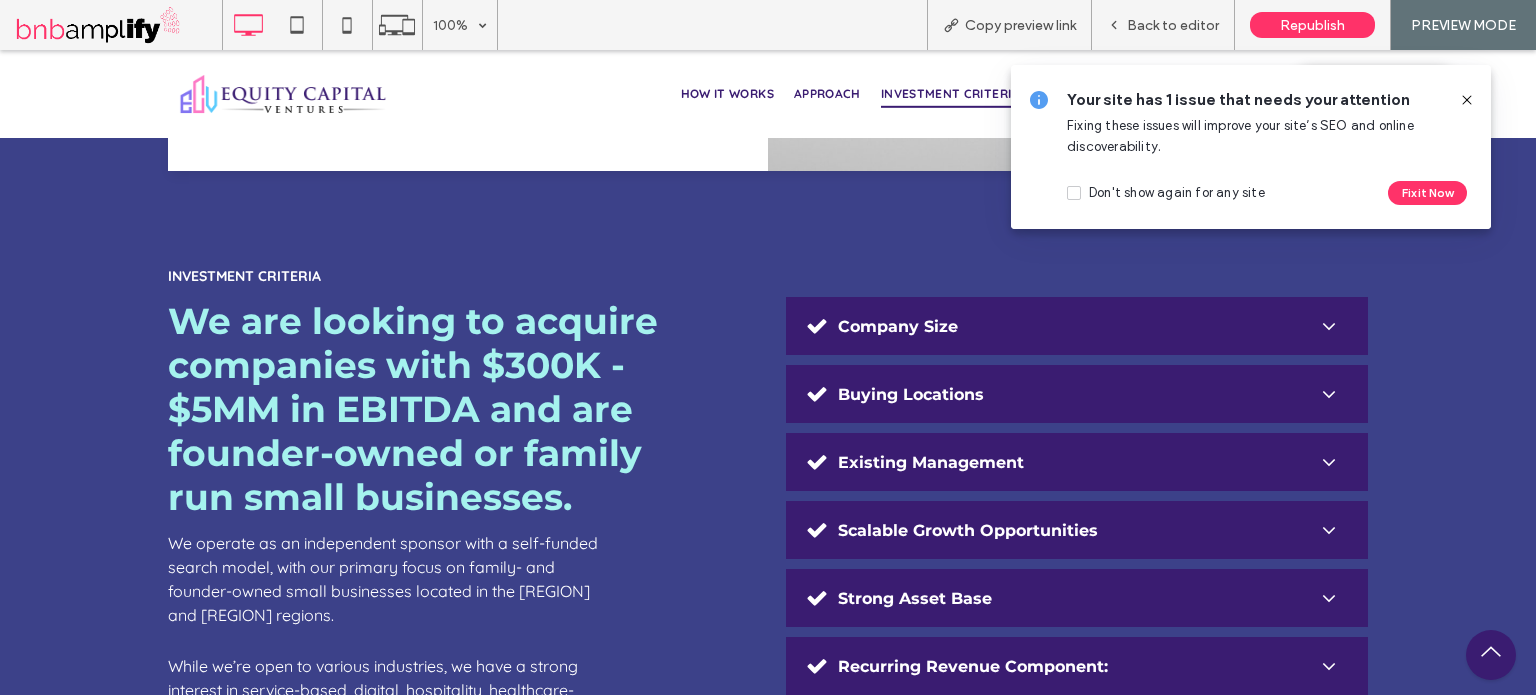 click 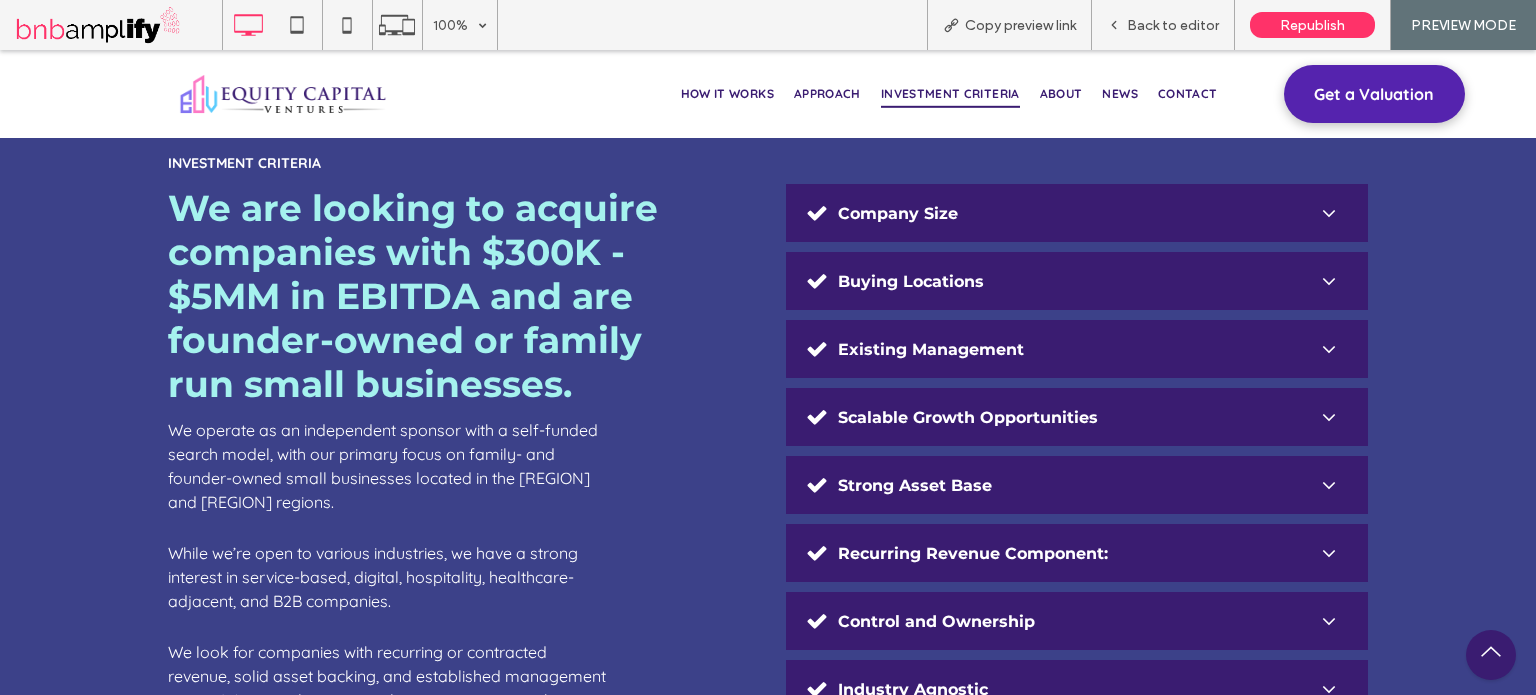 scroll, scrollTop: 4434, scrollLeft: 0, axis: vertical 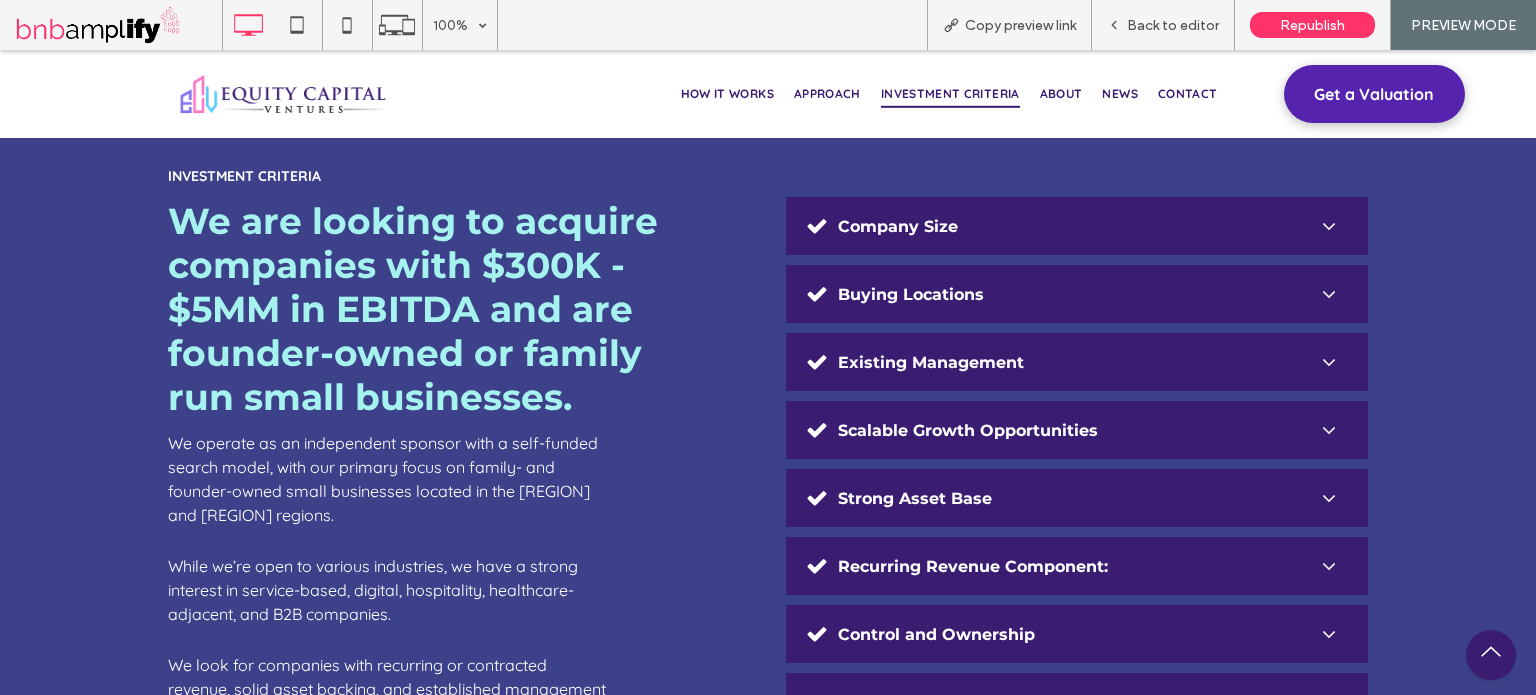 click 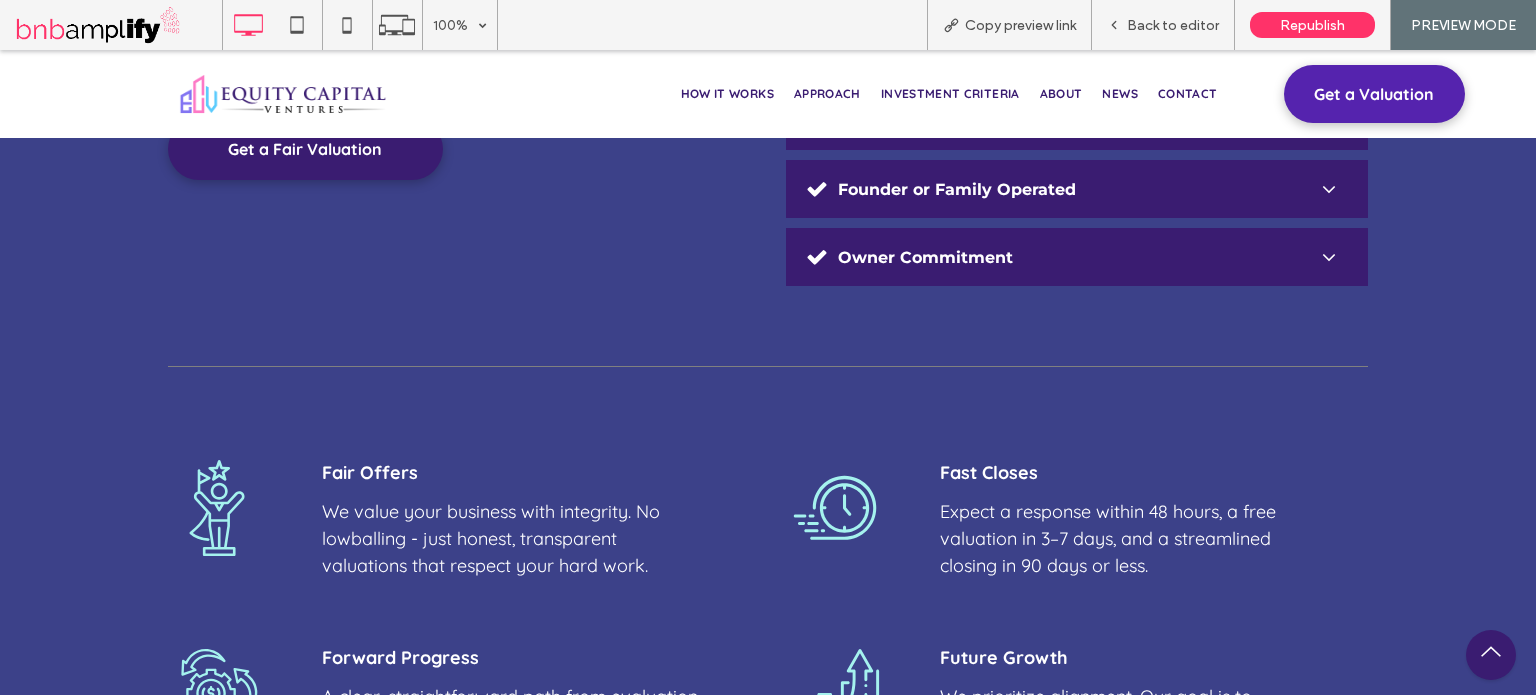 scroll, scrollTop: 5134, scrollLeft: 0, axis: vertical 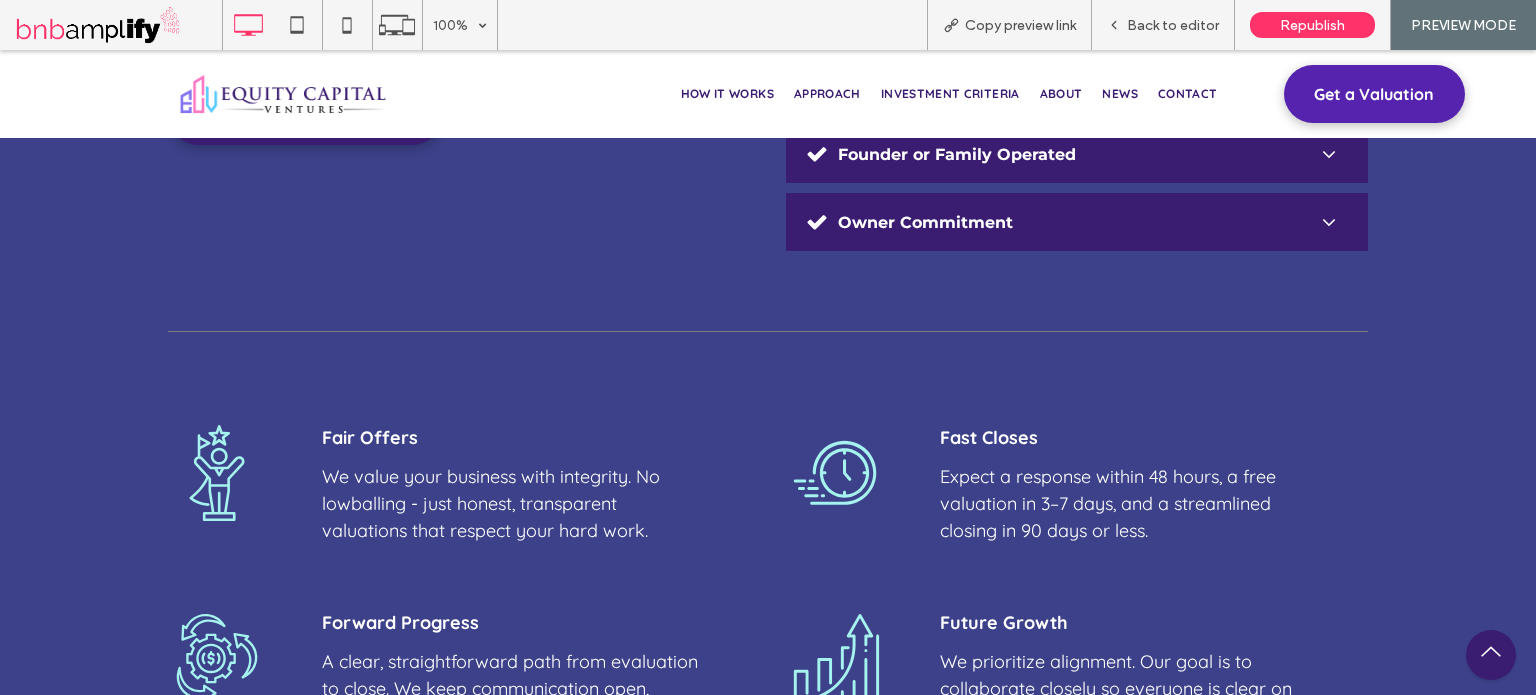 click 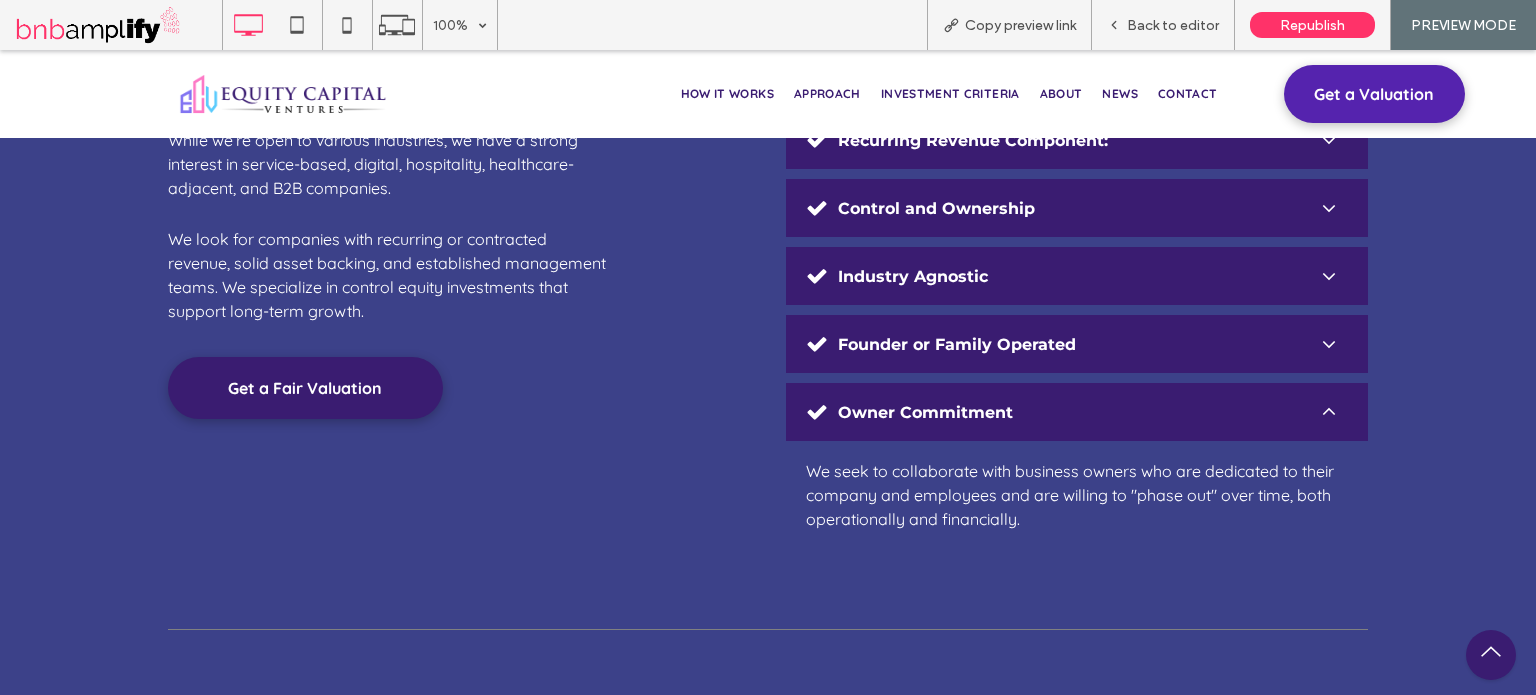 scroll, scrollTop: 4834, scrollLeft: 0, axis: vertical 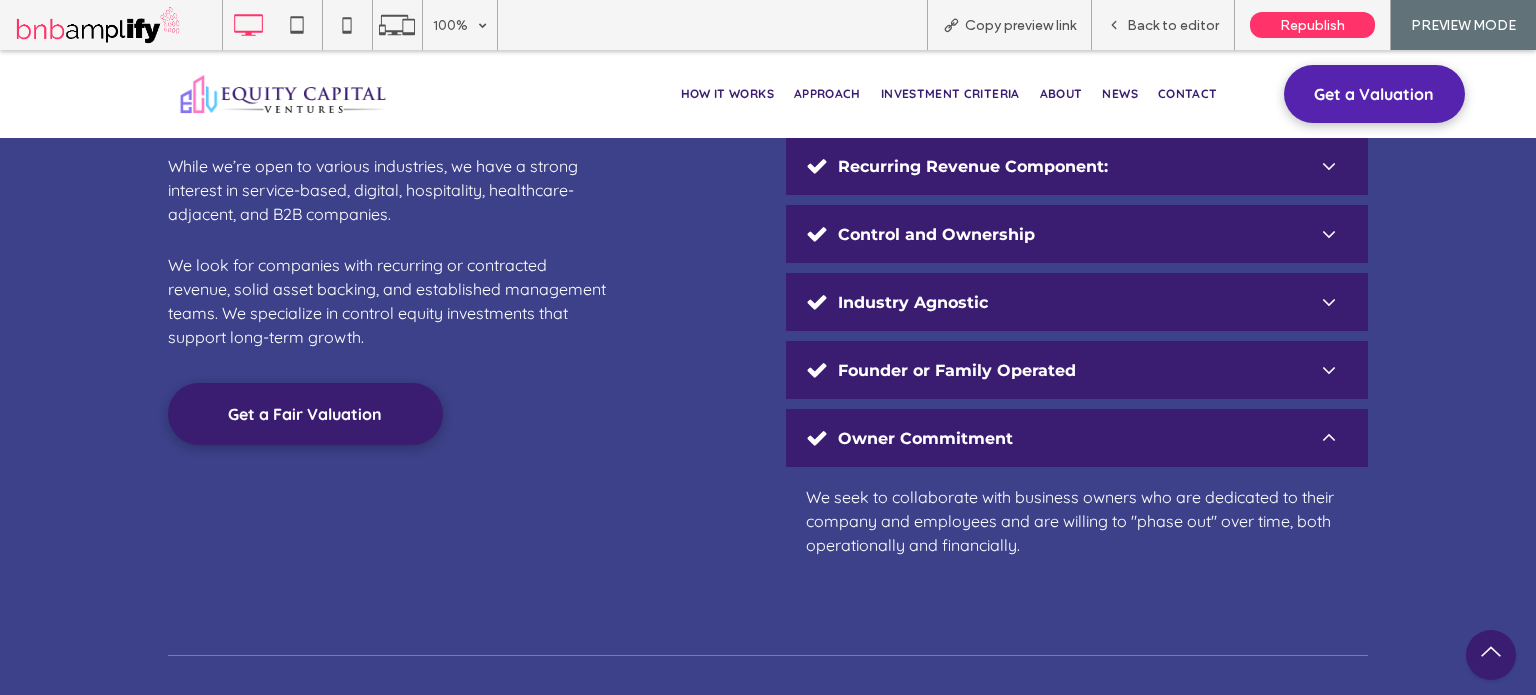 click 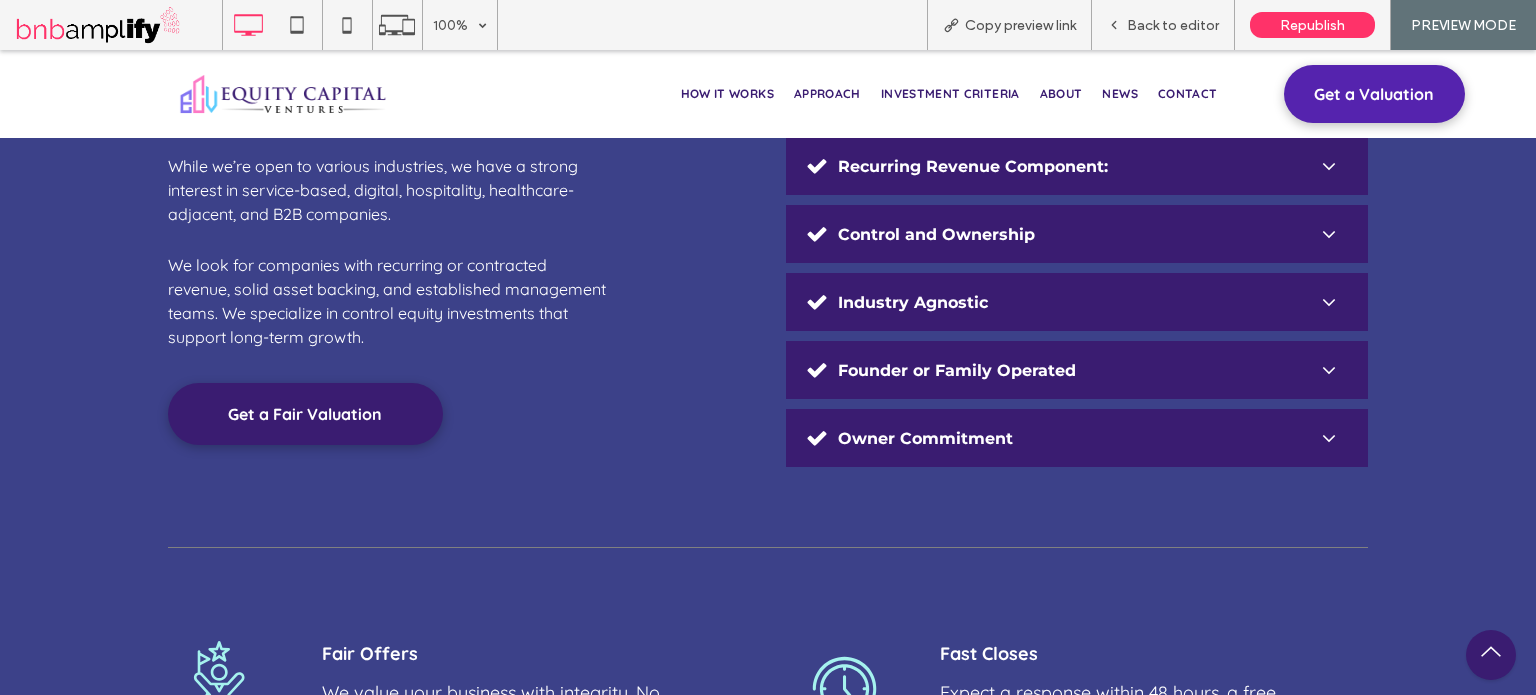 click 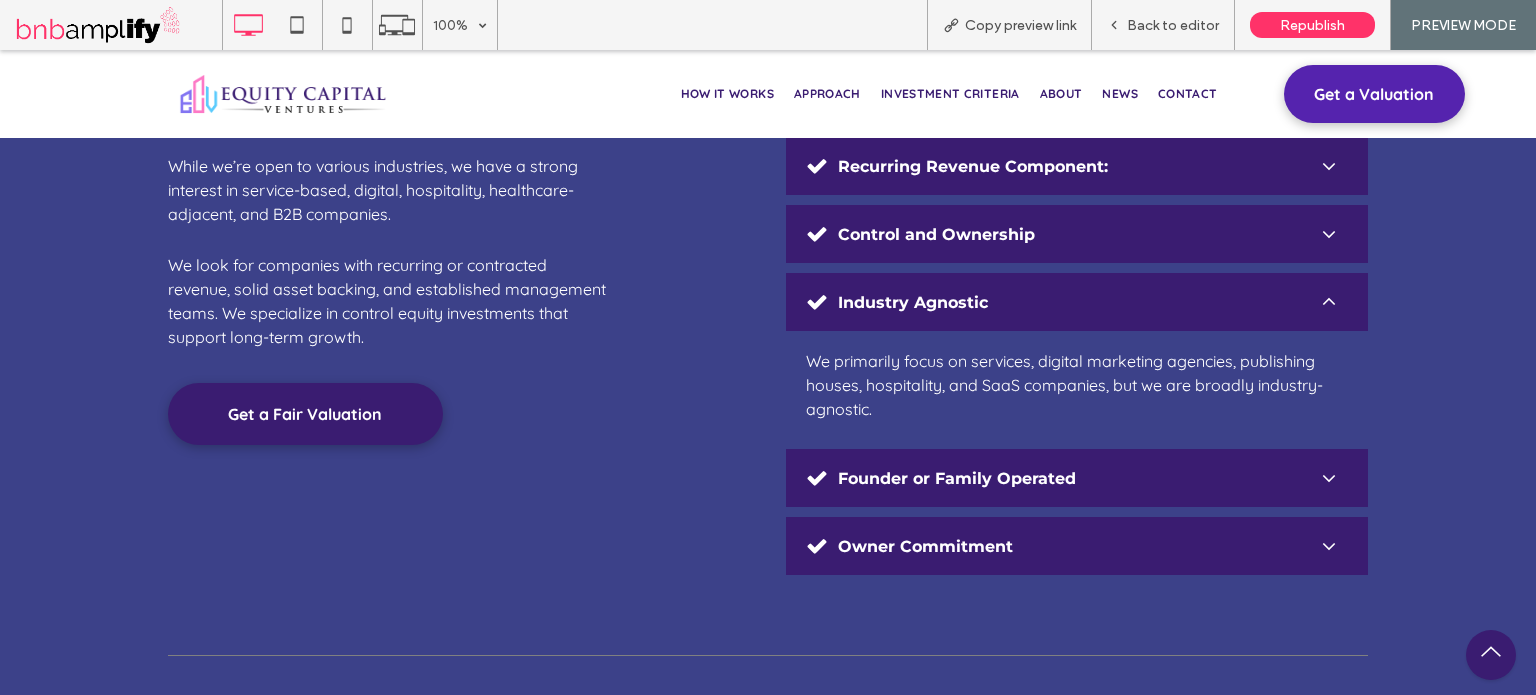 click 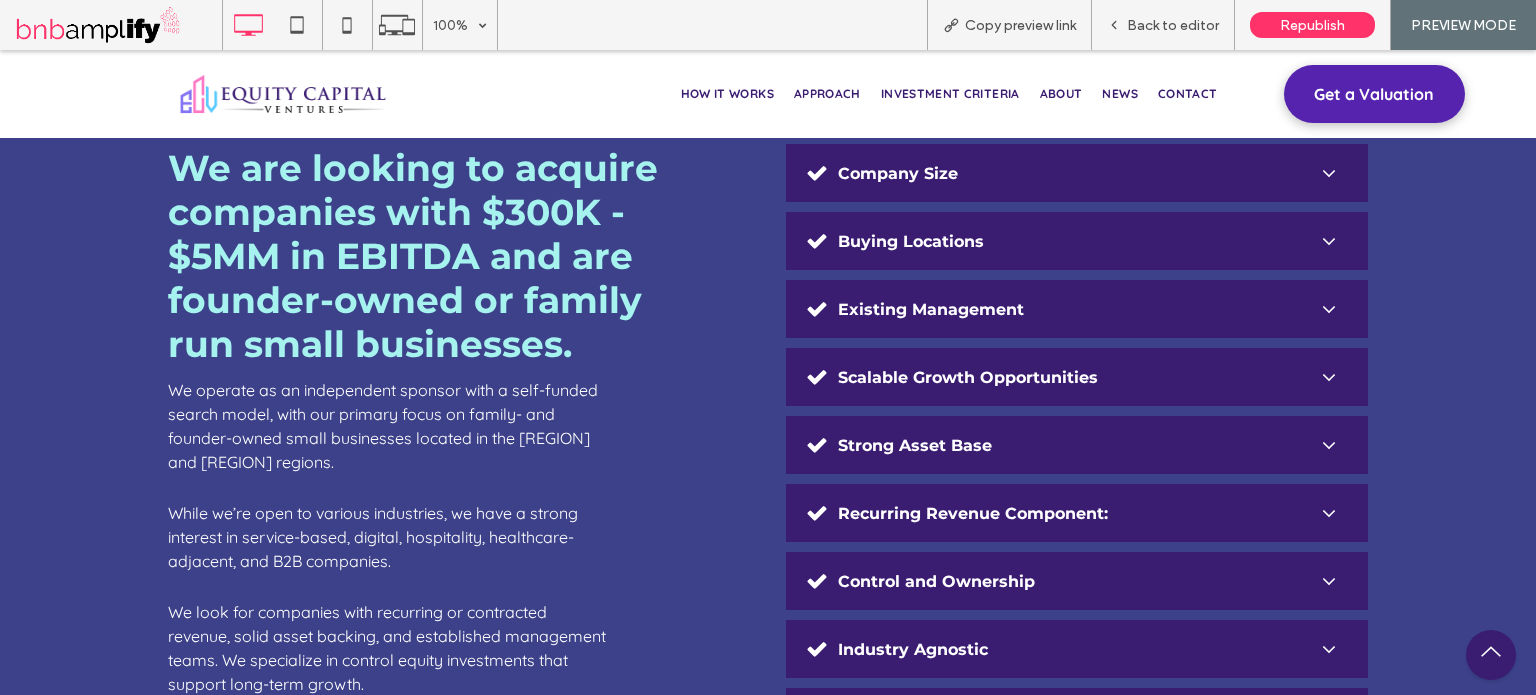 scroll, scrollTop: 4334, scrollLeft: 0, axis: vertical 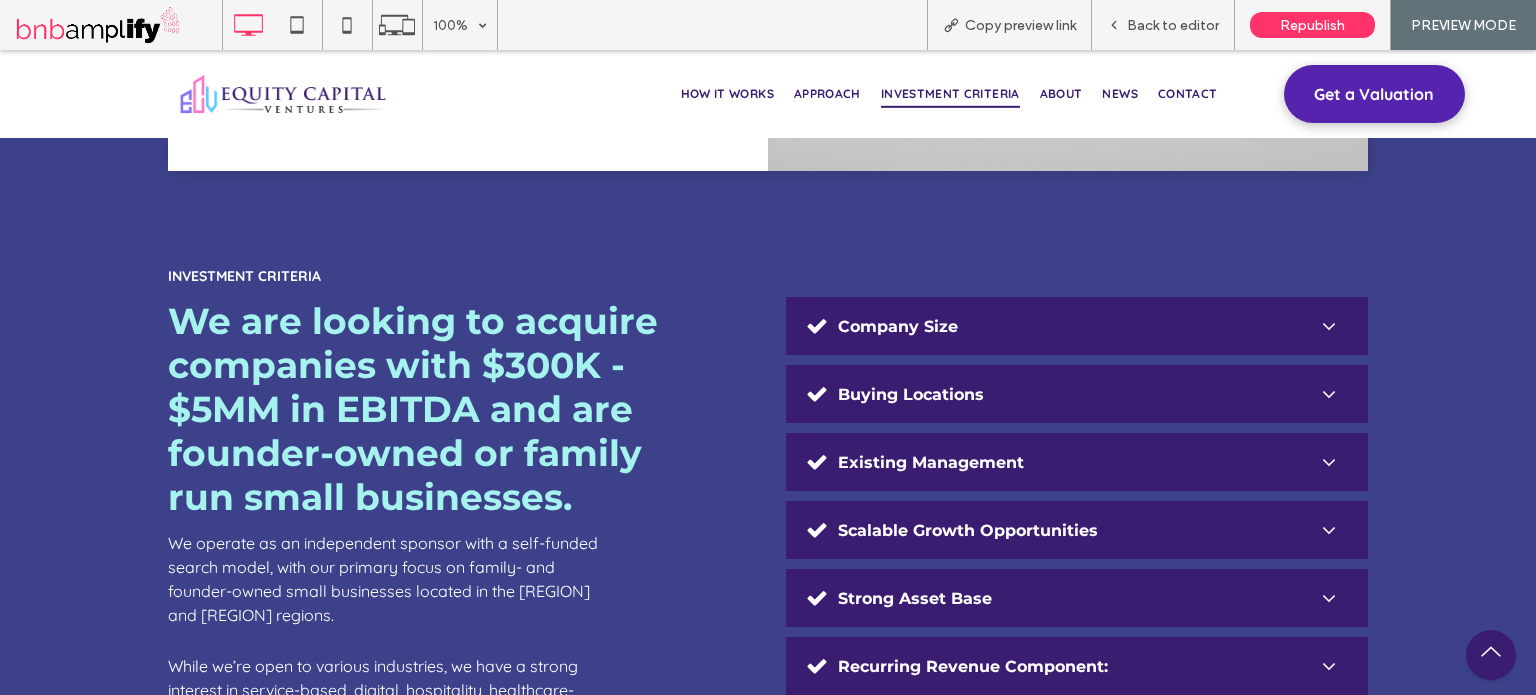 click 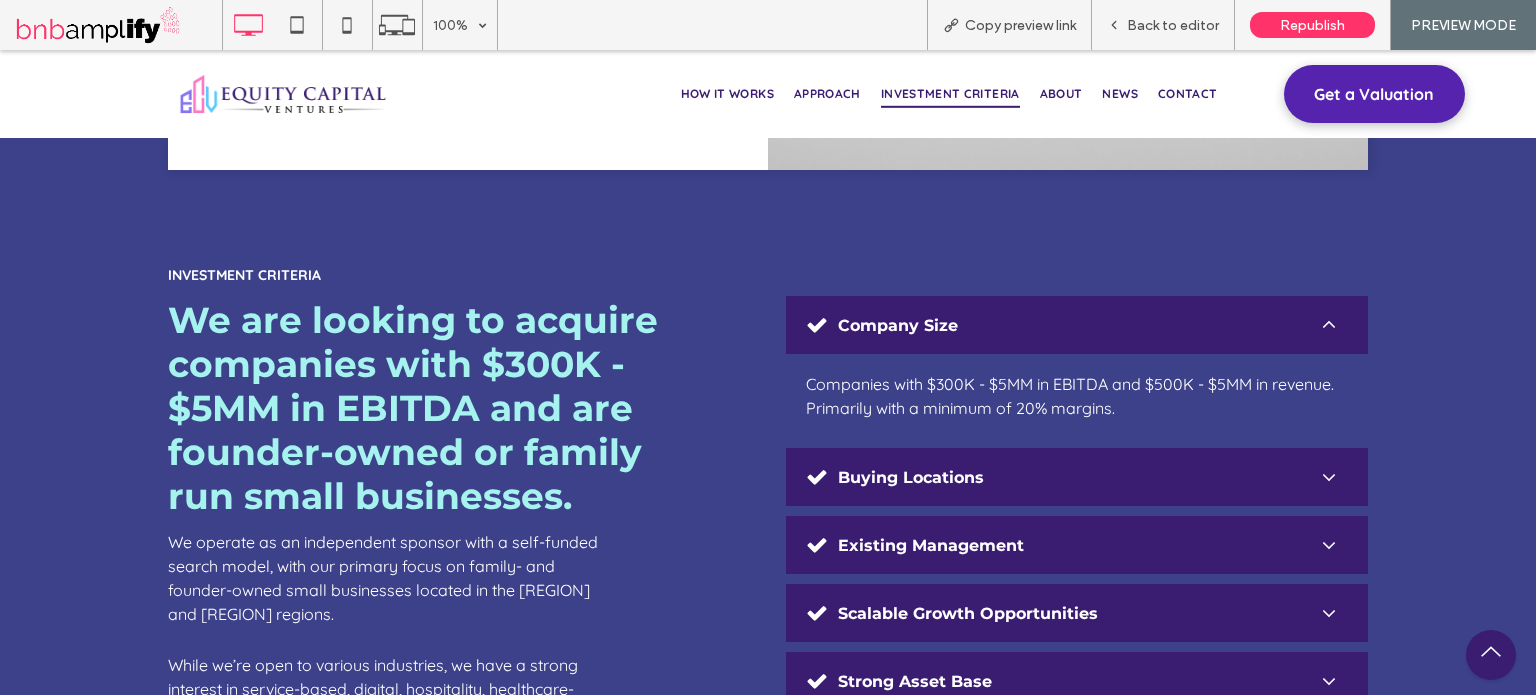 scroll, scrollTop: 4334, scrollLeft: 0, axis: vertical 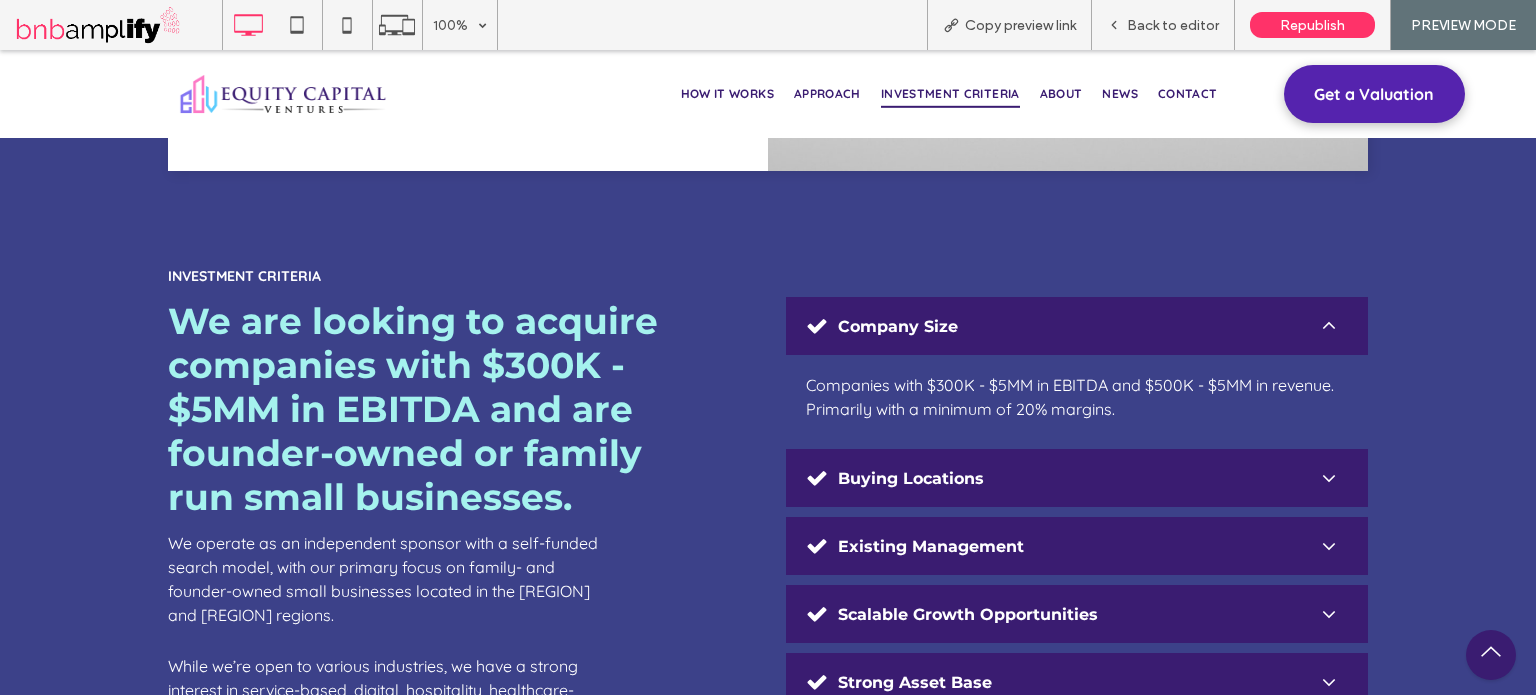 click 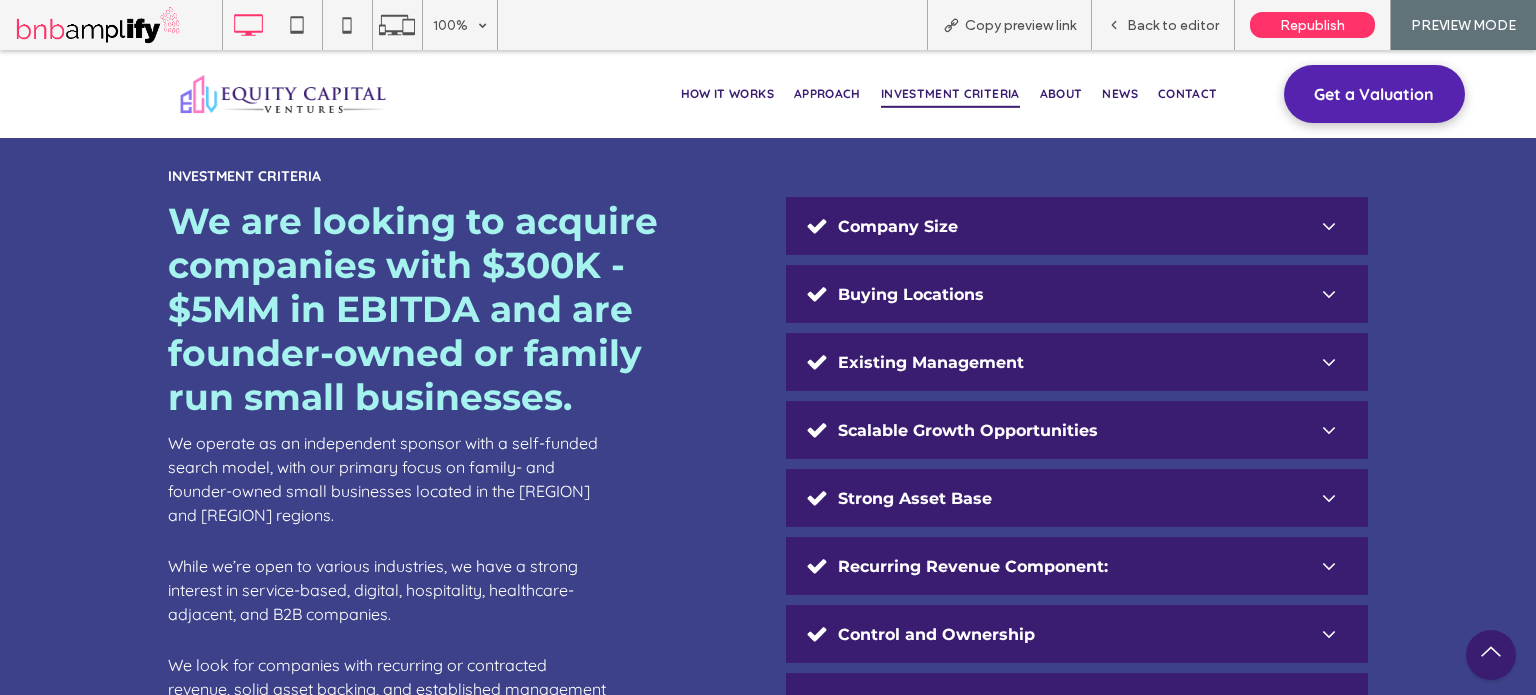 scroll, scrollTop: 4234, scrollLeft: 0, axis: vertical 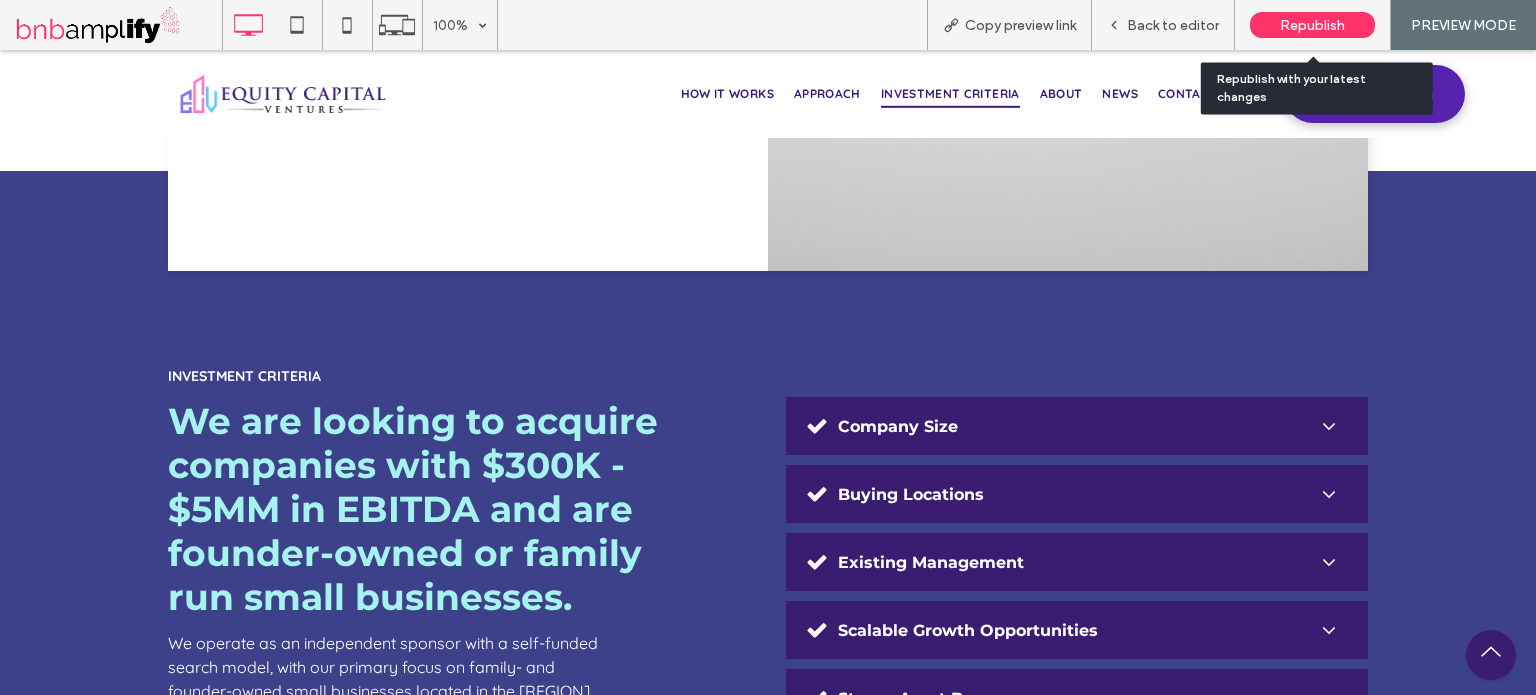 click on "Republish" at bounding box center (1312, 25) 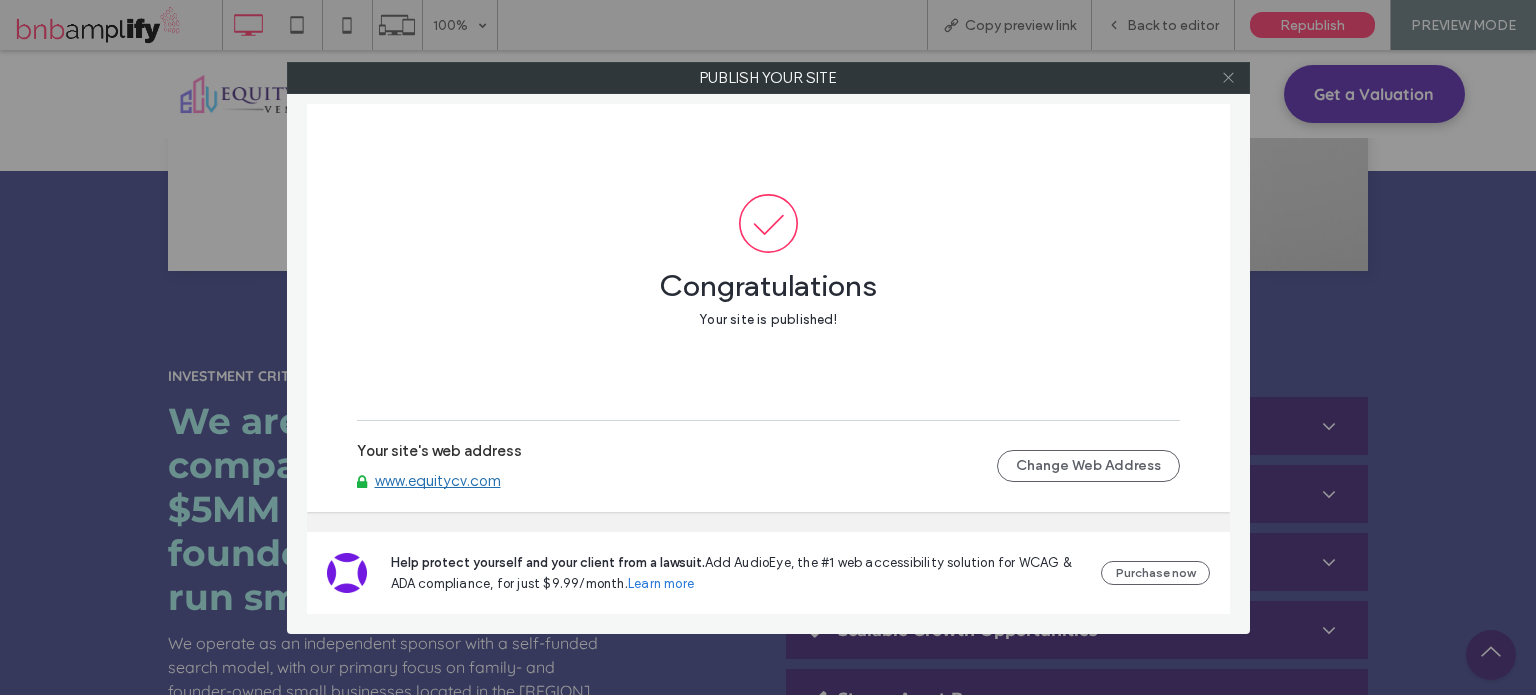 click 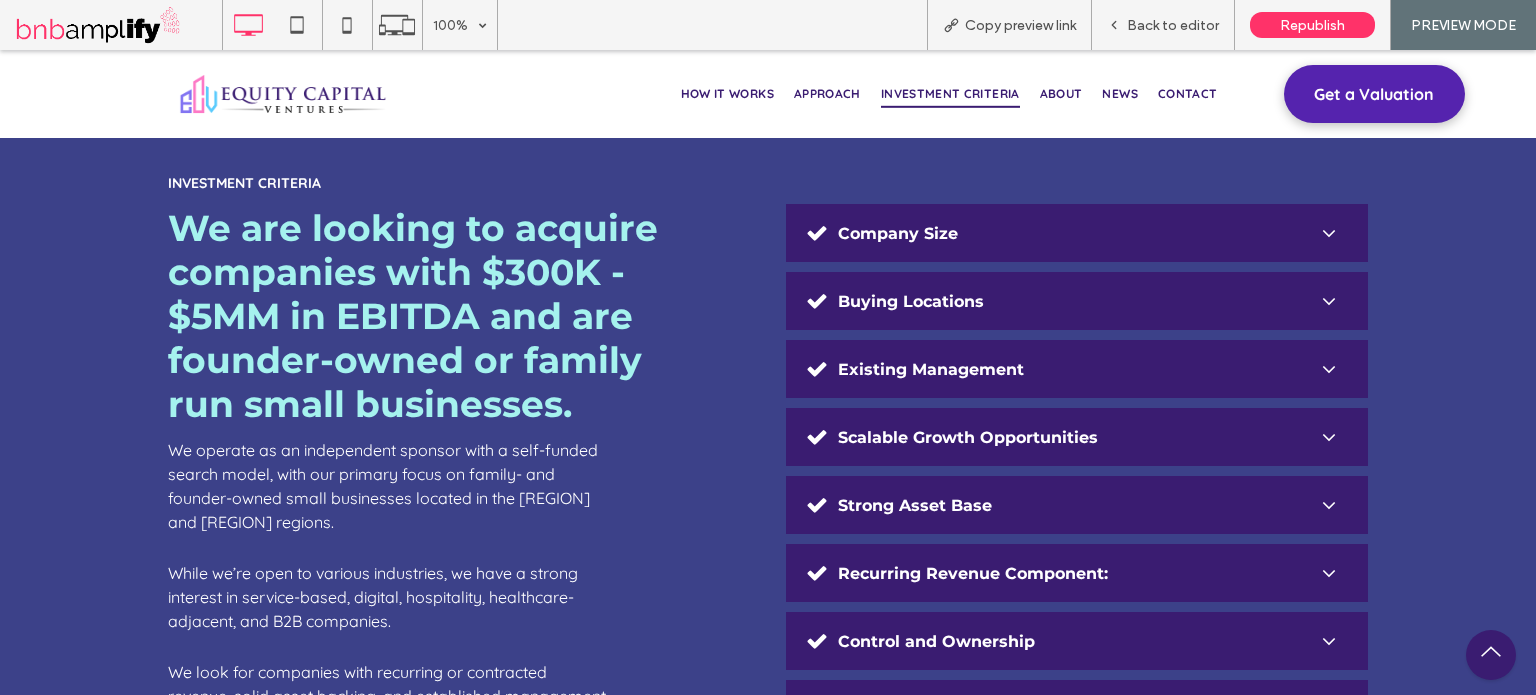 scroll, scrollTop: 4434, scrollLeft: 0, axis: vertical 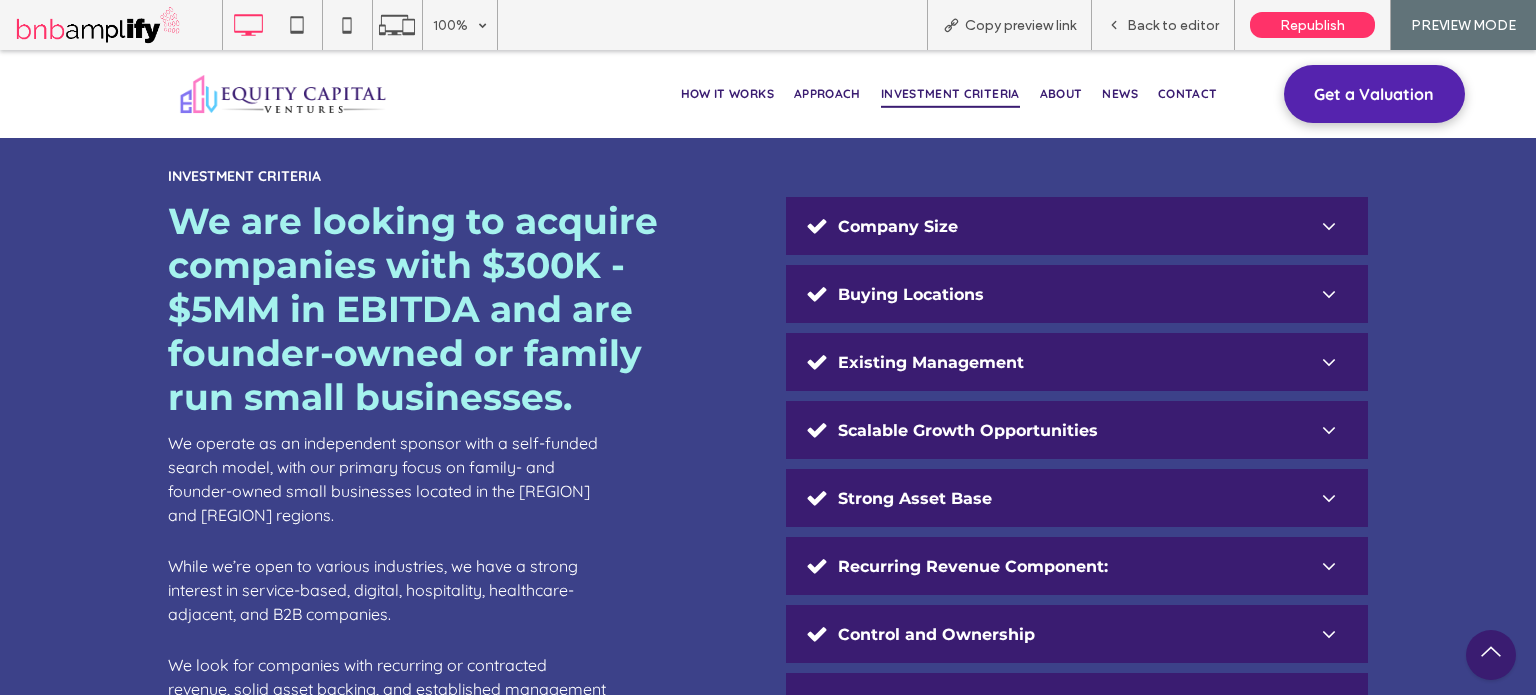 click on "We operate as an independent sponsor with a self-funded search model, with our primary focus on family- and founder-owned small businesses located in the [REGION] and [REGION] regions." at bounding box center (388, 479) 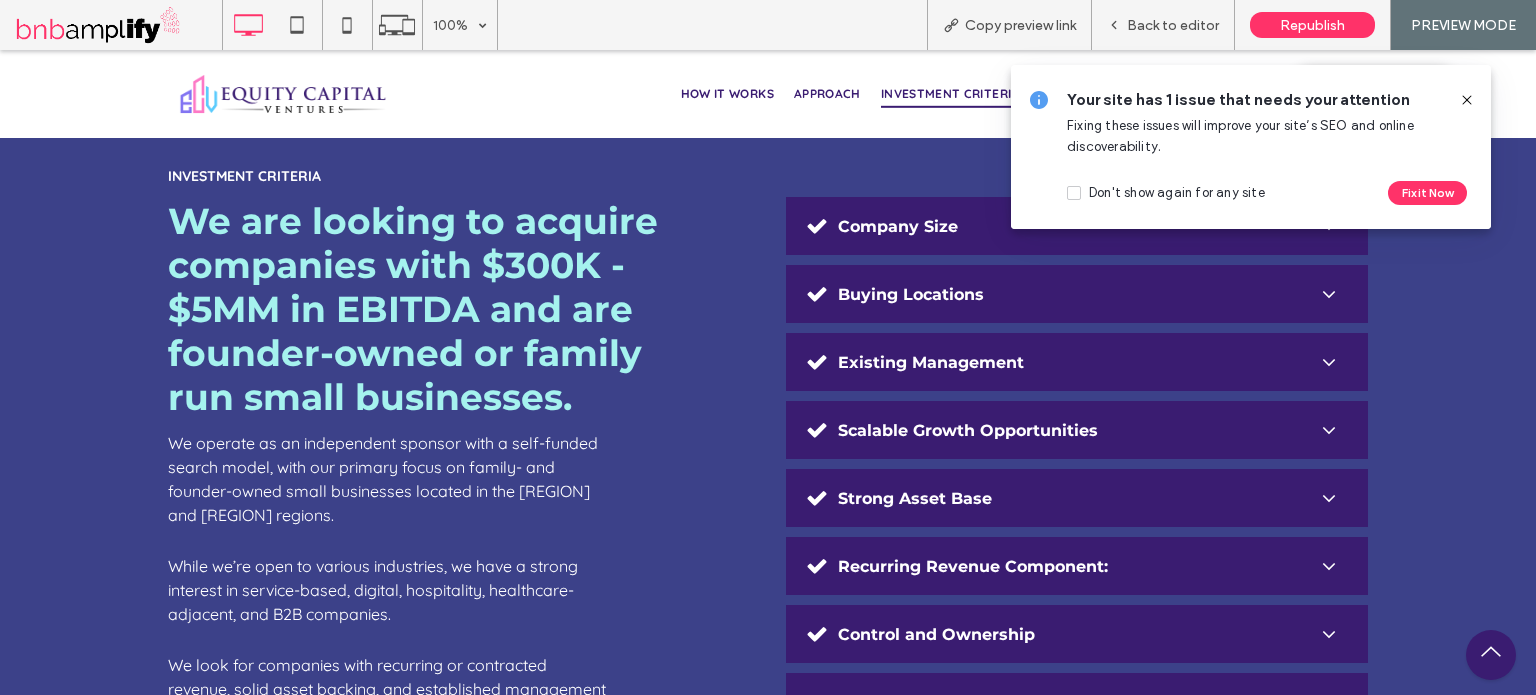click 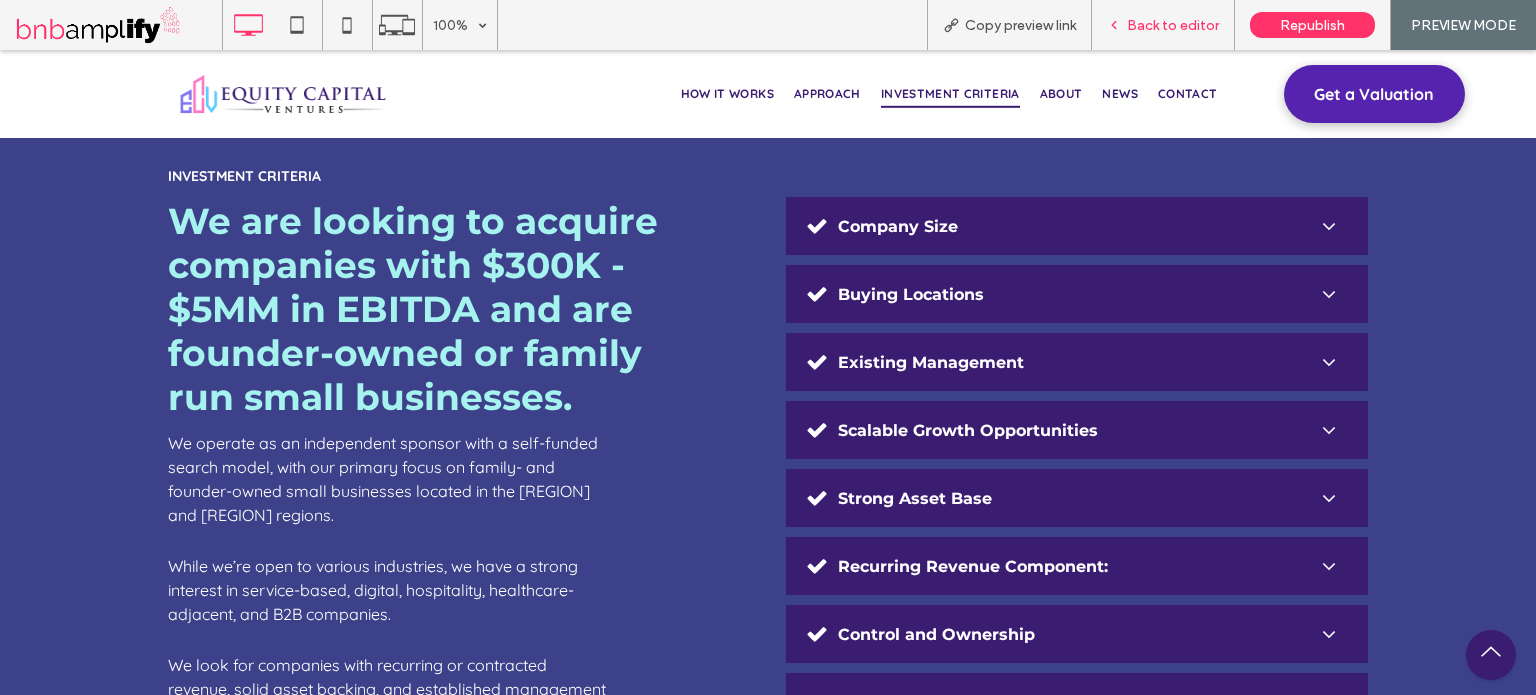 click on "Back to editor" at bounding box center (1173, 25) 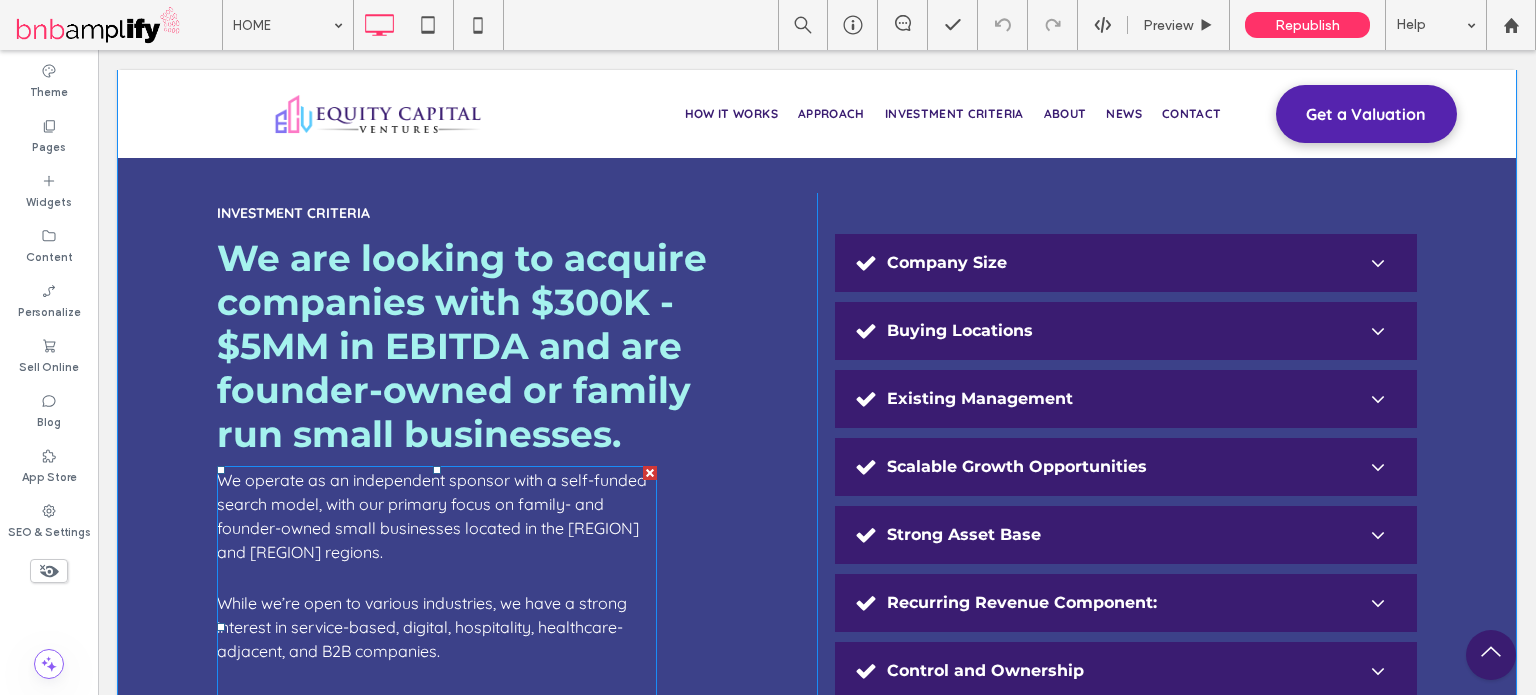 click on "We operate as an independent sponsor with a self-funded search model, with our primary focus on family- and founder-owned small businesses located in the [REGION] and [REGION] regions." at bounding box center (432, 516) 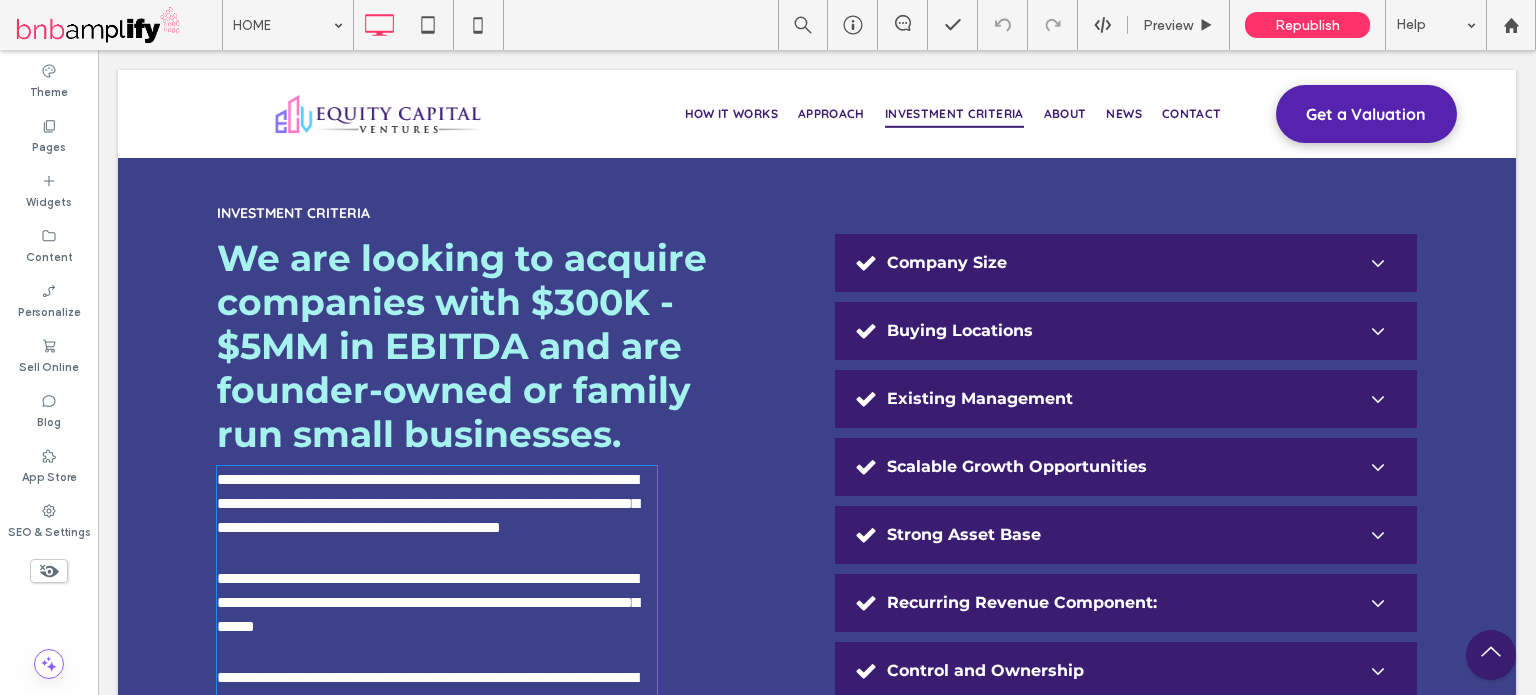 scroll, scrollTop: 0, scrollLeft: 0, axis: both 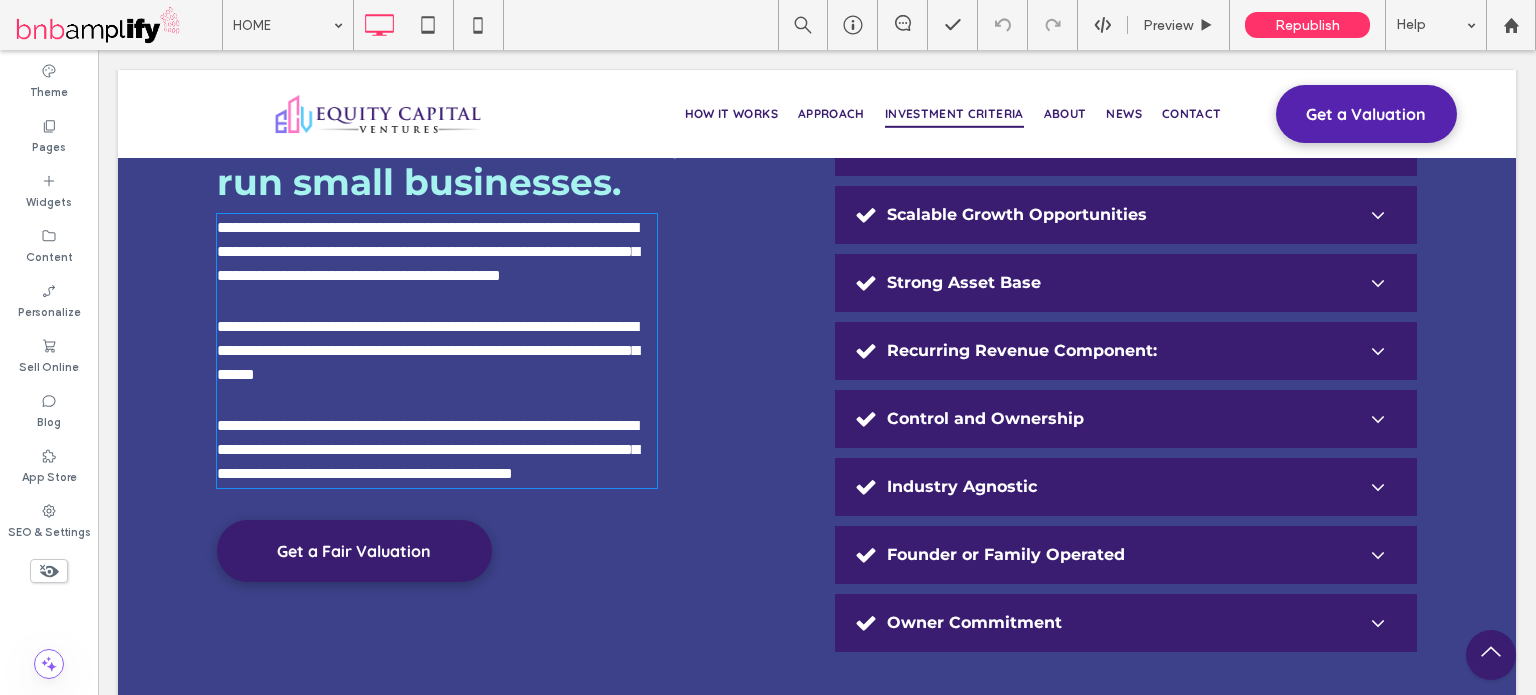 type on "*********" 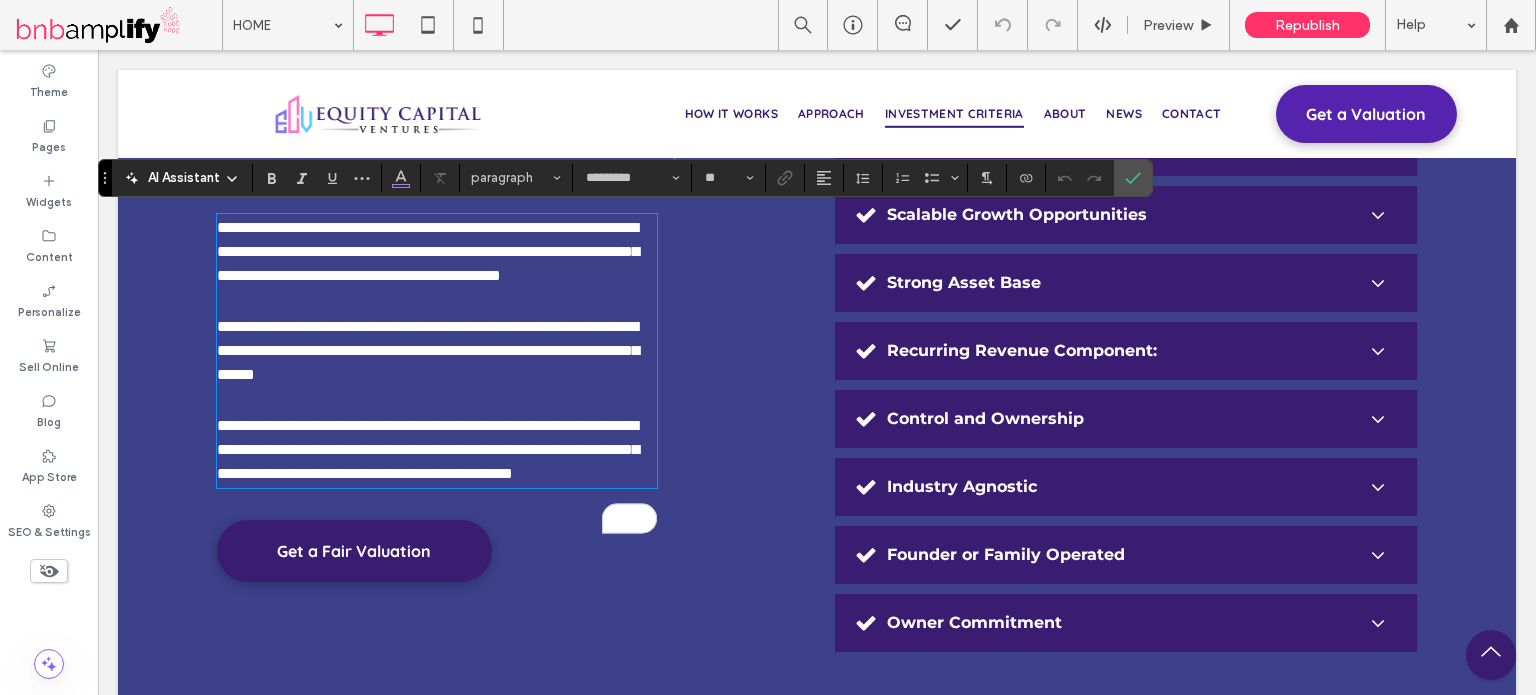 click on "**********" at bounding box center [428, 251] 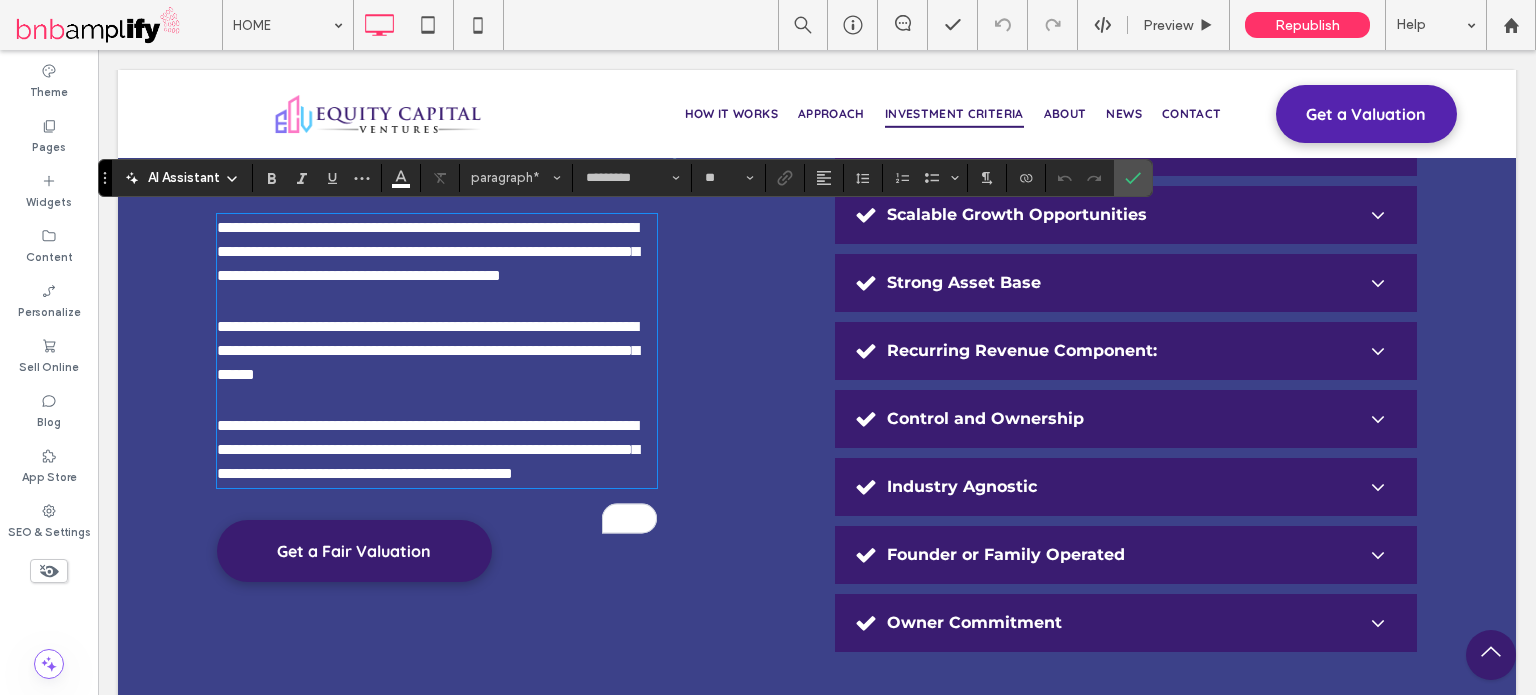 type 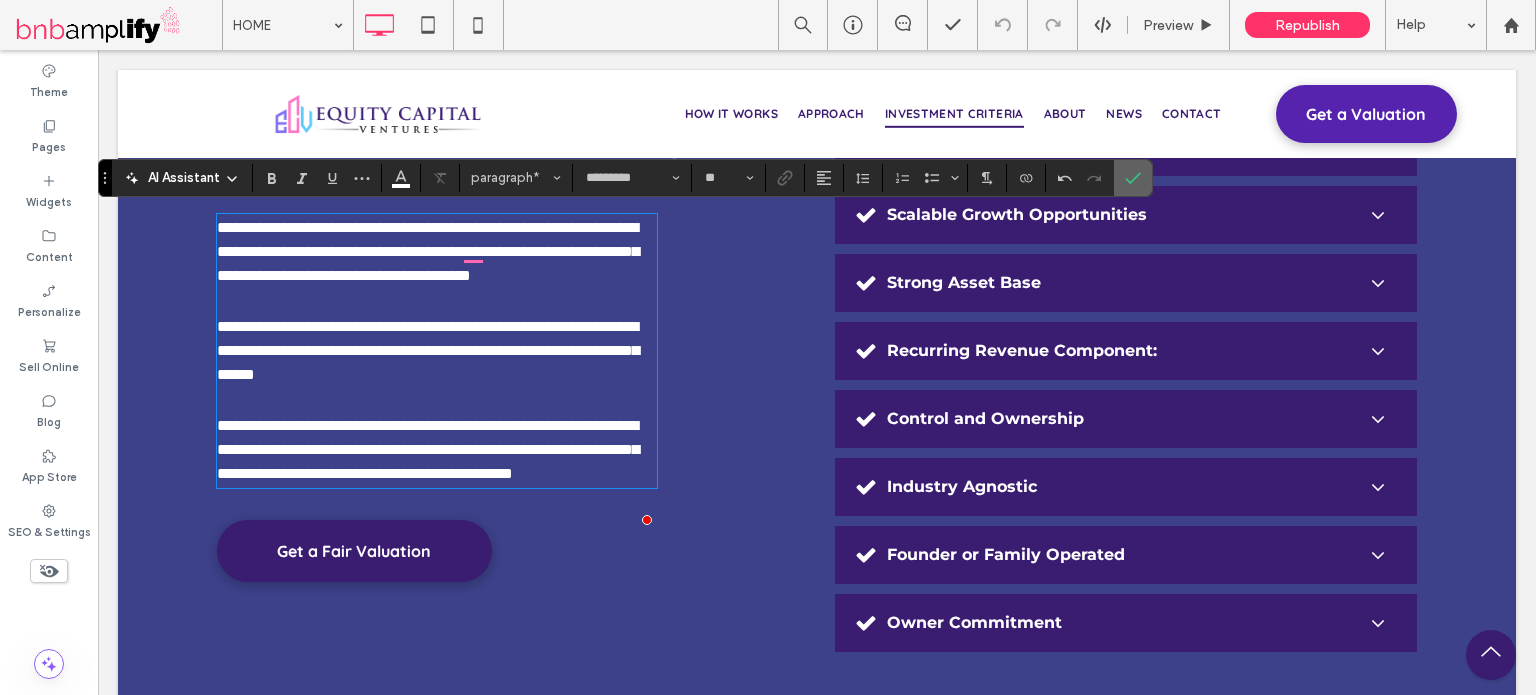 click 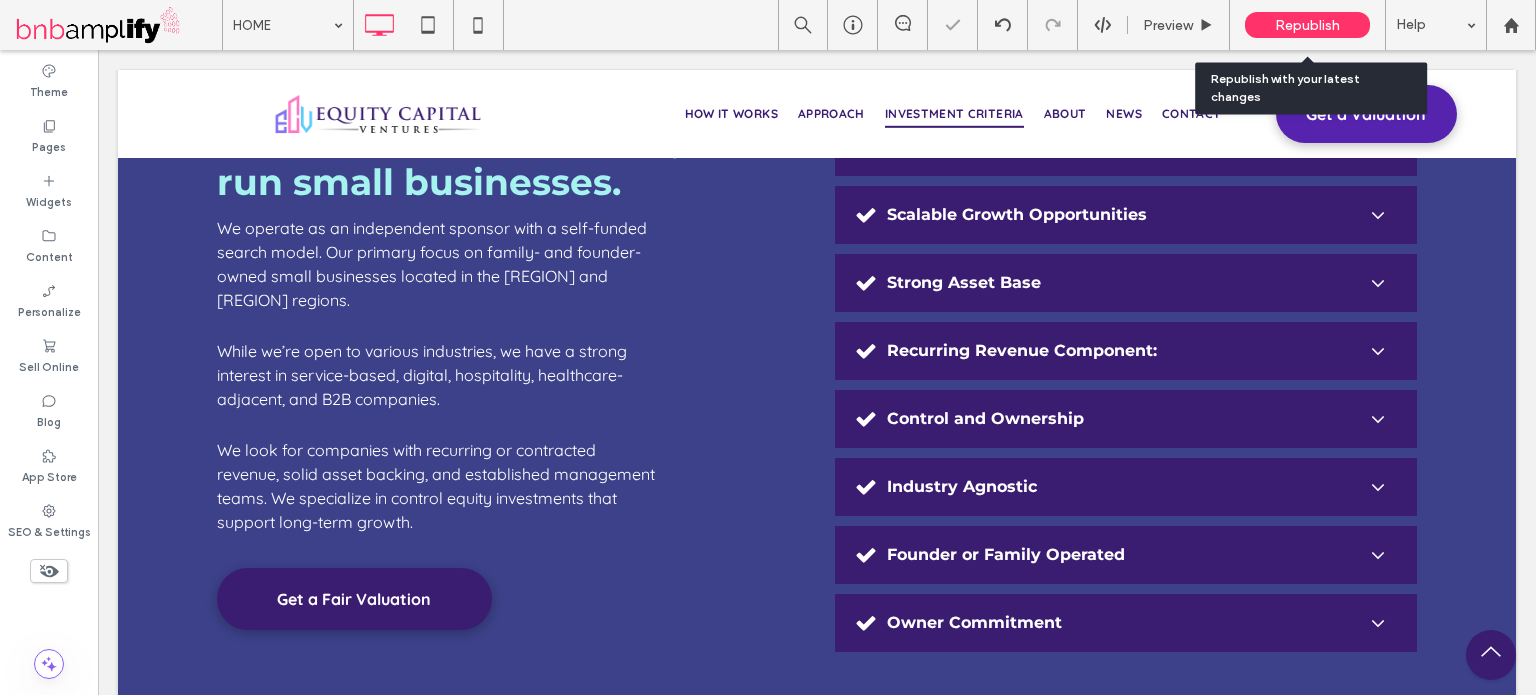 click on "Republish" at bounding box center (1307, 25) 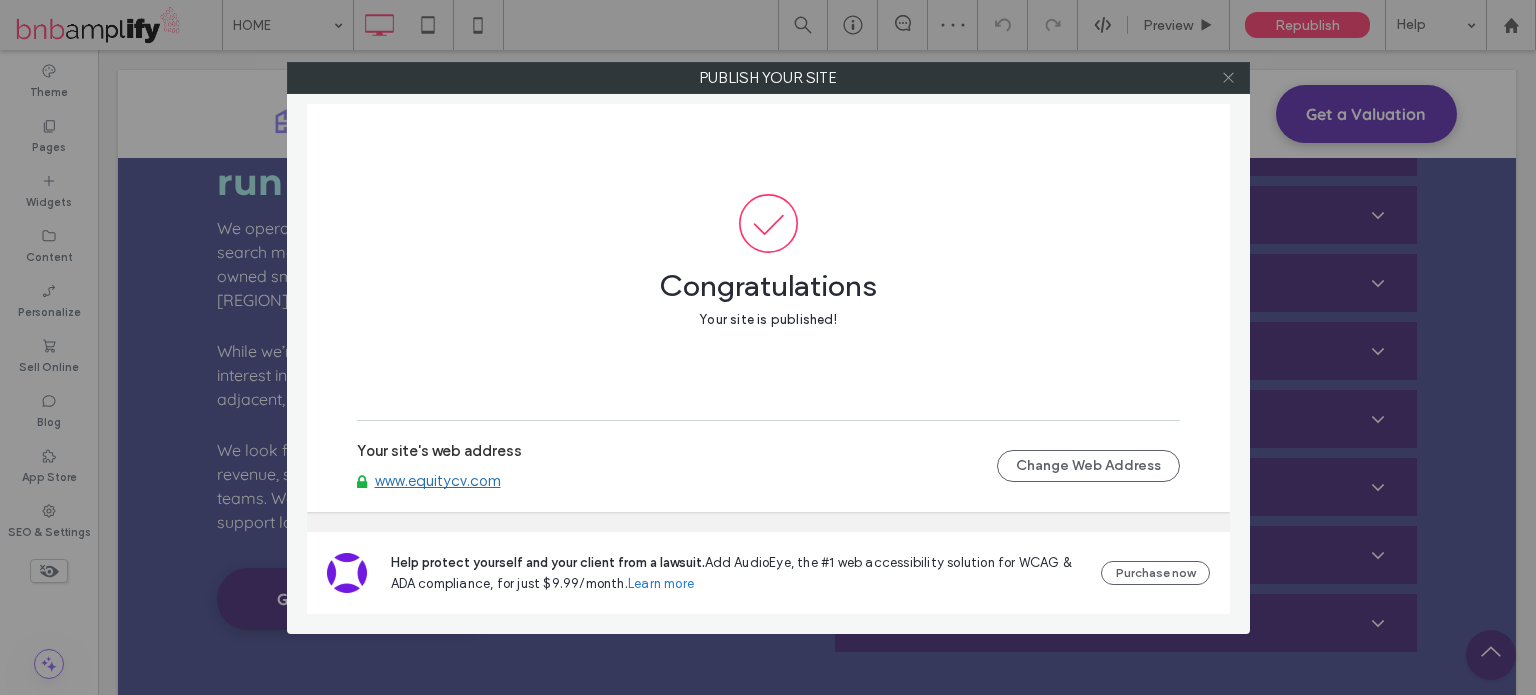 click 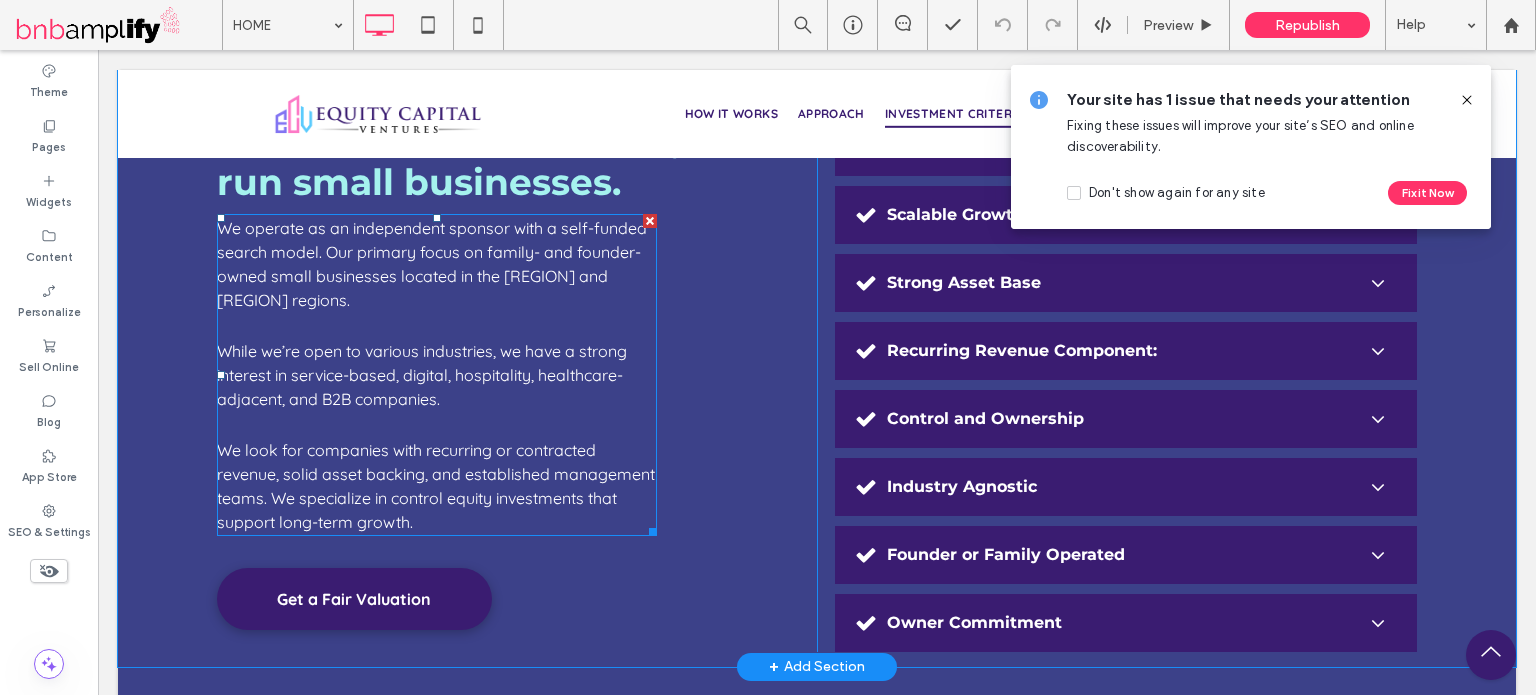 click on "We operate as an independent sponsor with a self-funded search model. Our primary focus on family- and founder-owned small businesses located in the [REGION] and [REGION] regions." at bounding box center (437, 264) 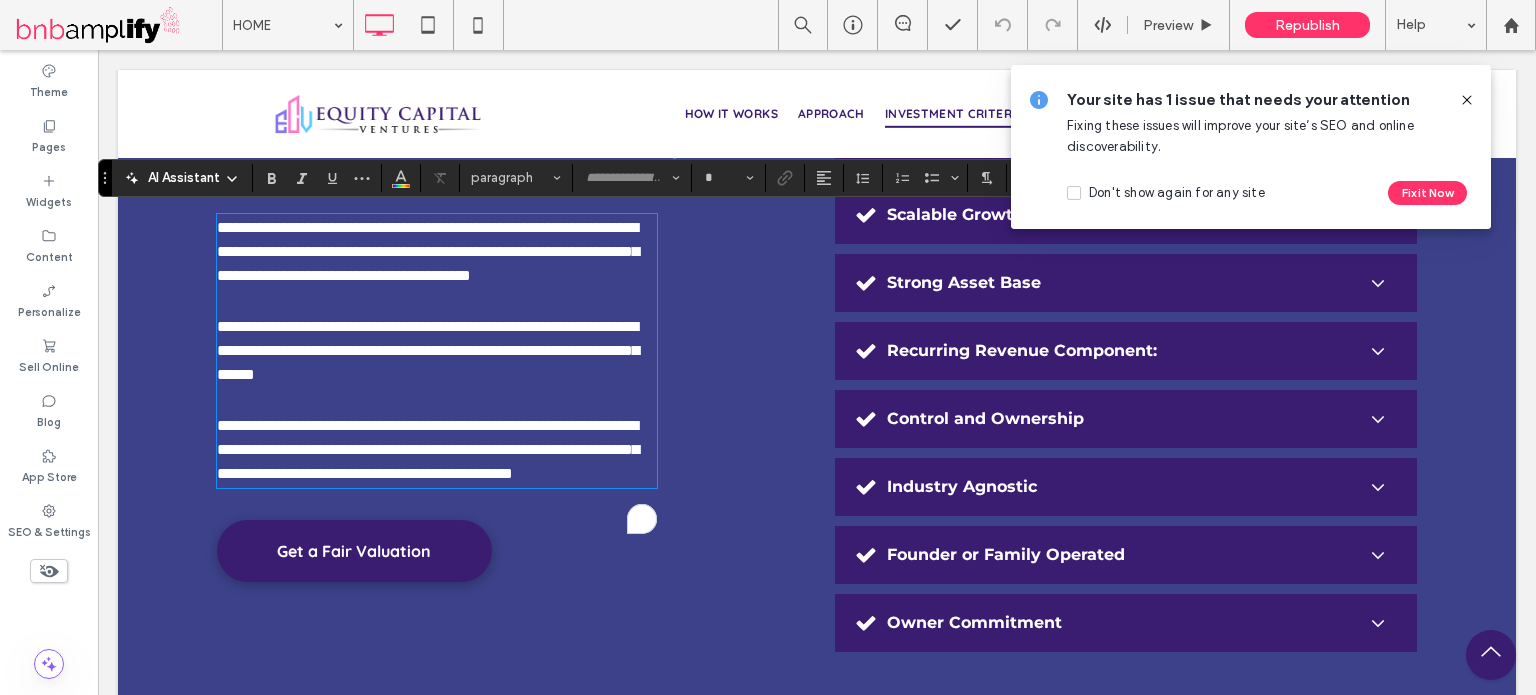 type on "*********" 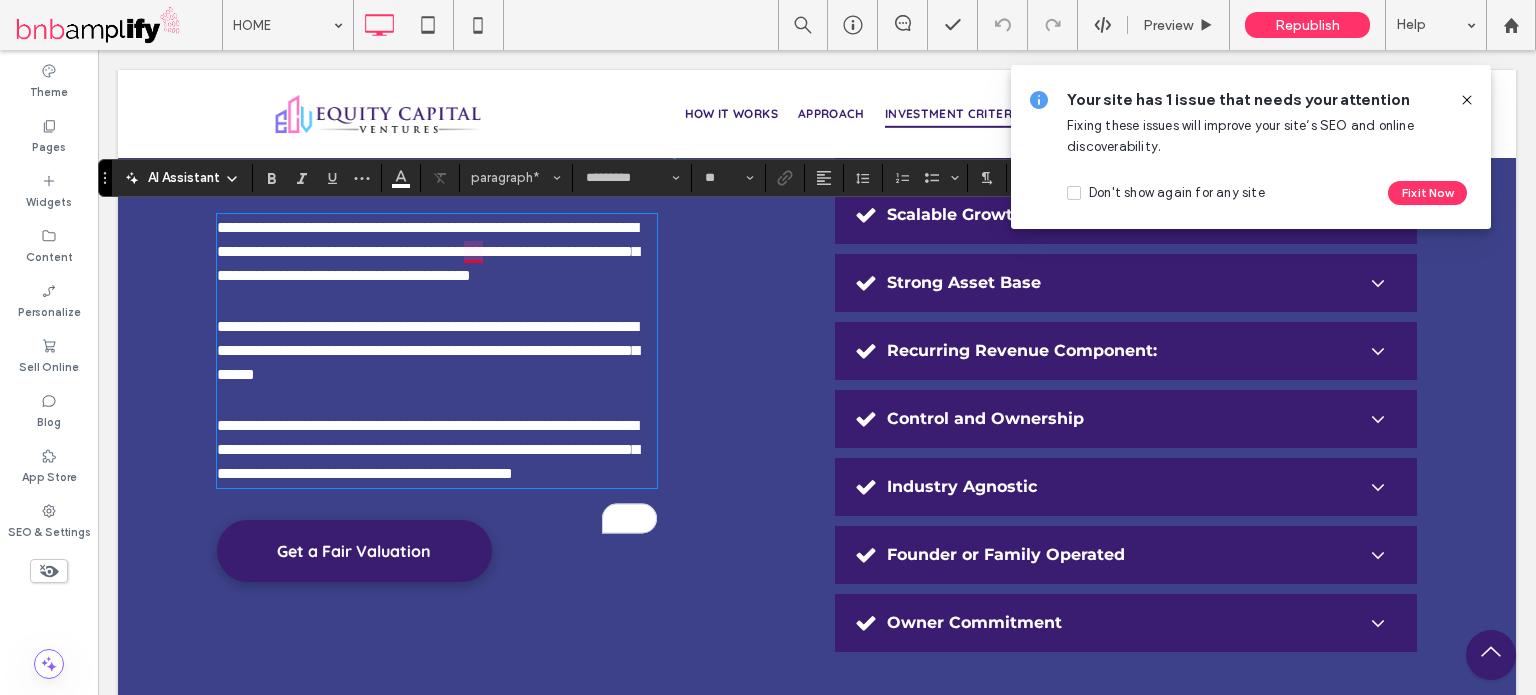 click on "**********" at bounding box center (428, 251) 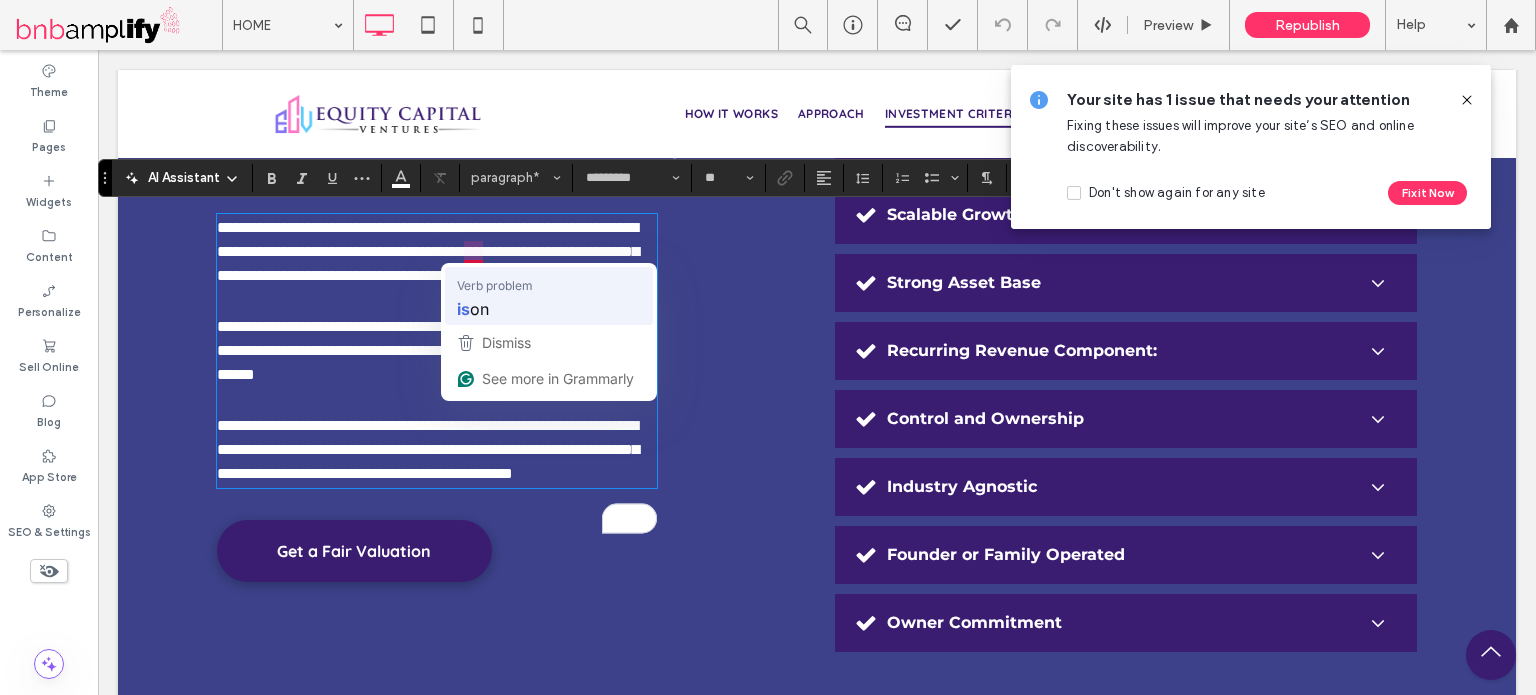 type 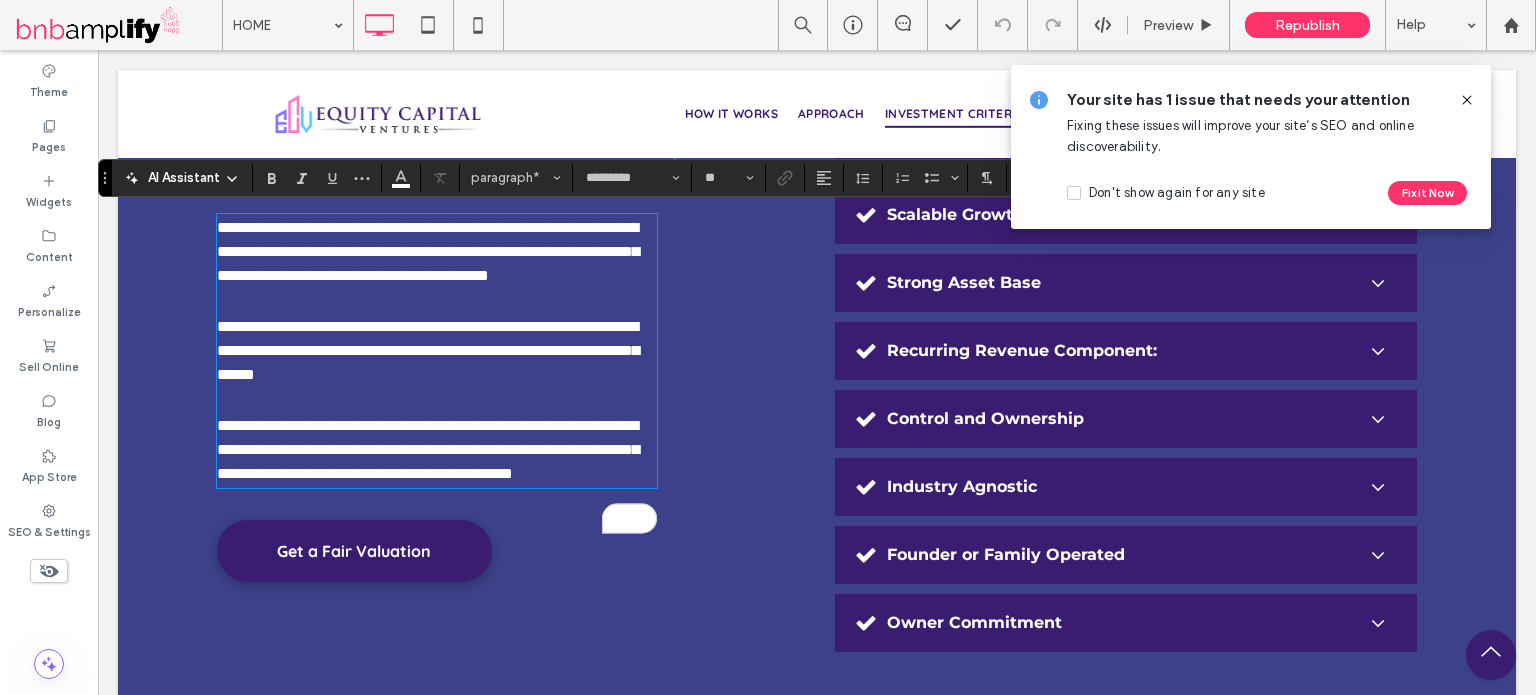click 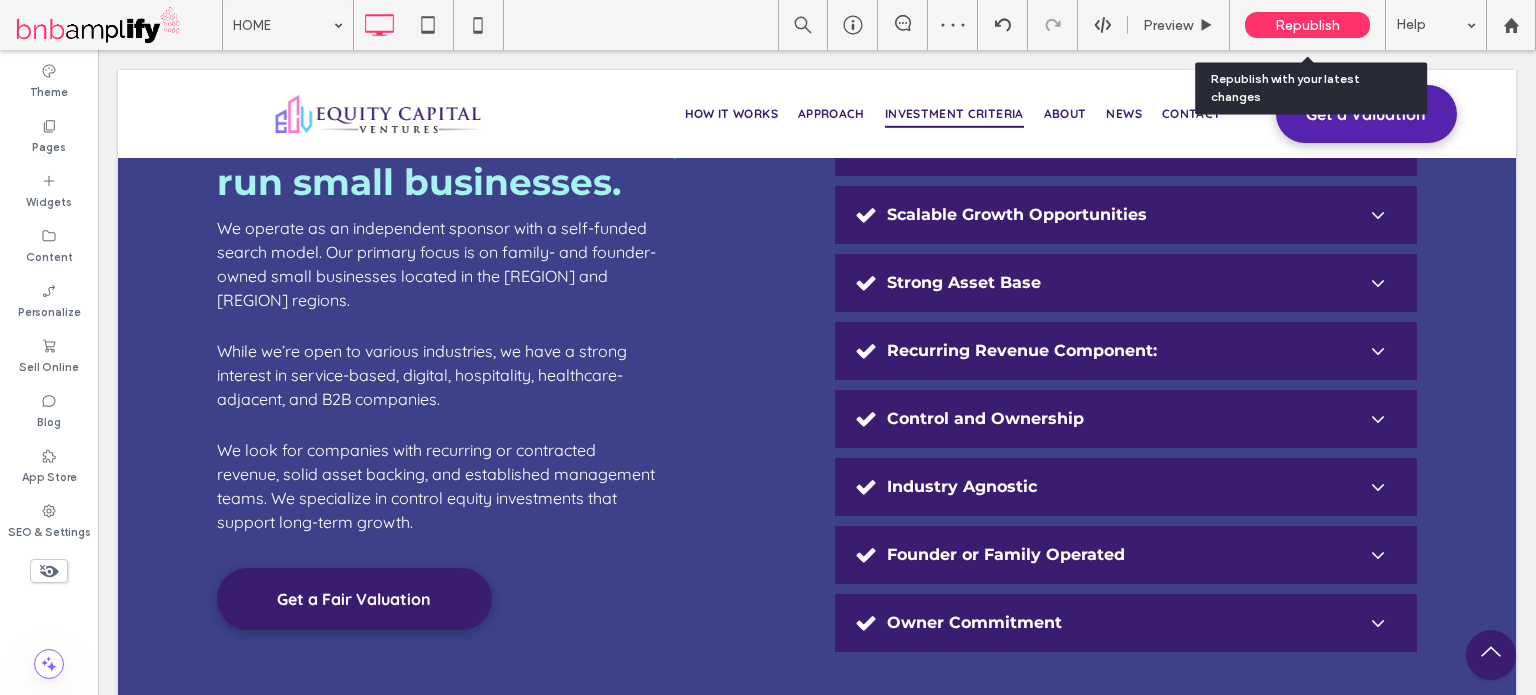 click on "Republish" at bounding box center [1307, 25] 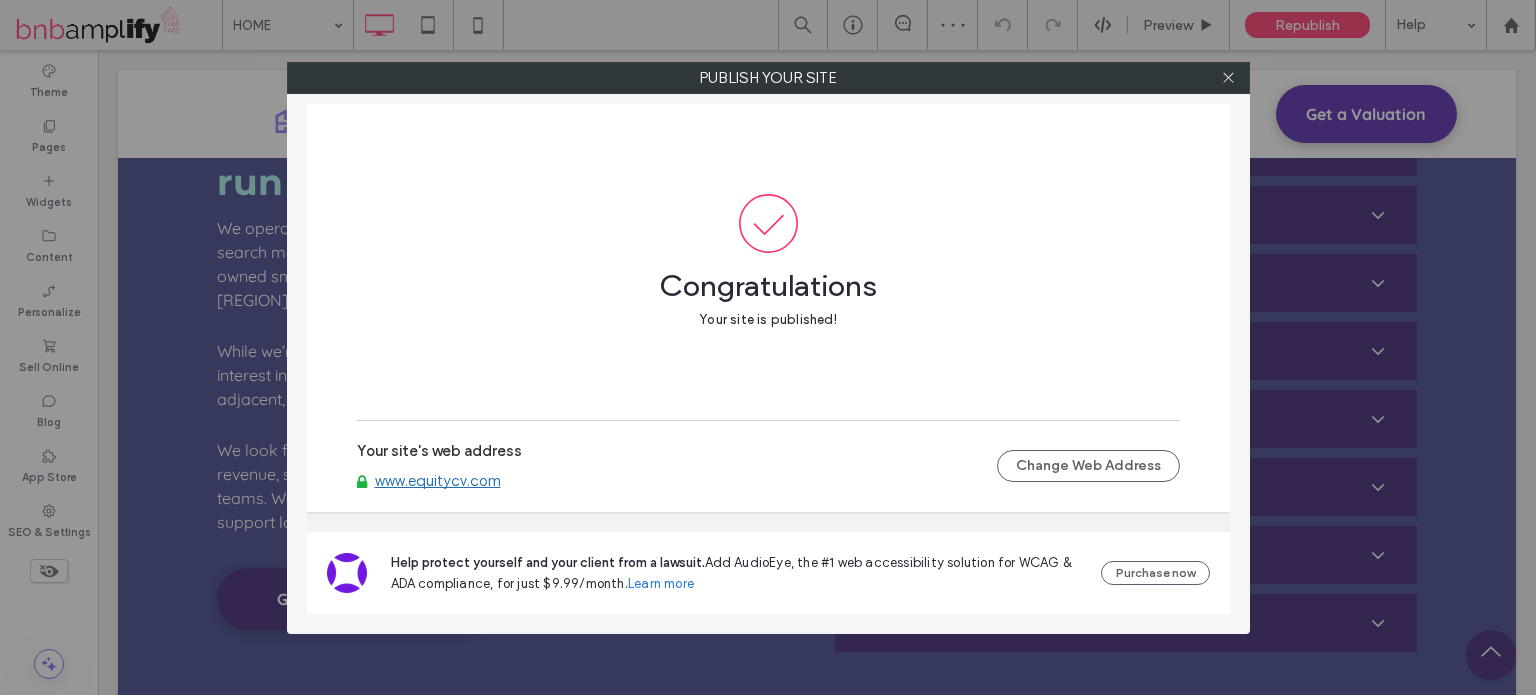 click at bounding box center (1229, 78) 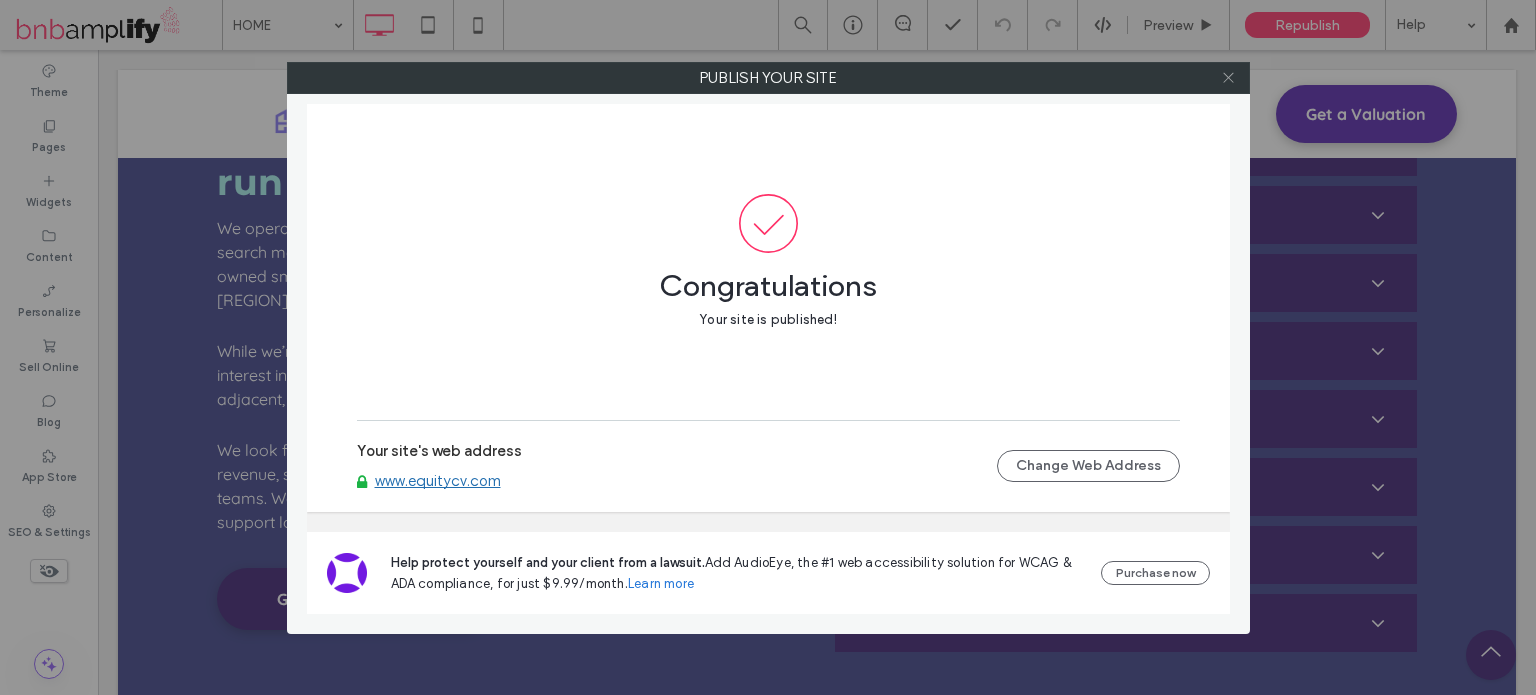 click 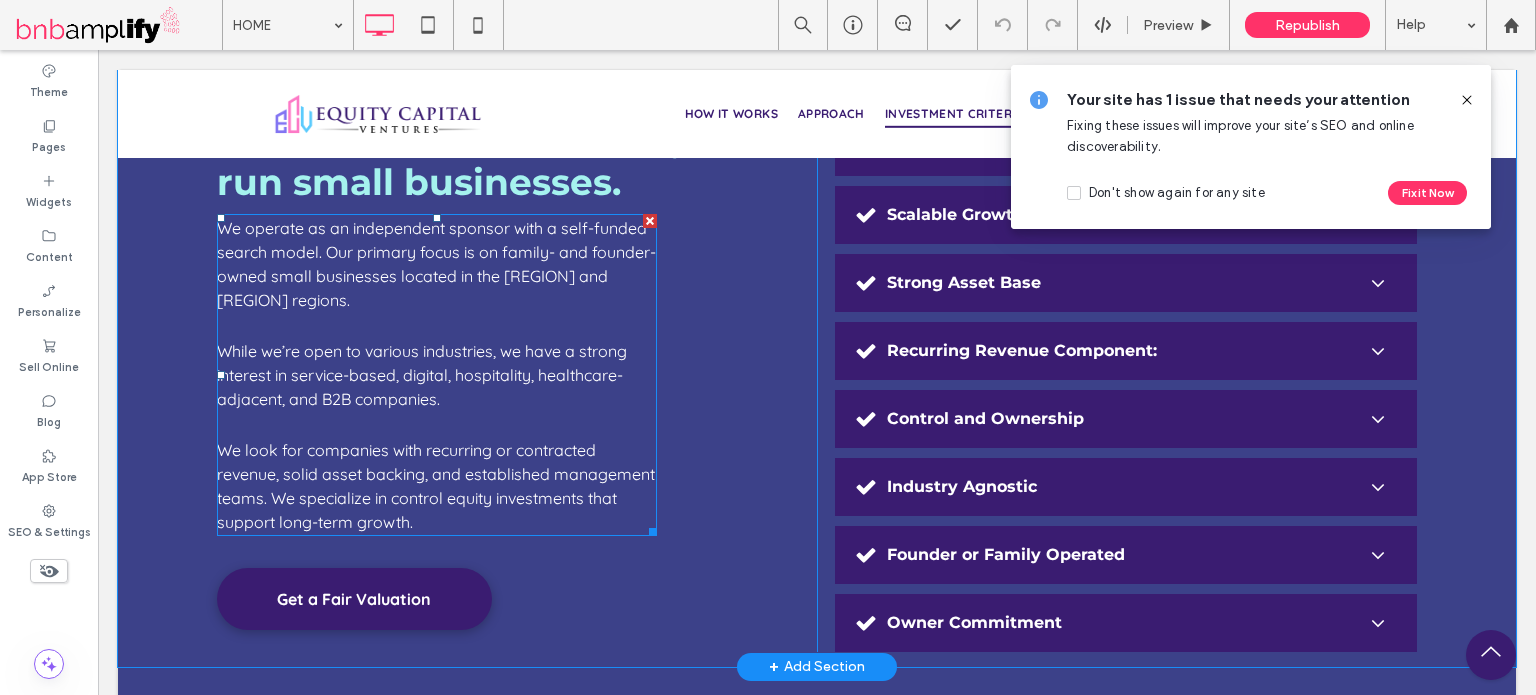 click on "We operate as an independent sponsor with a self-funded search model. Our primary focus is on family- and founder-owned small businesses located in the [REGION] and [REGION] regions." at bounding box center [436, 264] 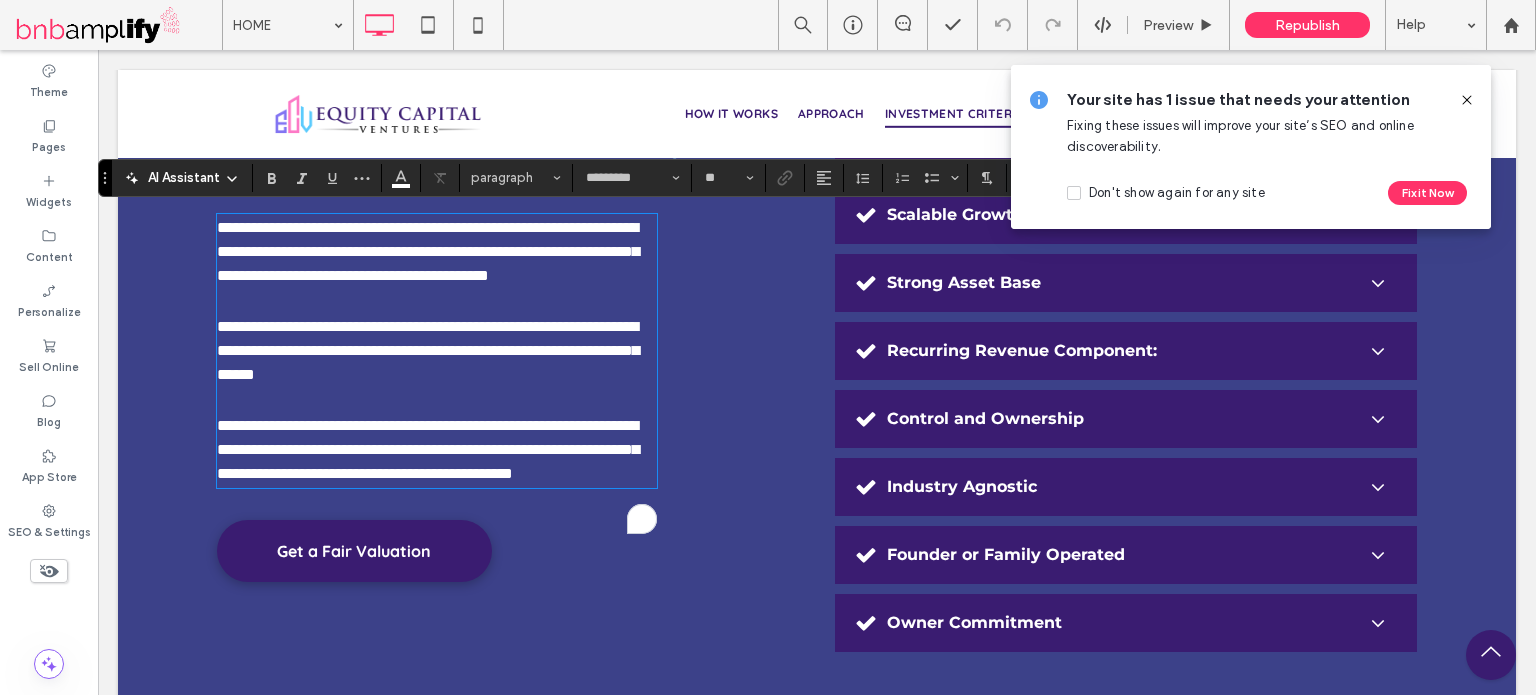 type on "*********" 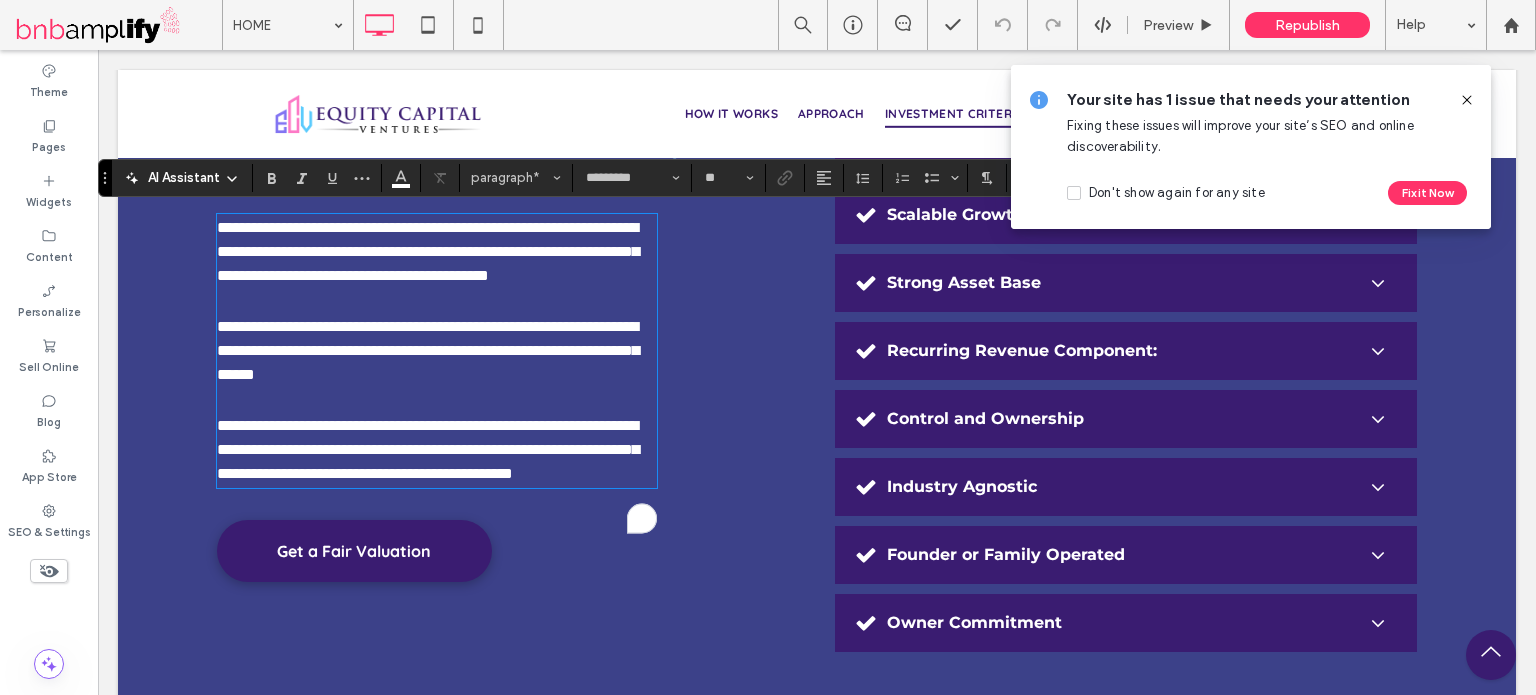 click on "**********" at bounding box center (437, 252) 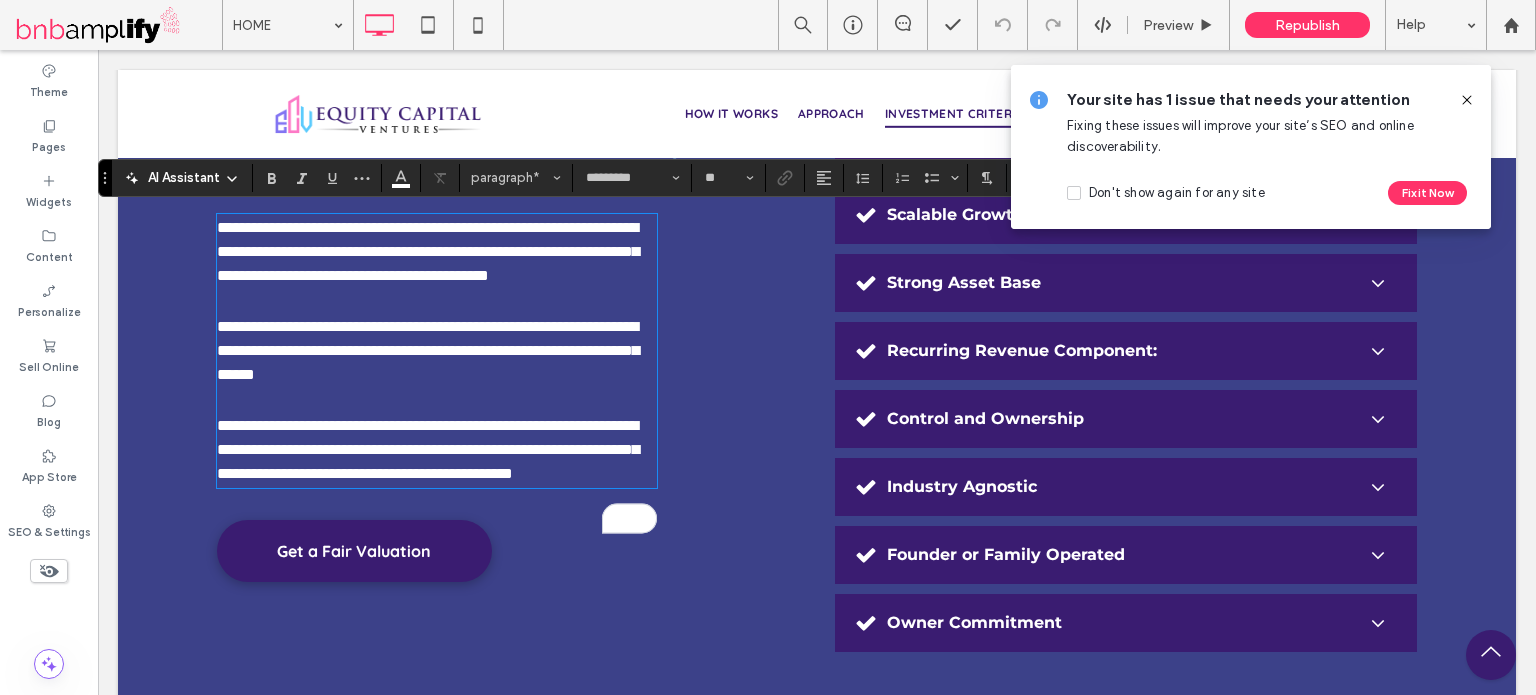 type 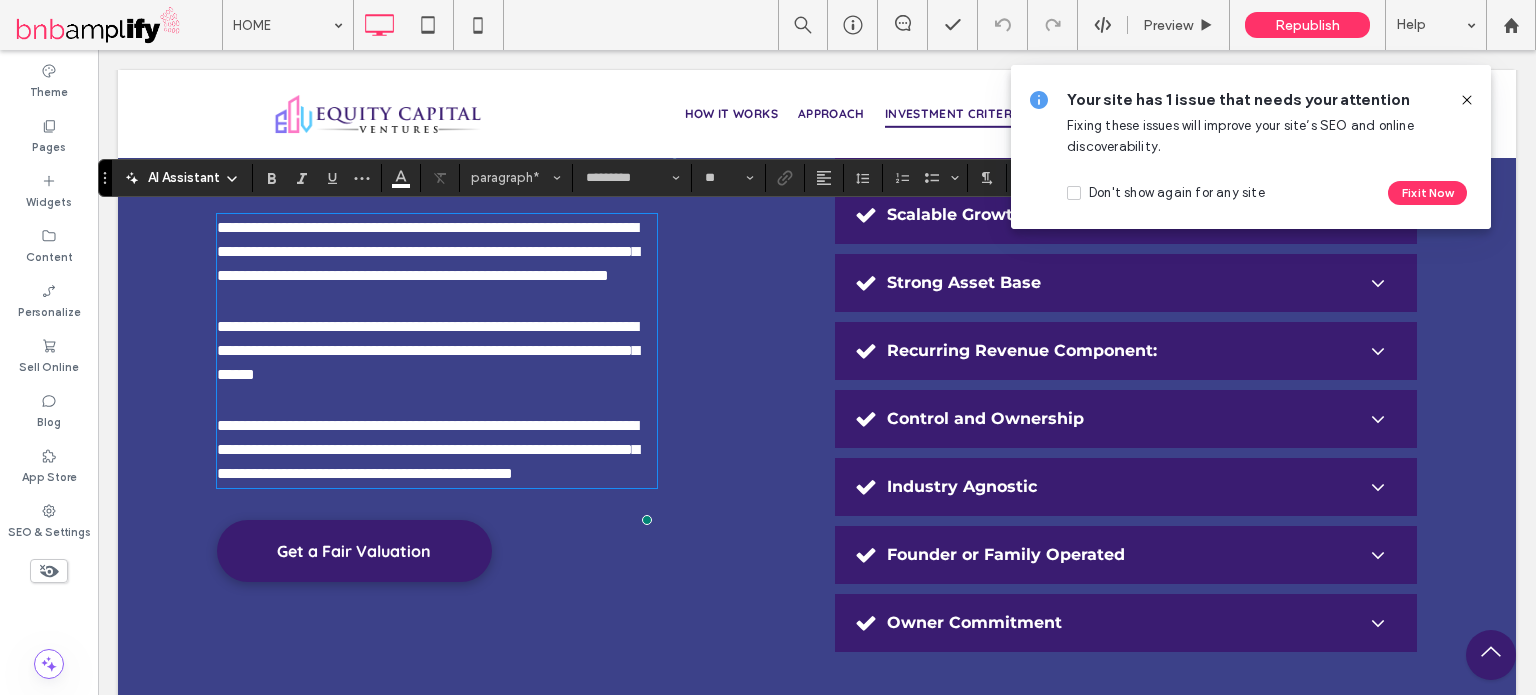 click 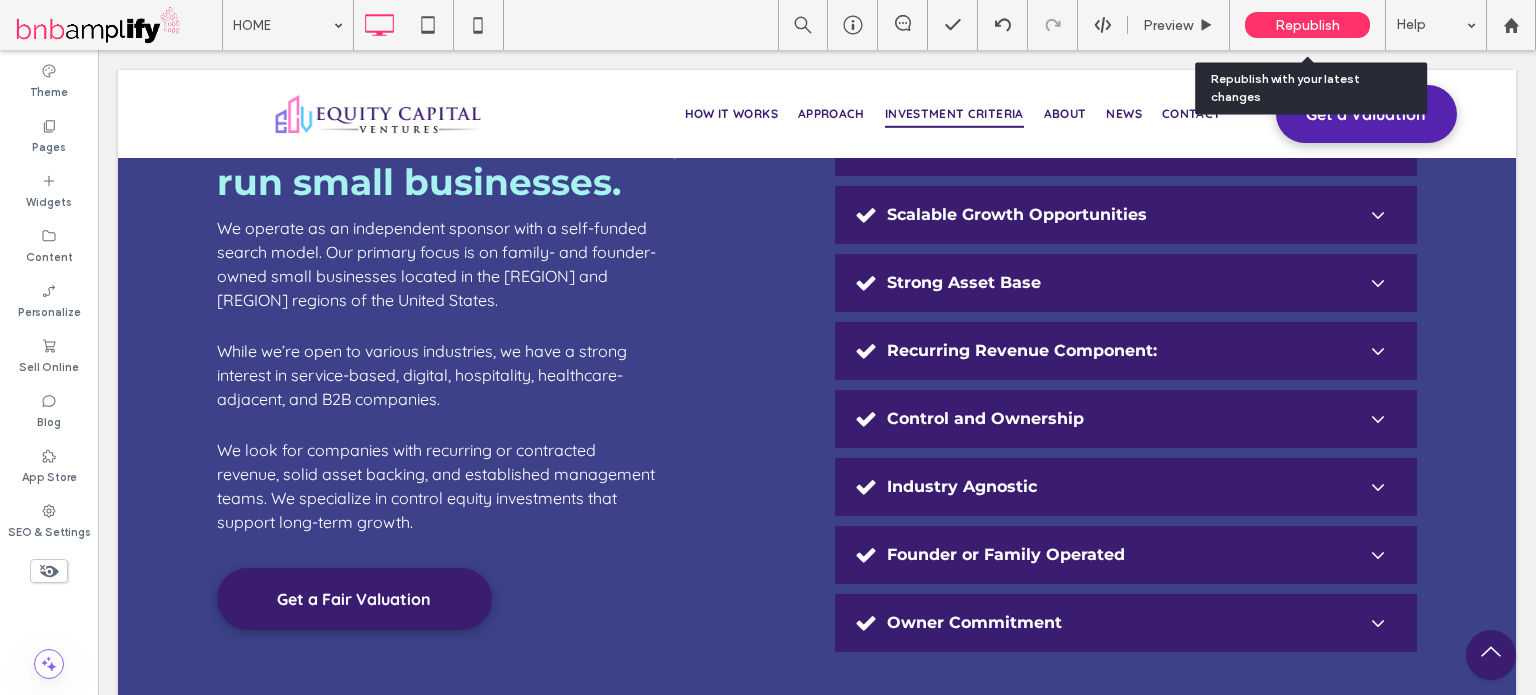 click on "Republish" at bounding box center [1307, 25] 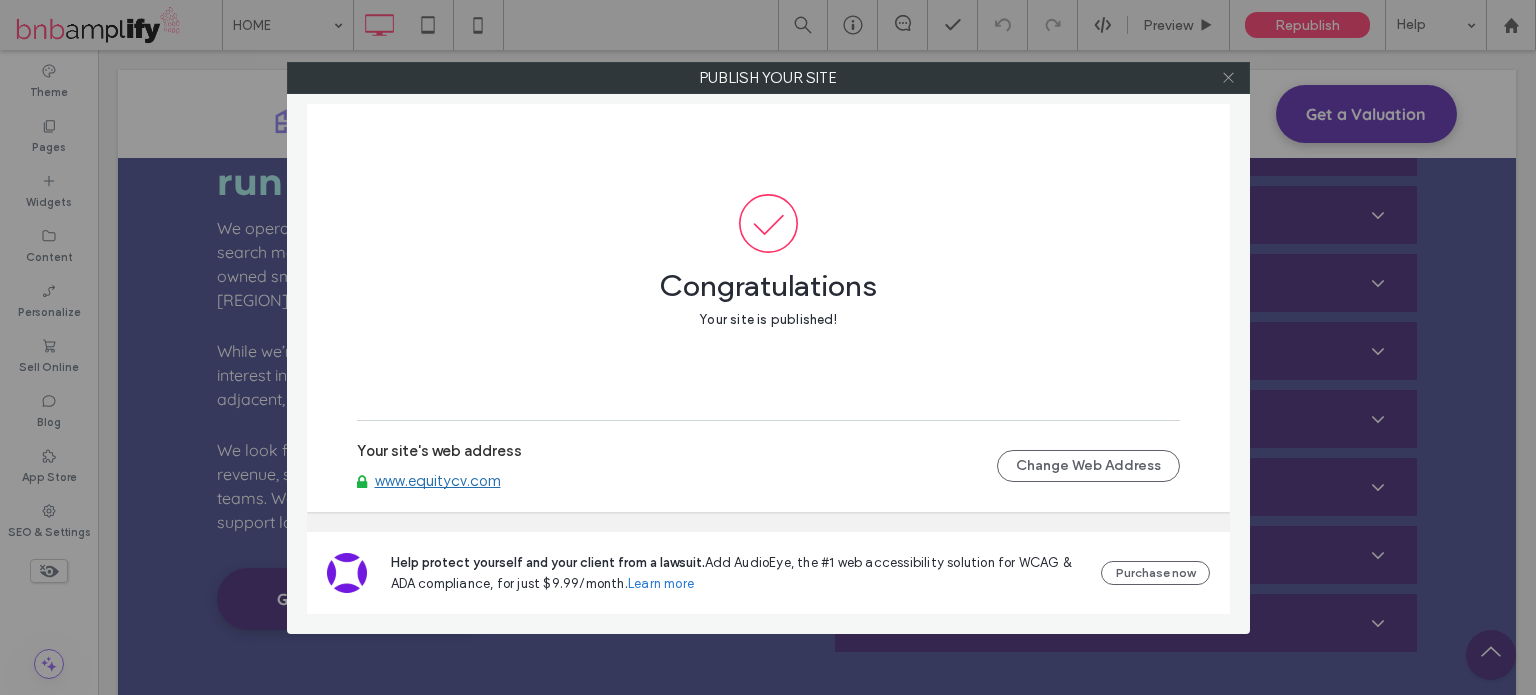 click 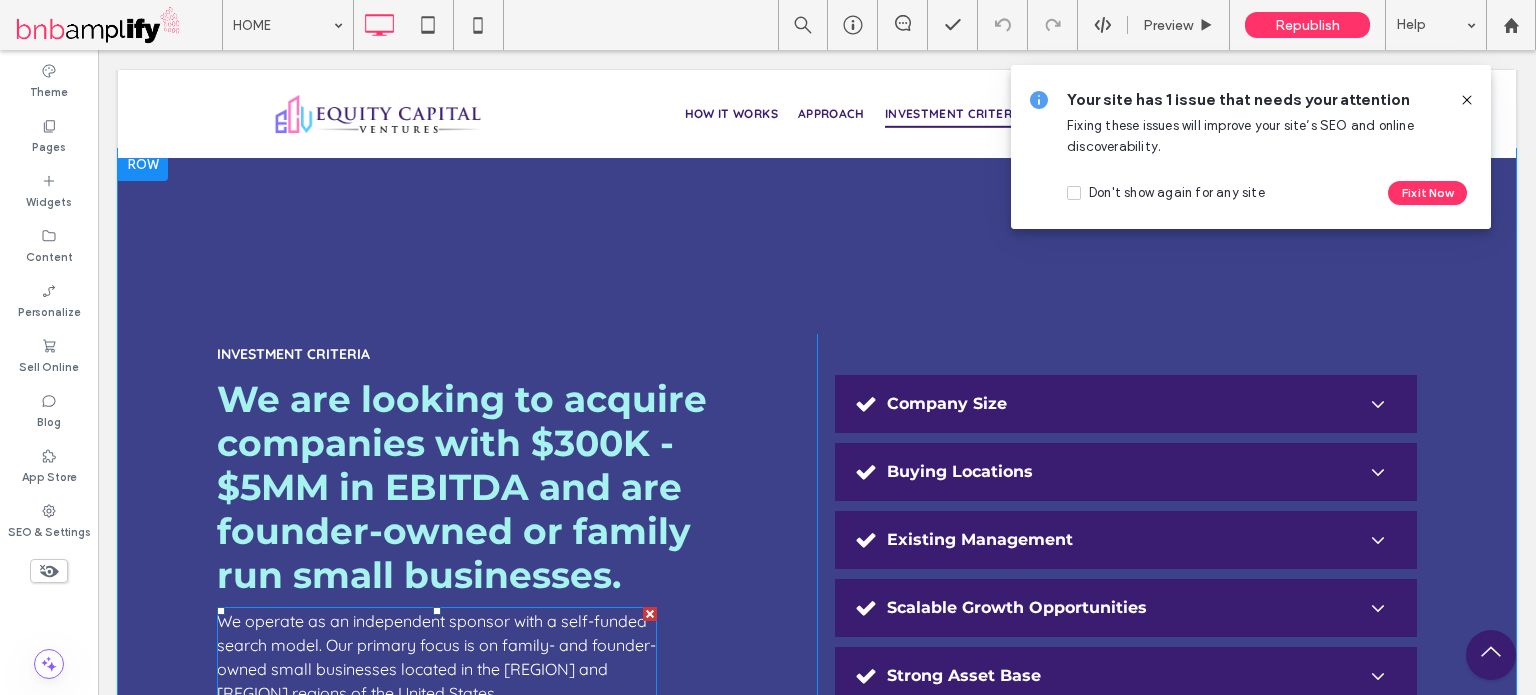 scroll, scrollTop: 4286, scrollLeft: 0, axis: vertical 